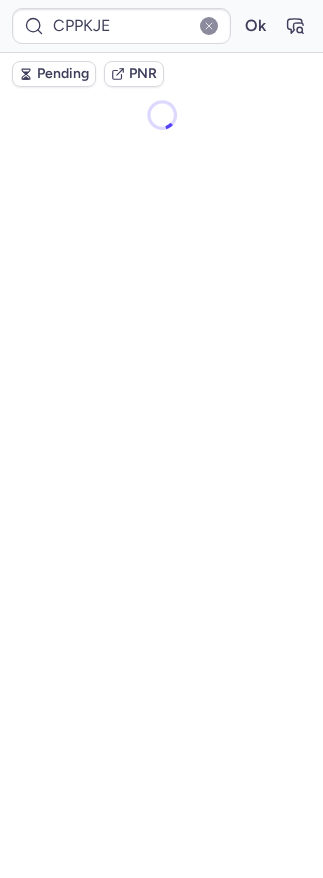 scroll, scrollTop: 0, scrollLeft: 0, axis: both 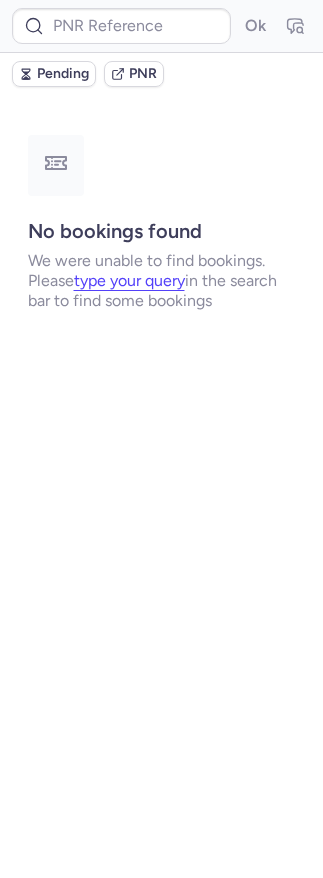 type on "23664365335" 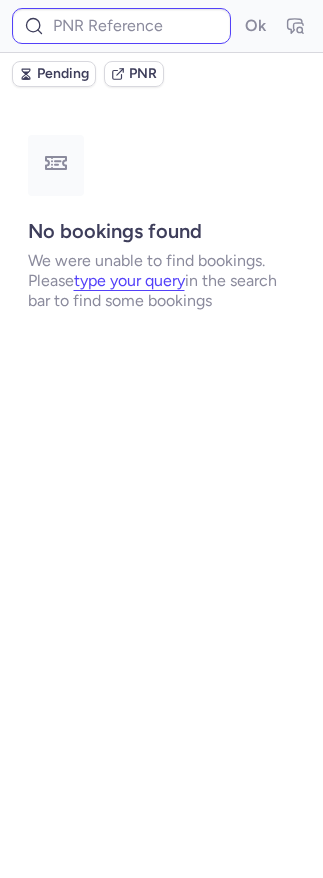 scroll, scrollTop: 0, scrollLeft: 0, axis: both 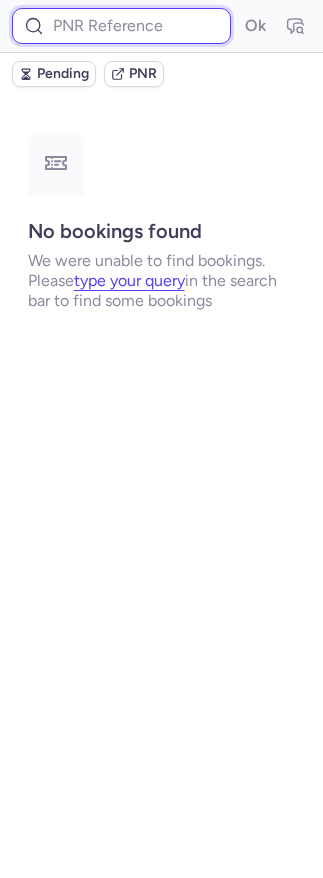 click at bounding box center (121, 26) 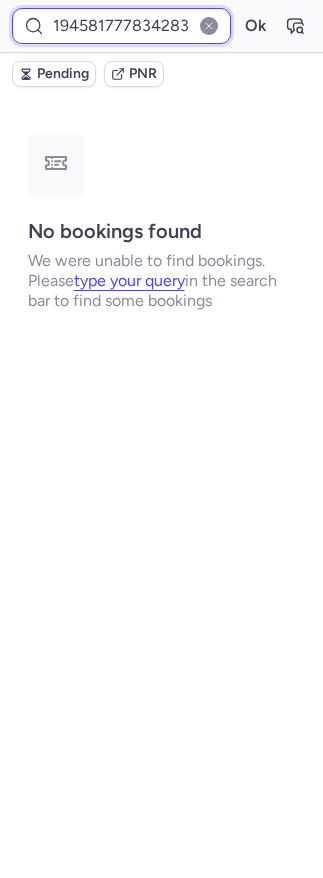 scroll, scrollTop: 0, scrollLeft: 30, axis: horizontal 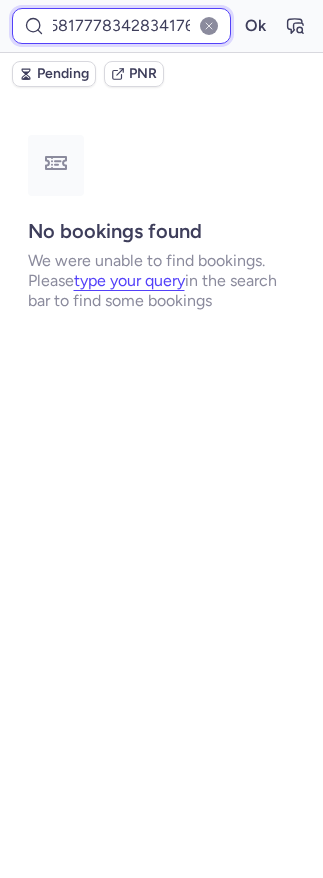 type on "1945817778342834176" 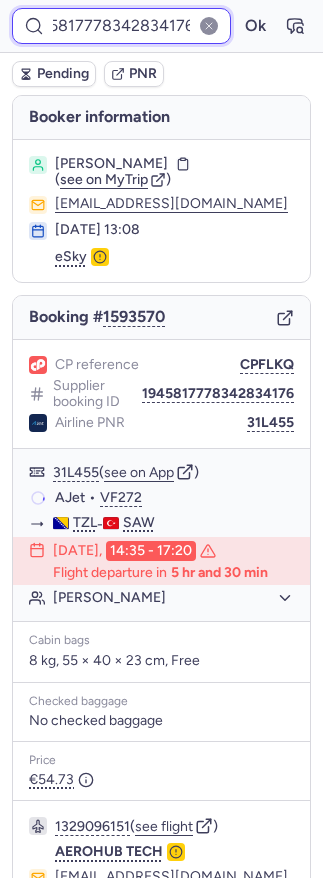 scroll, scrollTop: 143, scrollLeft: 0, axis: vertical 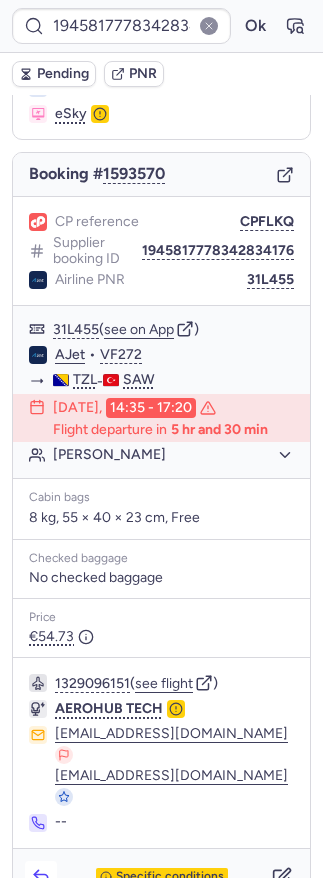 click 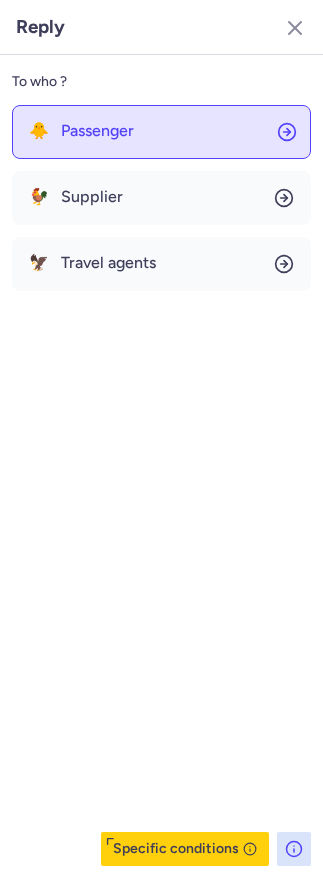 click on "Passenger" at bounding box center [97, 131] 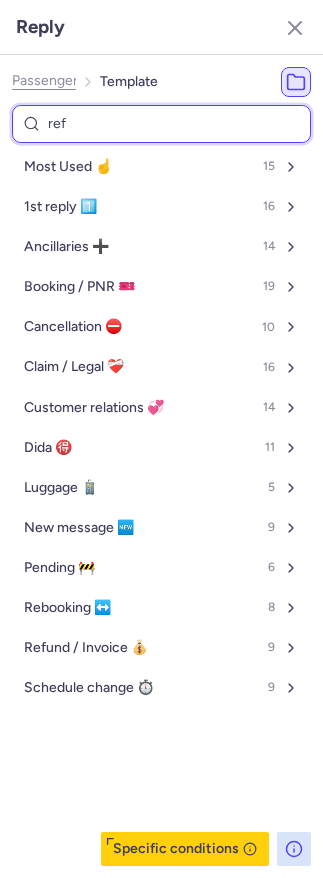 type on "refe" 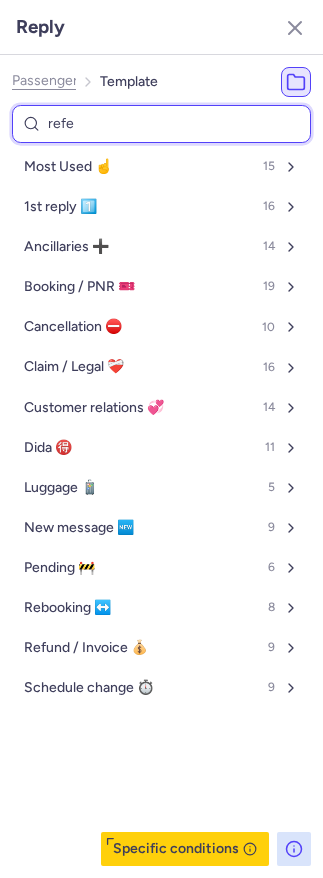 select on "de" 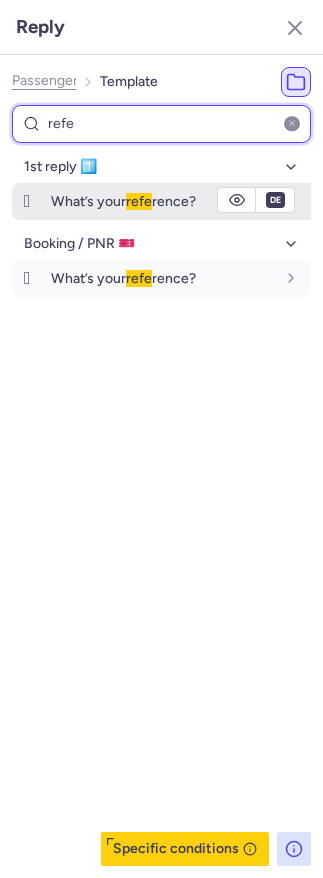 type on "refe" 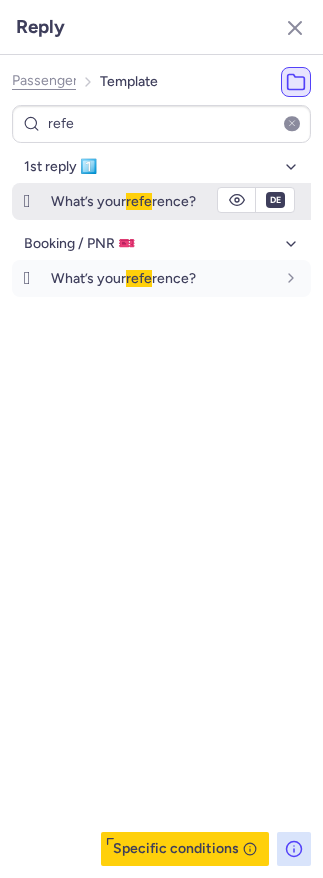click on "refe" at bounding box center (139, 201) 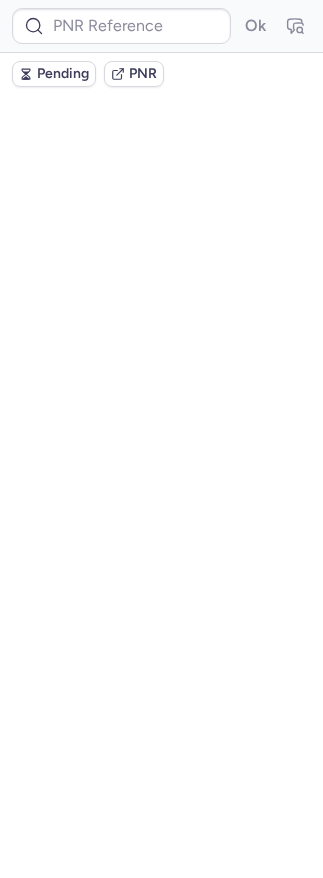 scroll, scrollTop: 0, scrollLeft: 0, axis: both 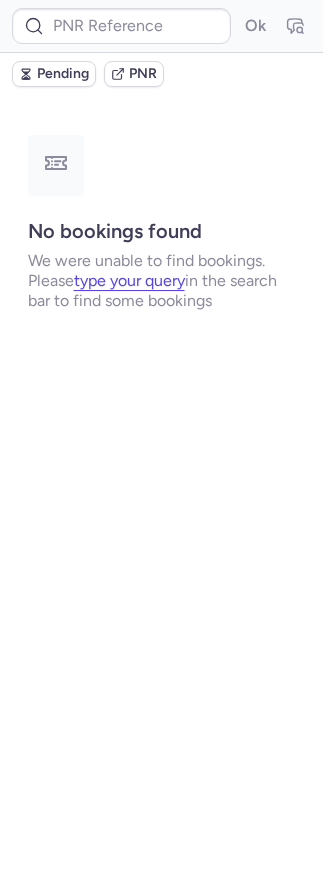 type on "CPTBIL" 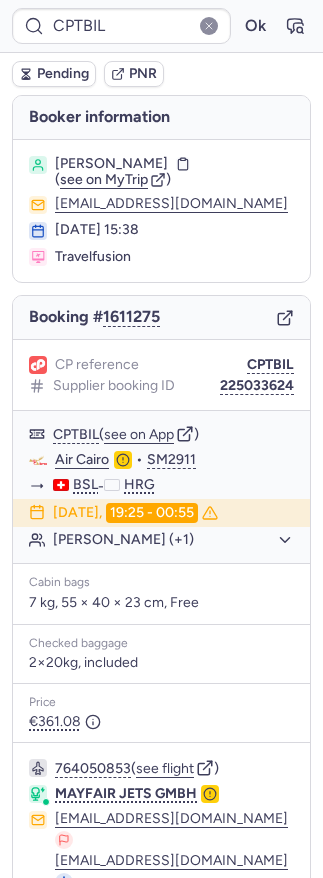 scroll, scrollTop: 169, scrollLeft: 0, axis: vertical 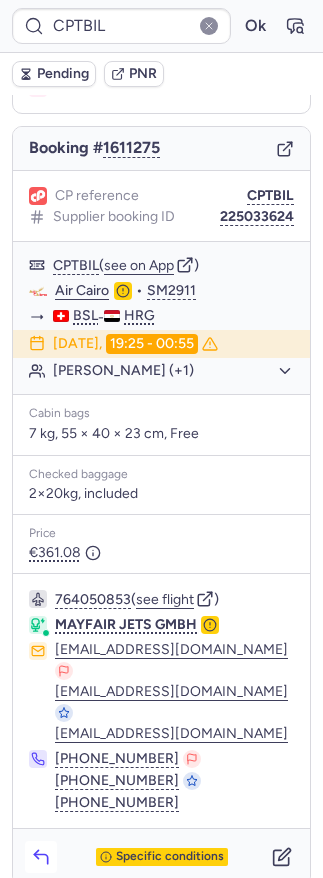 click 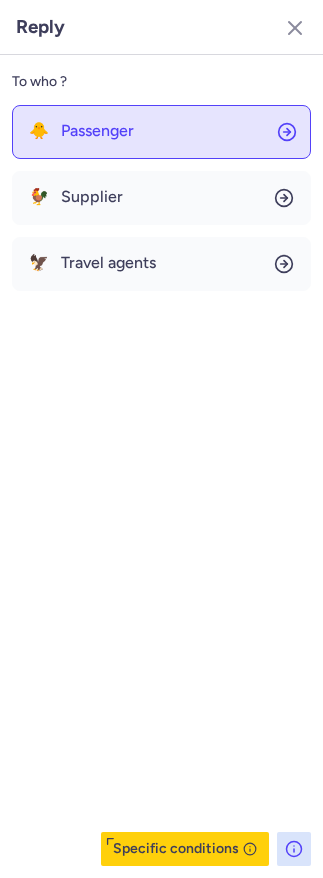 click on "🐥 Passenger" 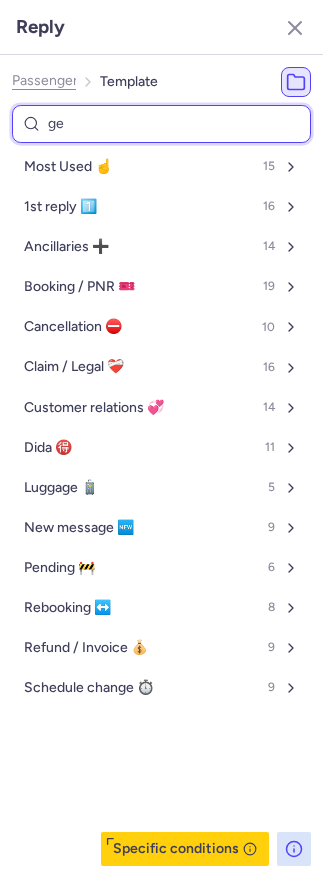 type on "gen" 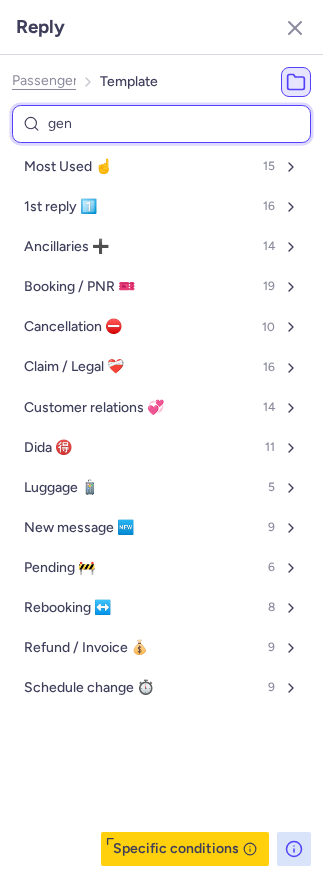 select on "en" 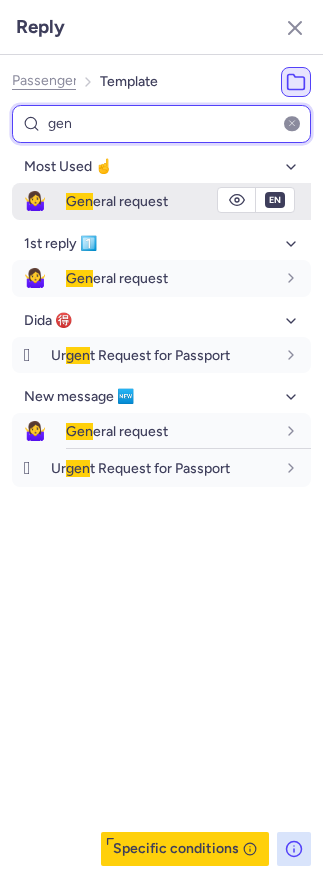type on "gen" 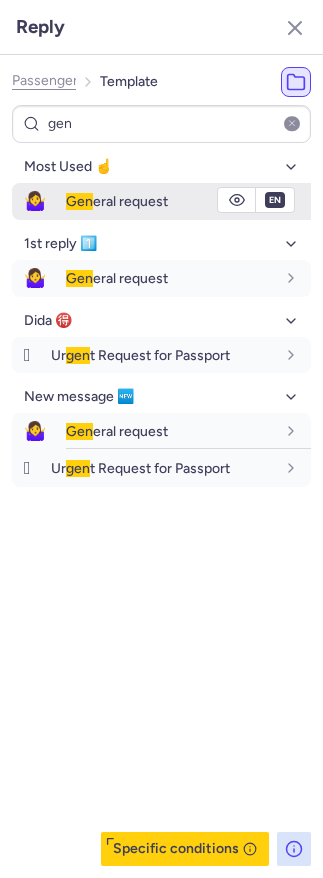 click on "Gen eral request" at bounding box center (117, 201) 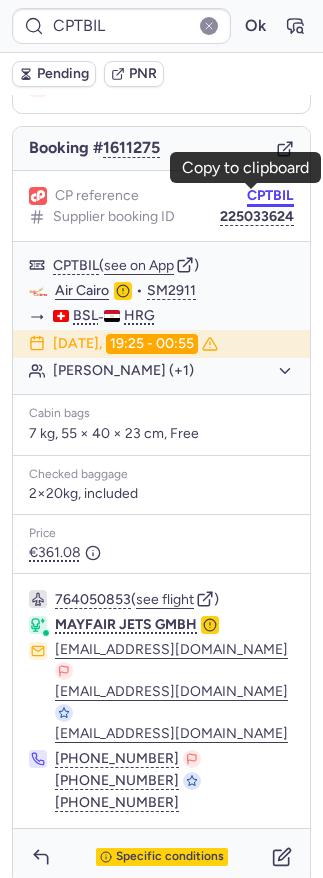click on "CPTBIL" at bounding box center [270, 196] 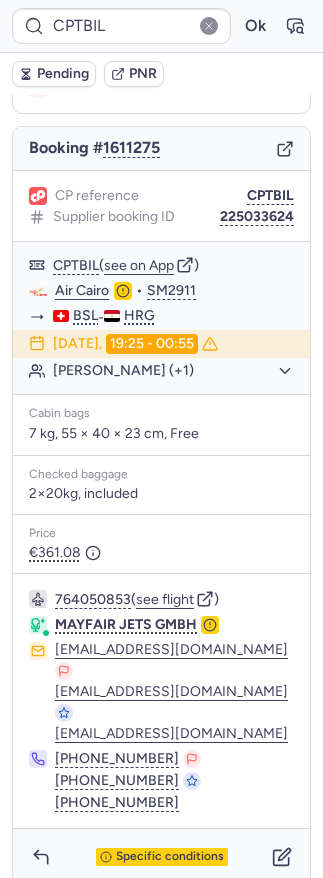 type on "E8BB9F" 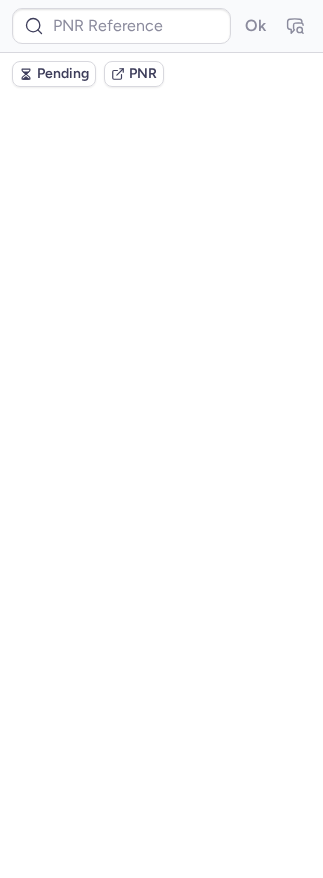 scroll, scrollTop: 0, scrollLeft: 0, axis: both 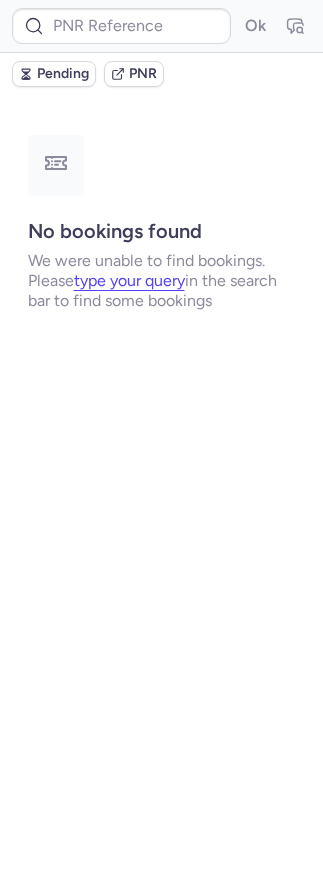 type on "DT1749703194926872" 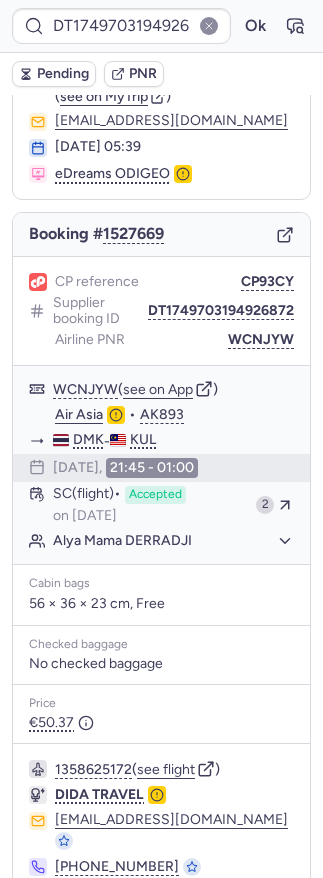 scroll, scrollTop: 147, scrollLeft: 0, axis: vertical 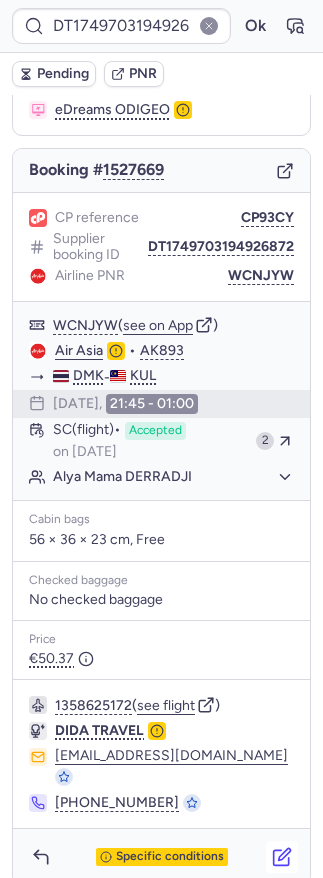 click 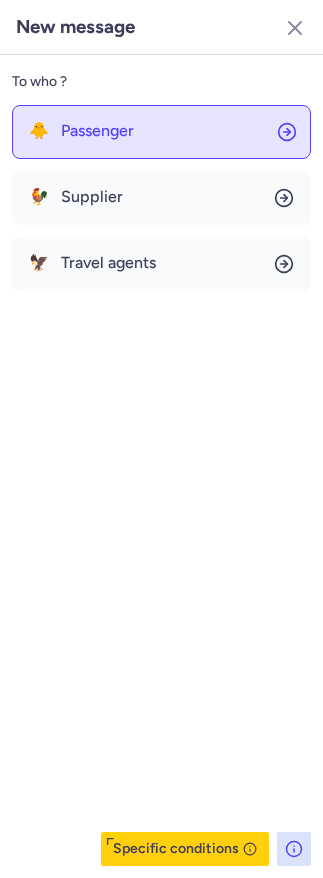 click on "🐥 Passenger" 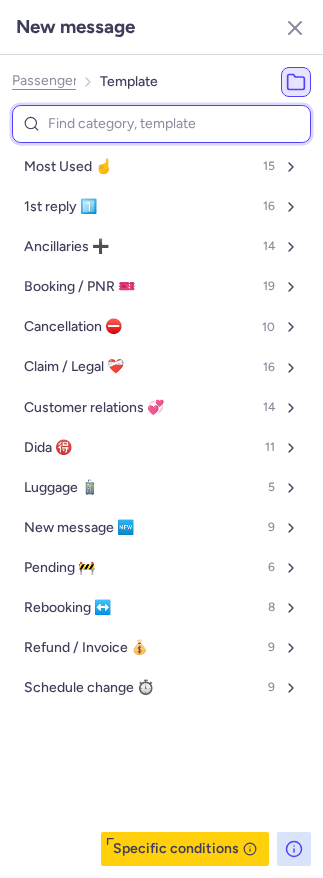 type on "c" 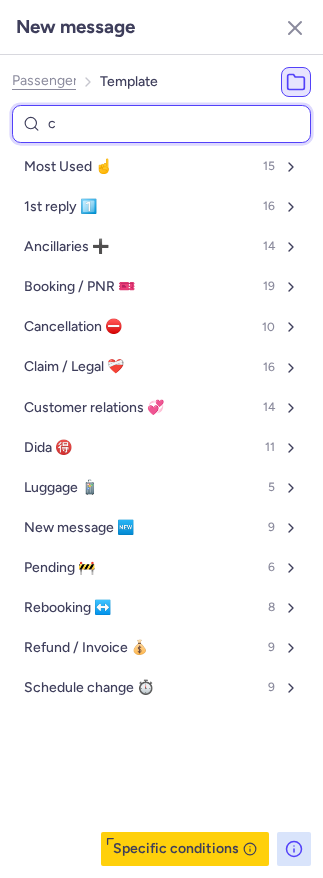select on "en" 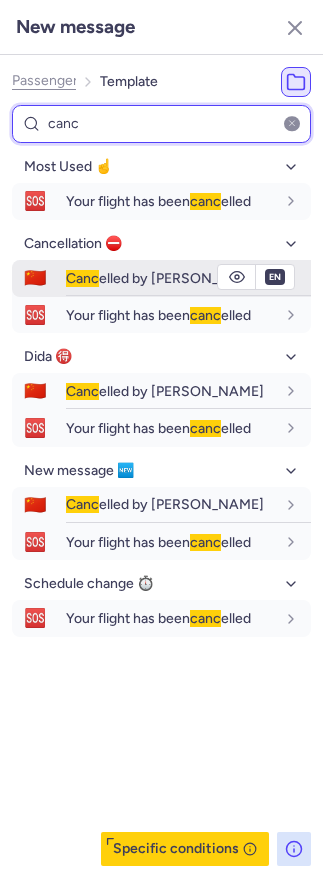 type on "canc" 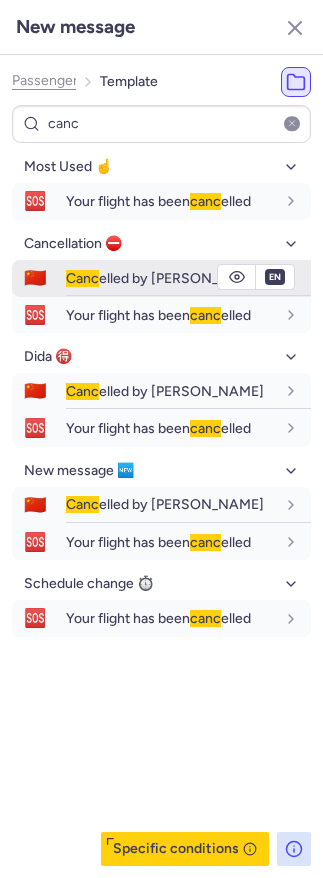 click on "Canc elled by PAX" at bounding box center (165, 278) 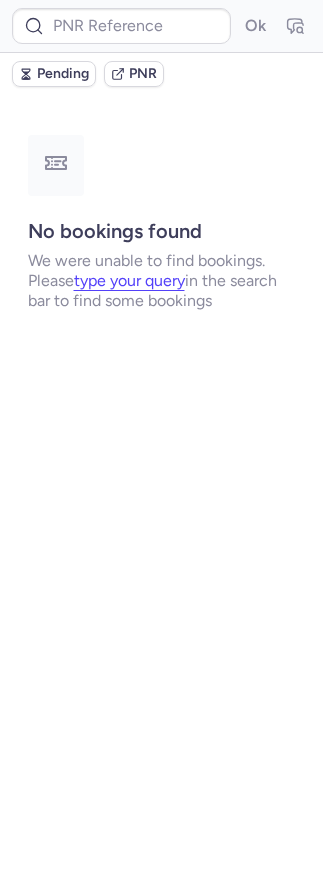 scroll, scrollTop: 0, scrollLeft: 0, axis: both 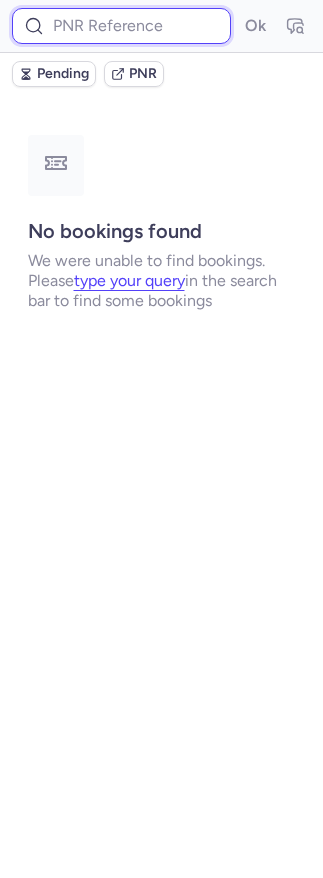 click at bounding box center (121, 26) 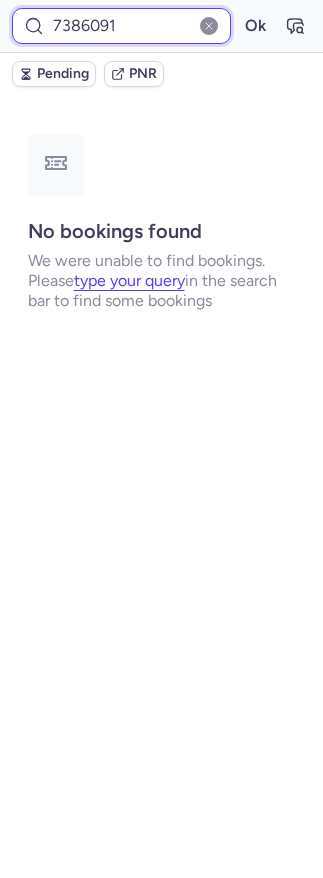 click on "Ok" at bounding box center [255, 26] 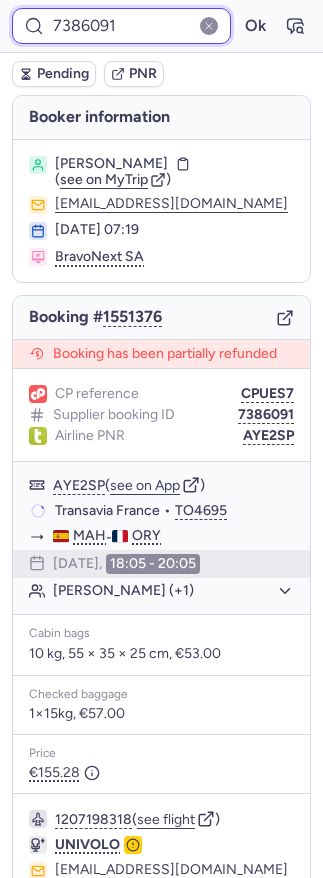 click on "7386091" at bounding box center (121, 26) 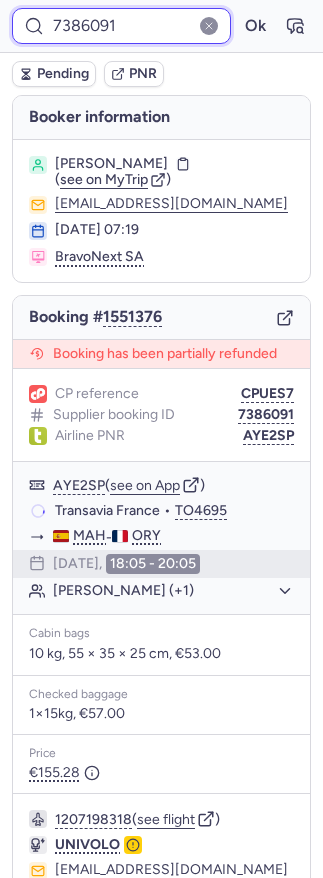 click on "7386091" at bounding box center (121, 26) 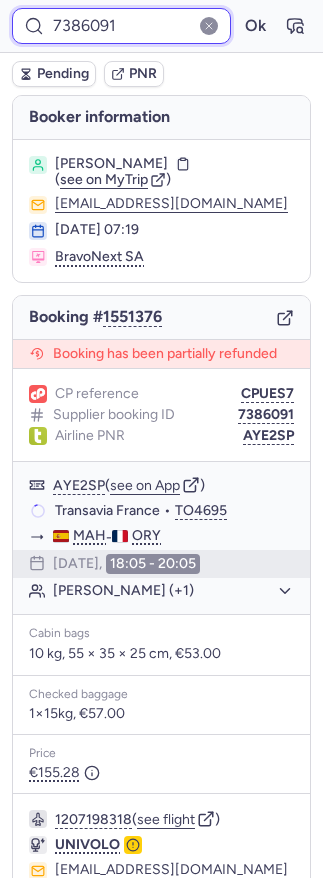 paste on "404756" 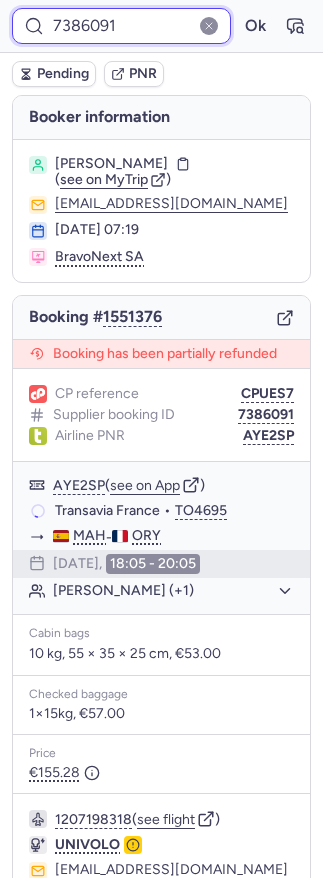 type on "7404756" 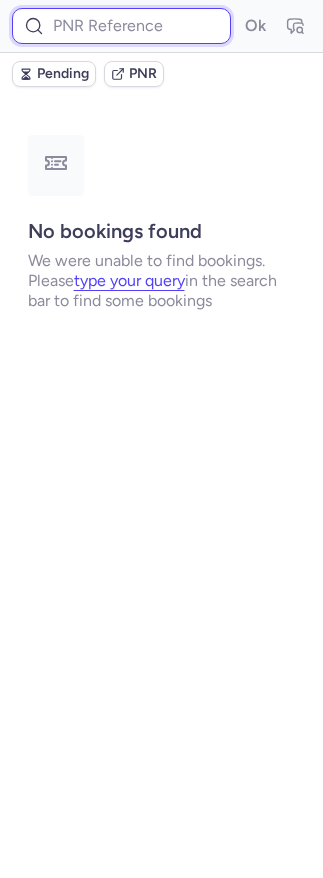 paste on "7404756" 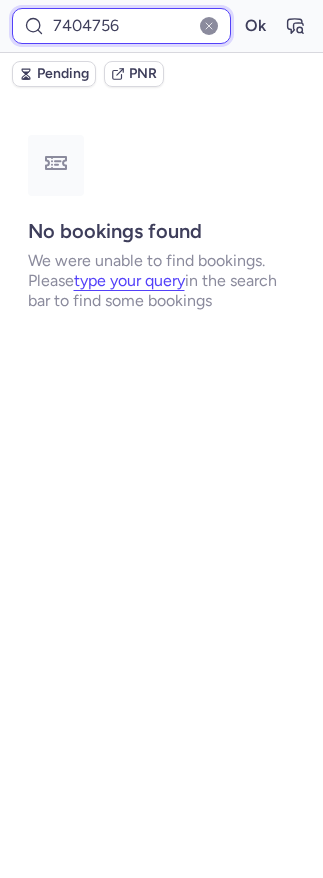 type on "7404756" 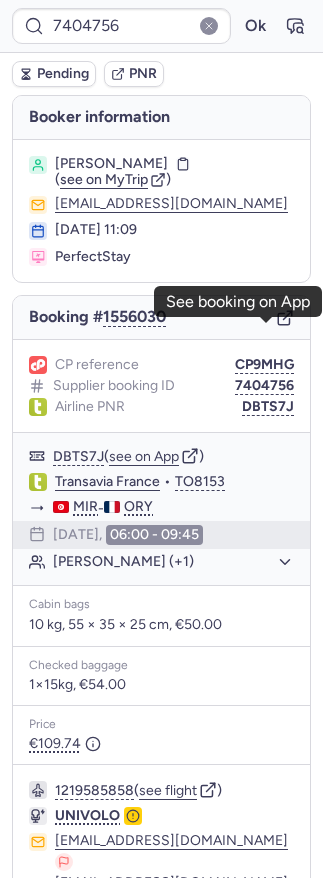 click 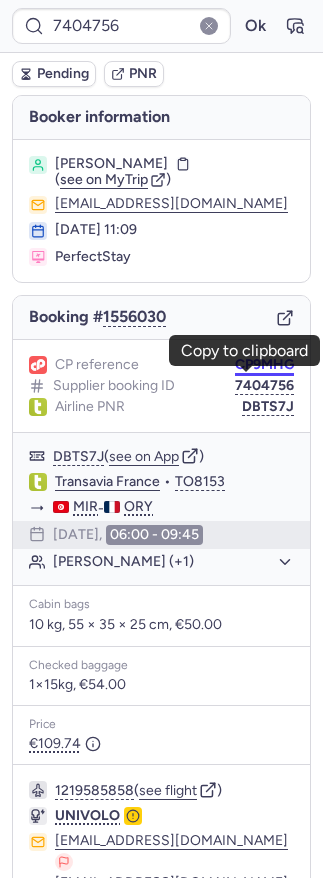 click on "CP9MHG" at bounding box center [264, 365] 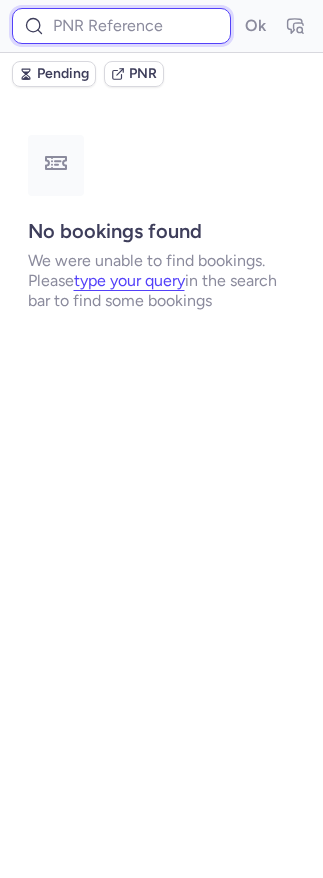 click at bounding box center [121, 26] 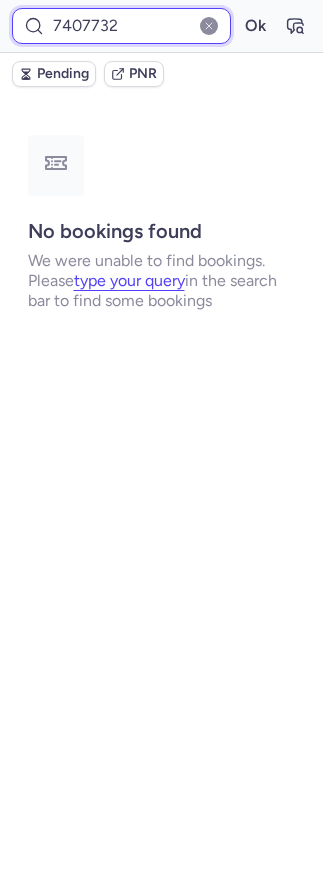 type on "7407732" 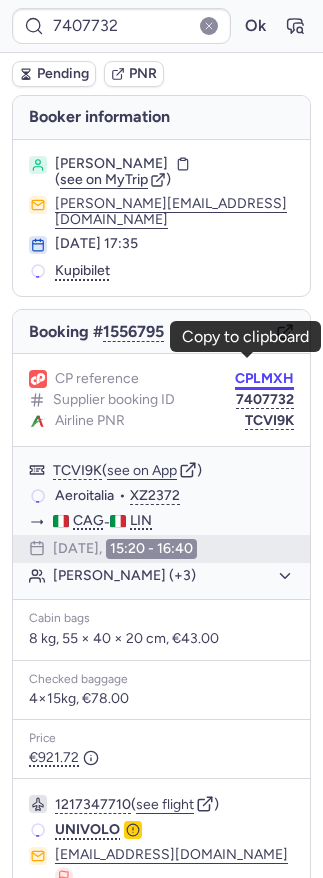 click on "CPLMXH" at bounding box center [264, 379] 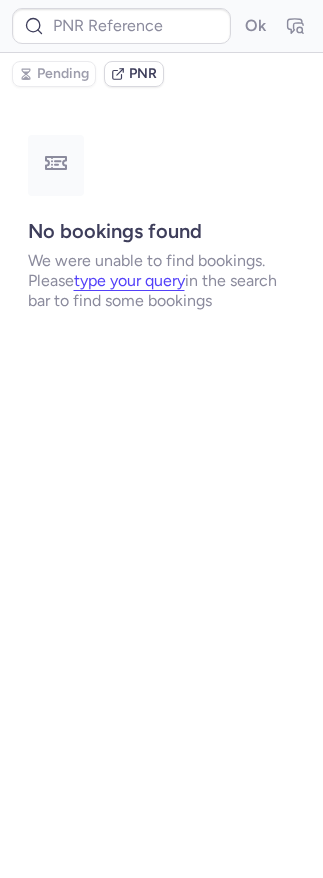 type on "CPLMHX" 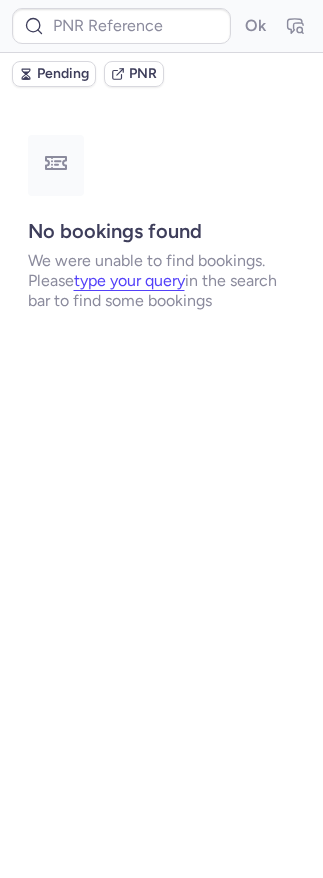 type on "CPTBIL" 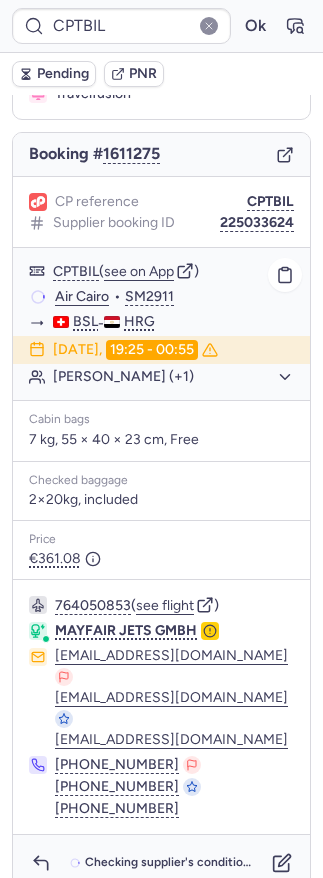 scroll, scrollTop: 169, scrollLeft: 0, axis: vertical 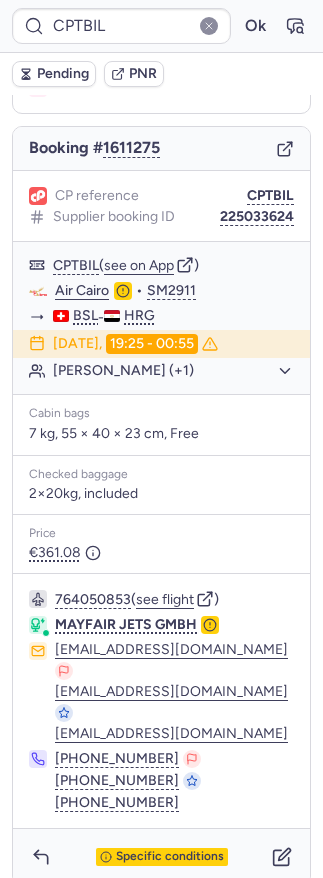click on "Specific conditions" at bounding box center [161, 857] 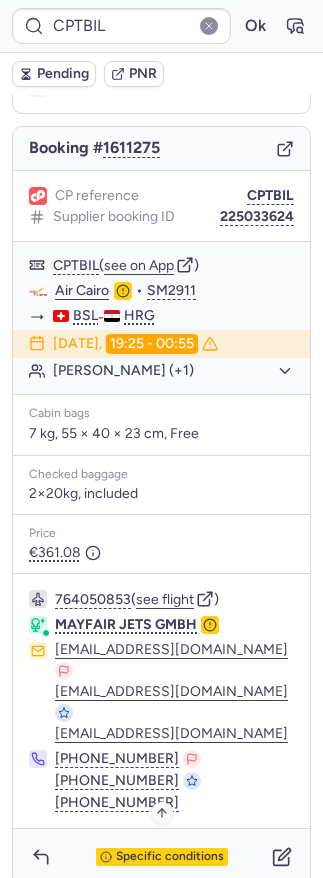 click on "Specific conditions" at bounding box center (170, 857) 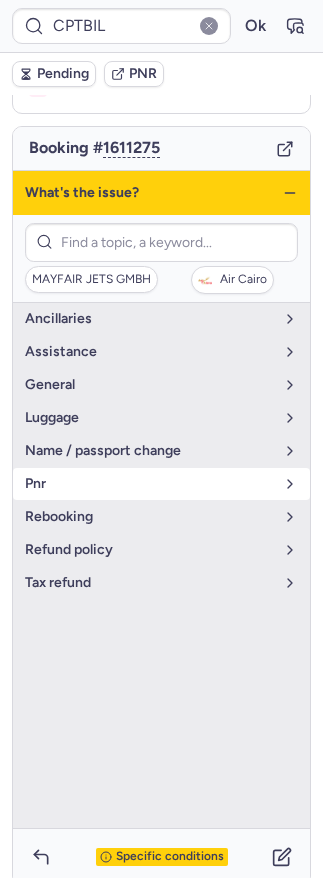 click on "pnr" at bounding box center (149, 484) 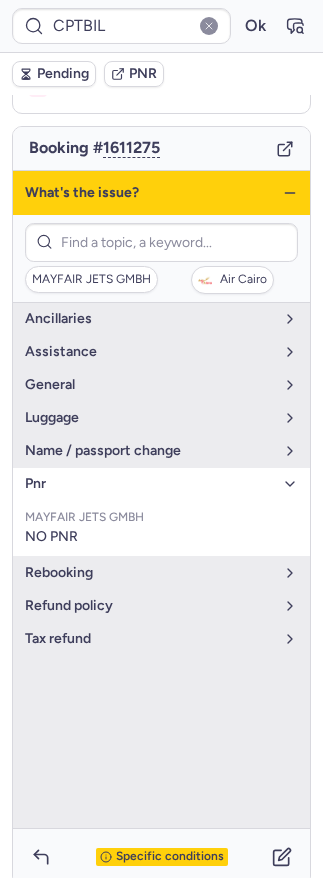 click 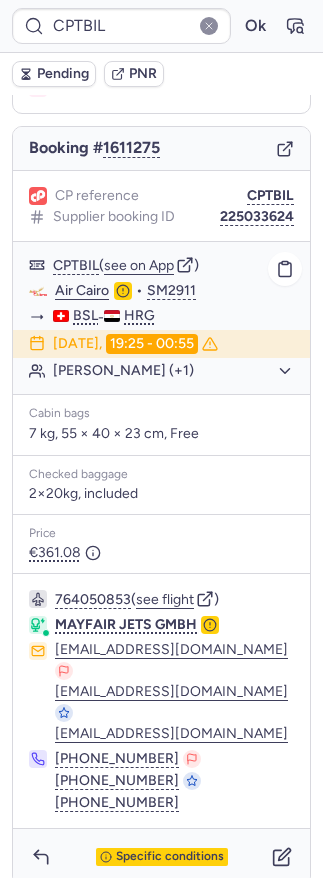 scroll, scrollTop: 0, scrollLeft: 0, axis: both 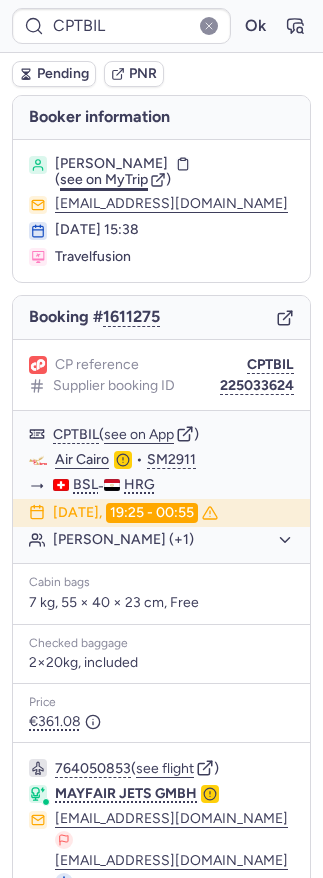 click on "see on MyTrip" at bounding box center [104, 179] 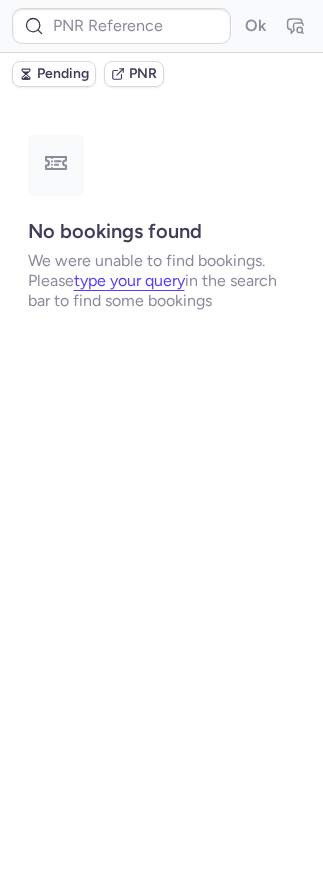 type on "CPA9AP" 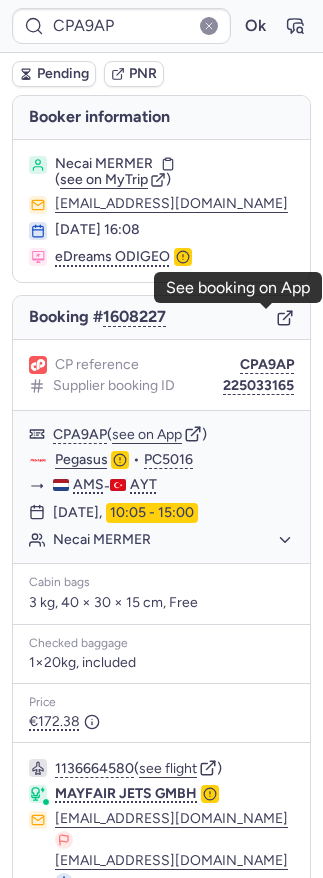 click 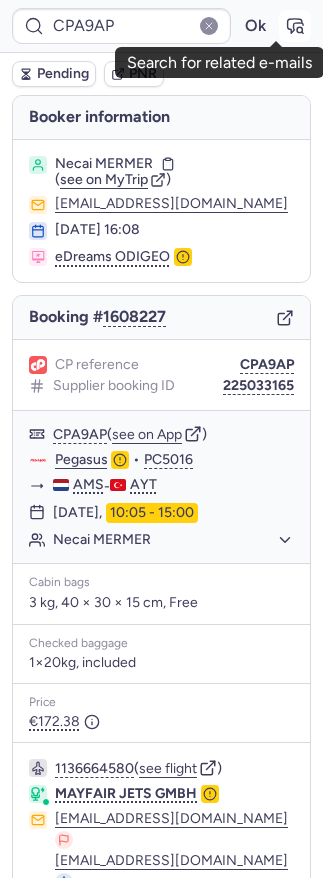 click 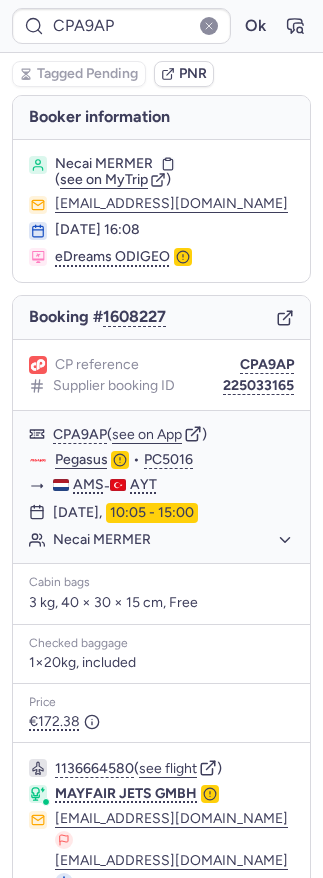 scroll, scrollTop: 169, scrollLeft: 0, axis: vertical 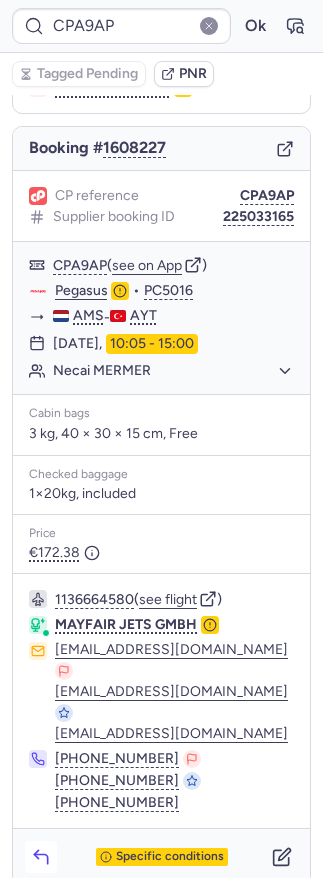 click 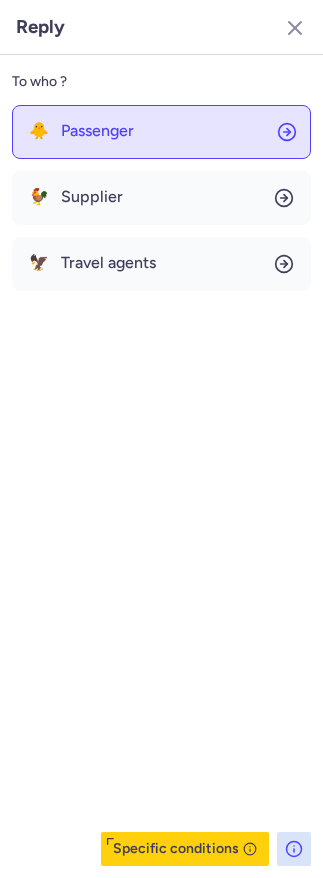click on "Passenger" at bounding box center (97, 131) 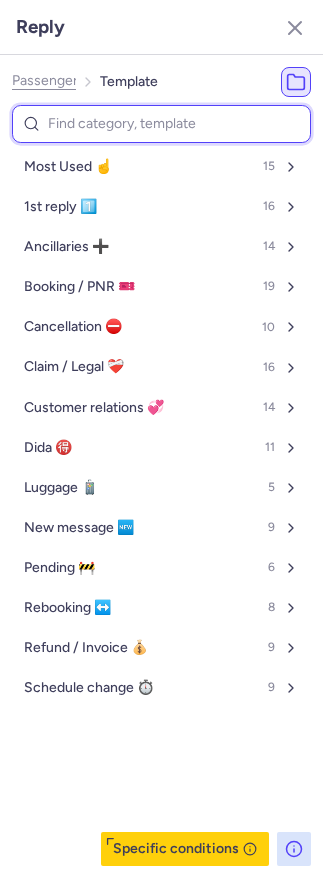 type on "t" 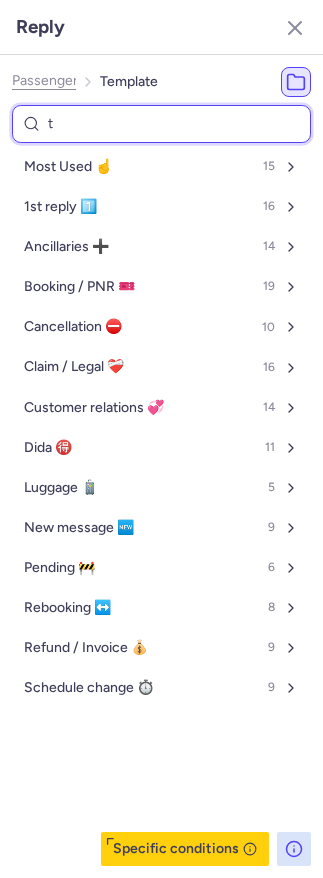 select on "en" 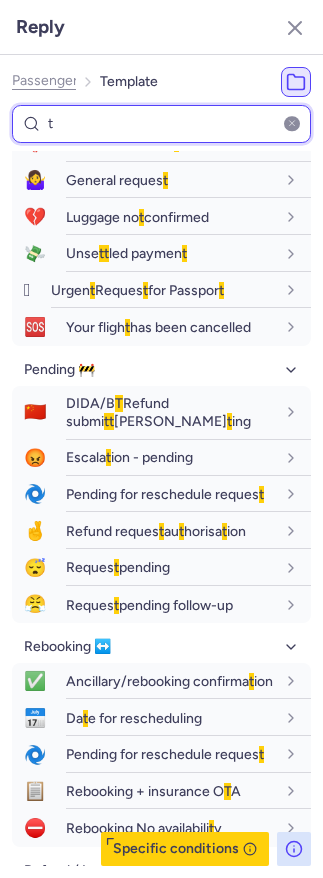 scroll, scrollTop: 3199, scrollLeft: 0, axis: vertical 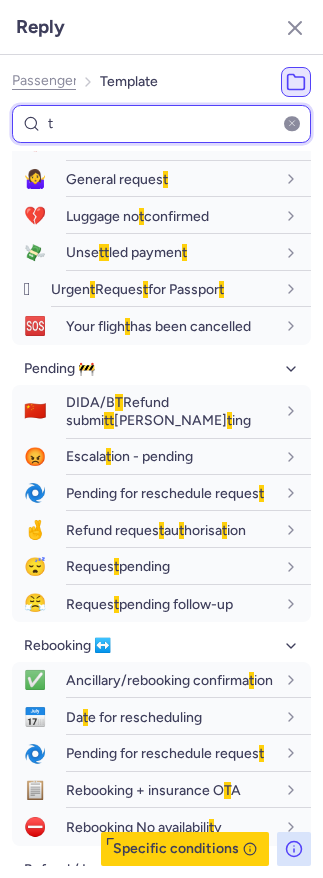 paste on "p" 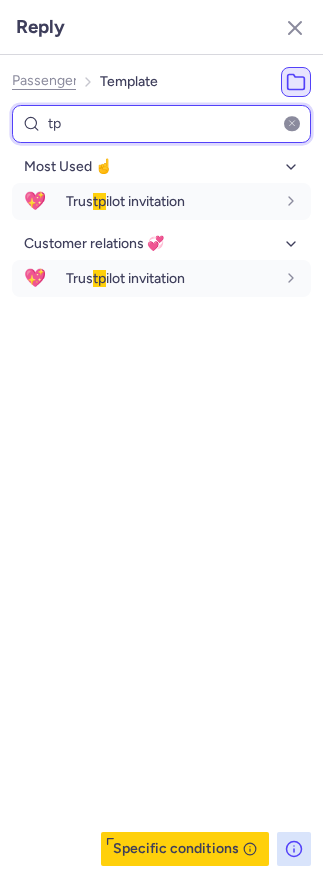 scroll, scrollTop: 0, scrollLeft: 0, axis: both 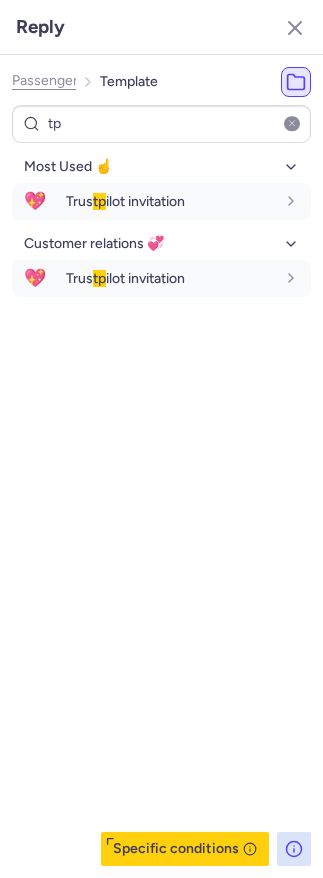 click on "Most Used ☝️ 💖 Trus tp ilot invitation fr en de nl pt es it ru en Customer relations 💞 💖 Trus tp ilot invitation fr en de nl pt es it ru en" at bounding box center [161, 508] 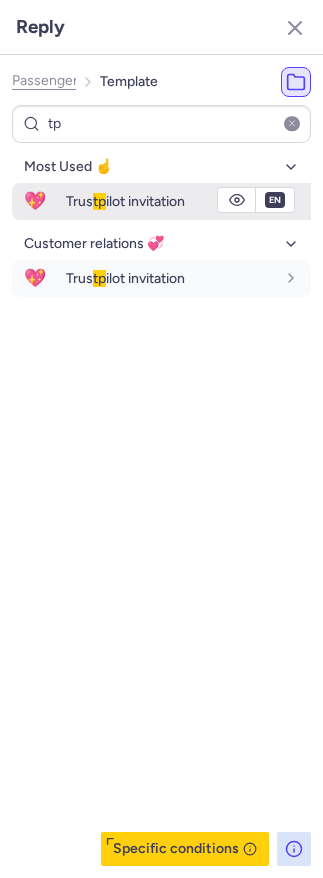 click on "Trus tp ilot invitation" at bounding box center (125, 201) 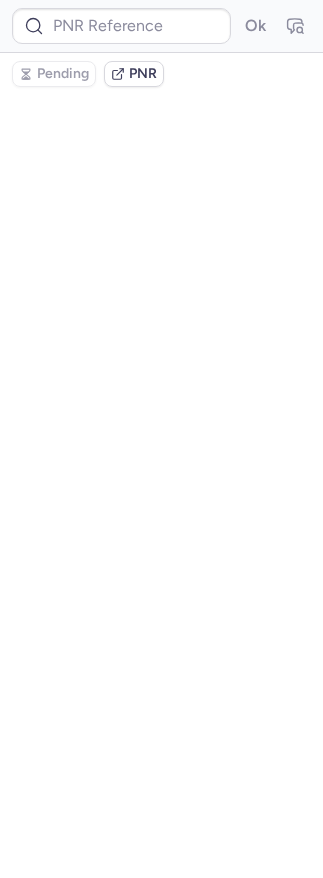 scroll, scrollTop: 0, scrollLeft: 0, axis: both 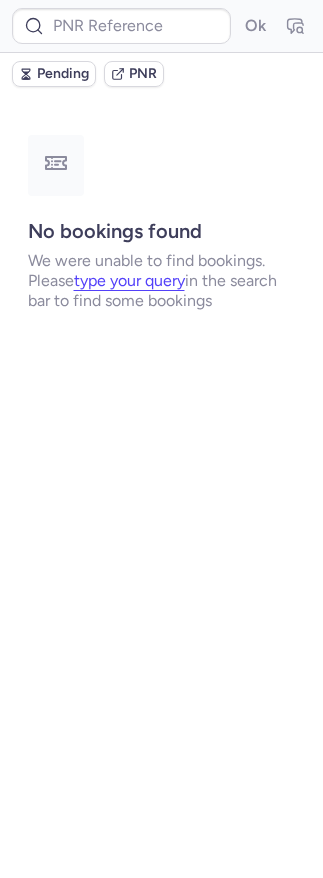 type on "CPA9AP" 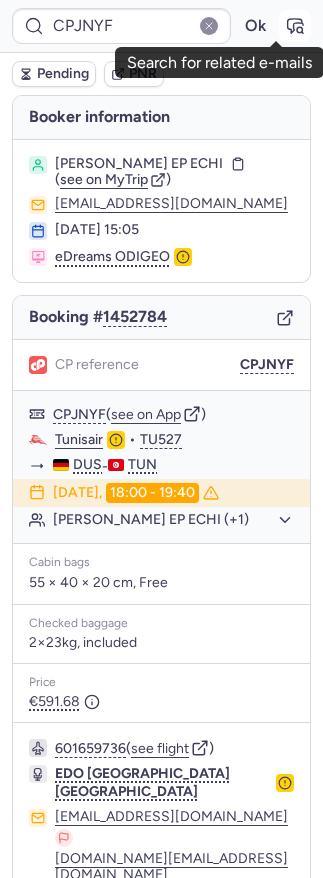 click 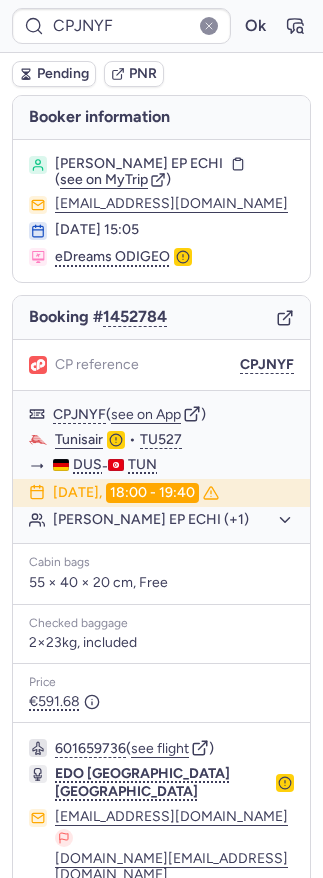 click on "CPJNYF" at bounding box center [267, 365] 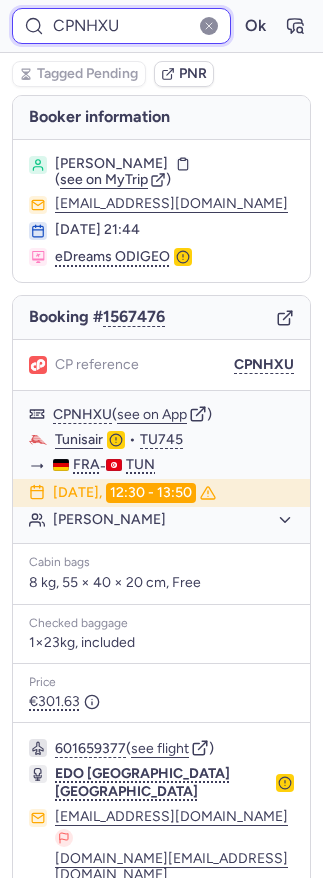 click on "CPNHXU" at bounding box center (121, 26) 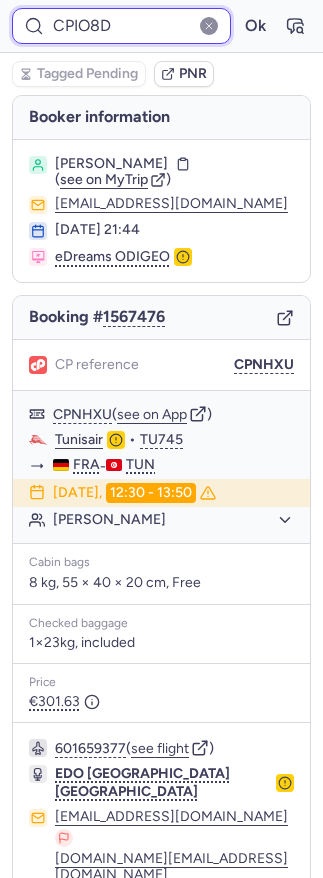 type on "CPIO8D" 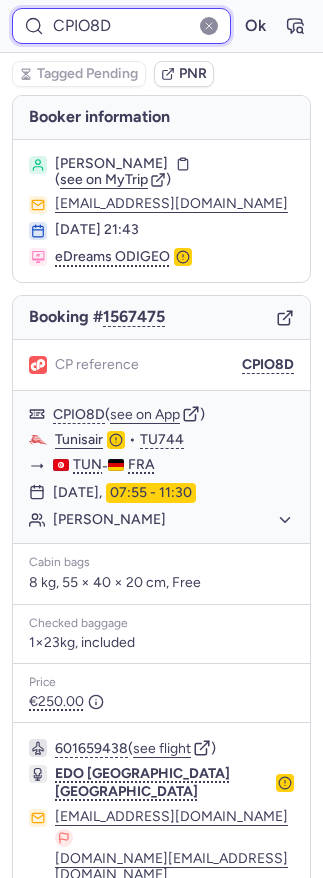 scroll, scrollTop: 85, scrollLeft: 0, axis: vertical 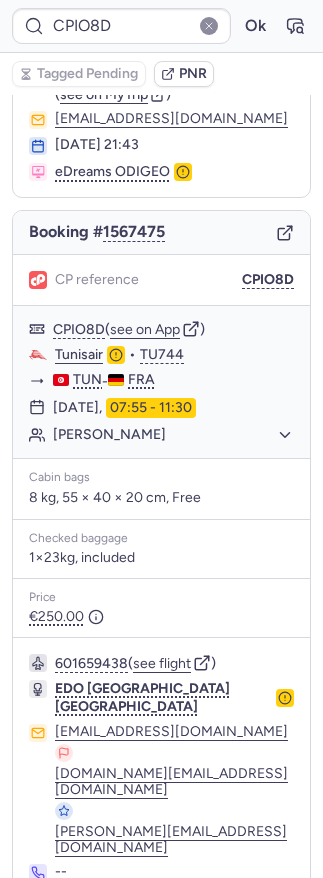 click at bounding box center (282, 927) 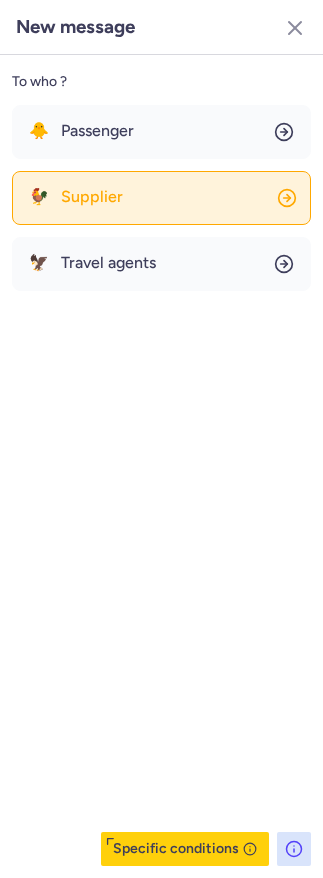 click on "🐓 Supplier" 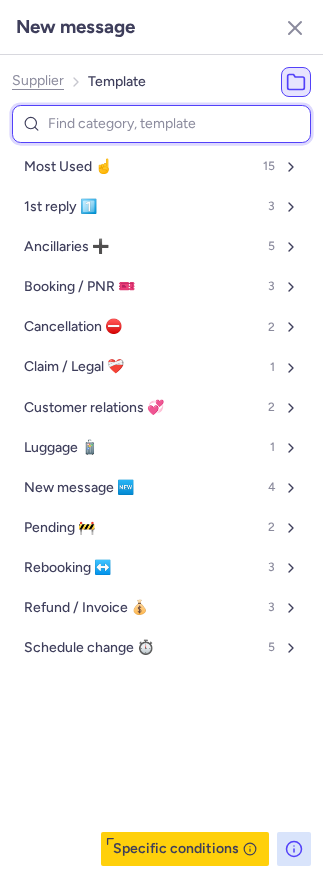 paste on "p" 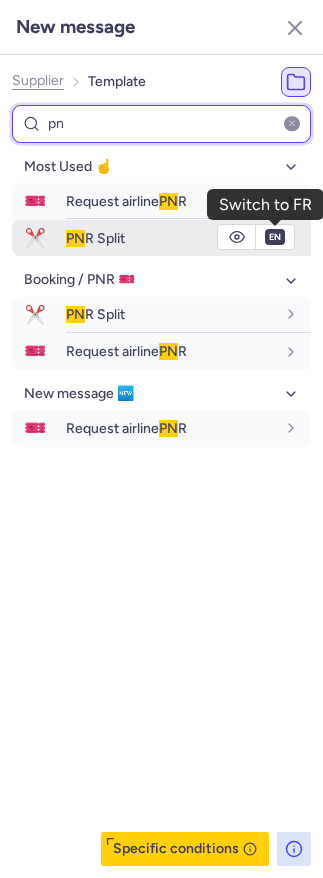 type on "pn" 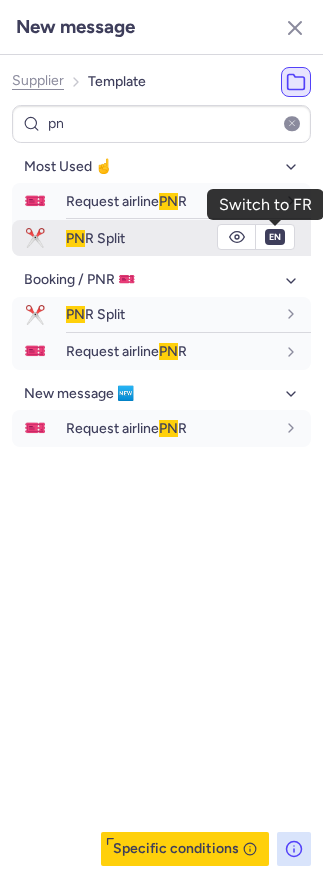 click on "en" at bounding box center [275, 237] 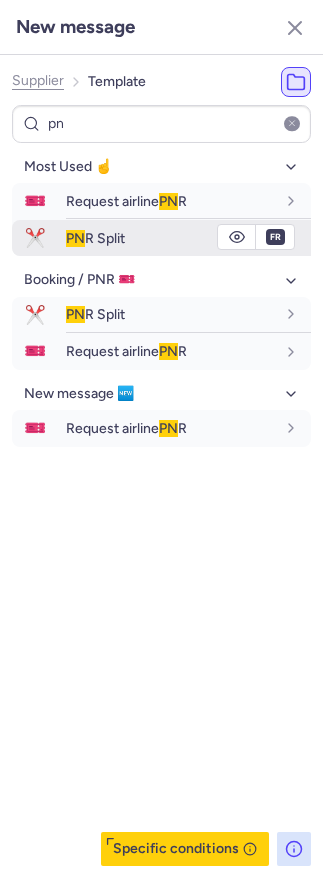 click on "PN R Split" at bounding box center (170, 238) 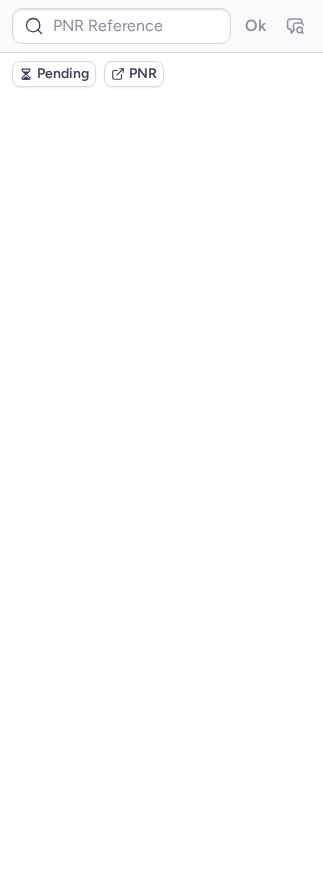 scroll, scrollTop: 0, scrollLeft: 0, axis: both 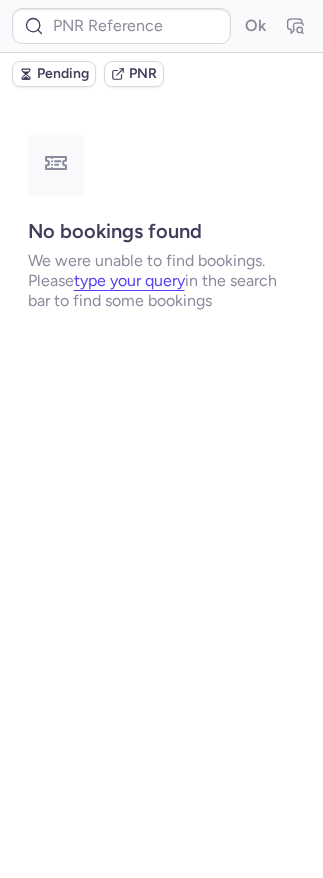 type on "CPNHXU" 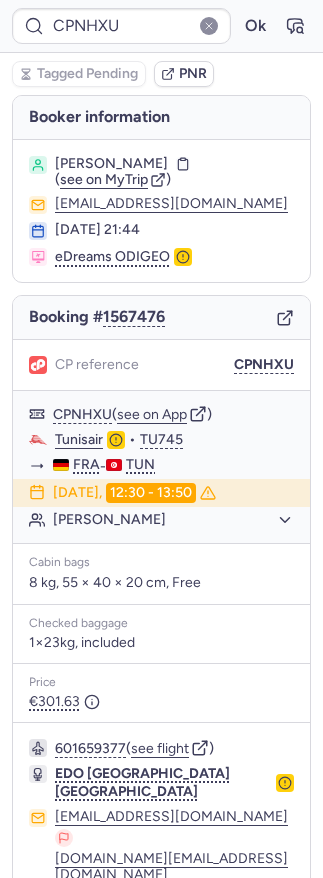 scroll, scrollTop: 85, scrollLeft: 0, axis: vertical 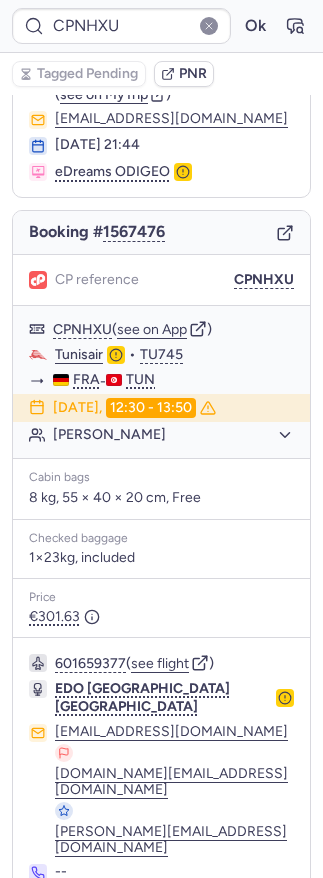 click 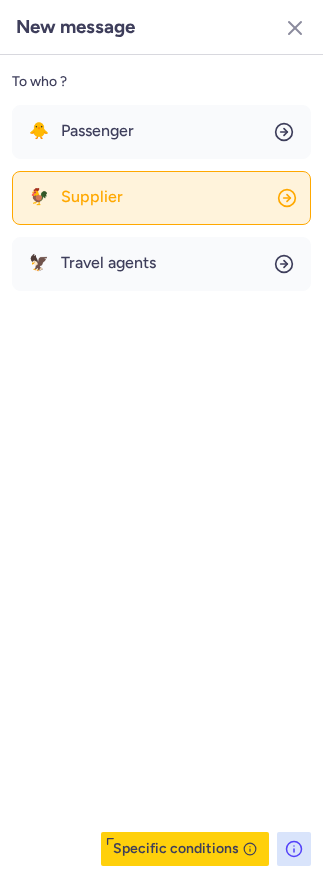 click on "Supplier" at bounding box center (92, 197) 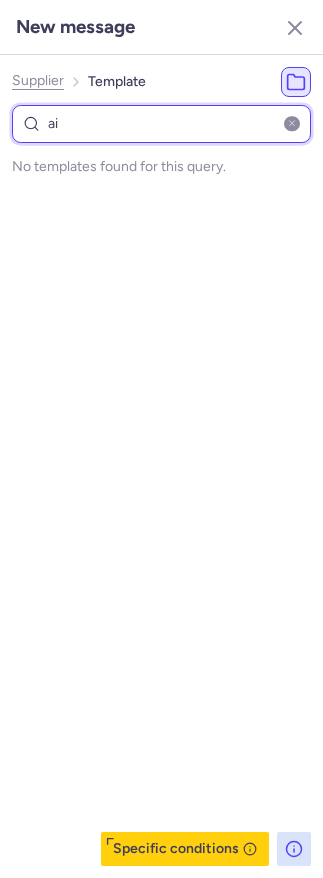 type on "a" 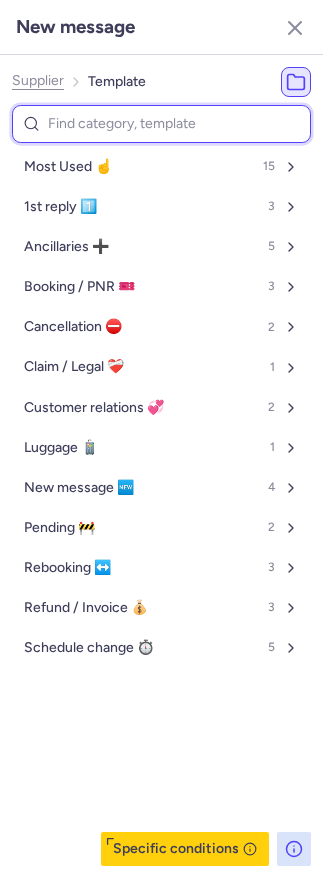 paste on "p" 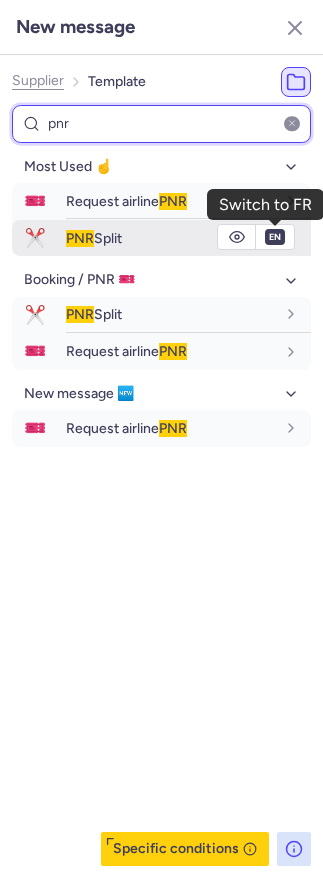 type on "pnr" 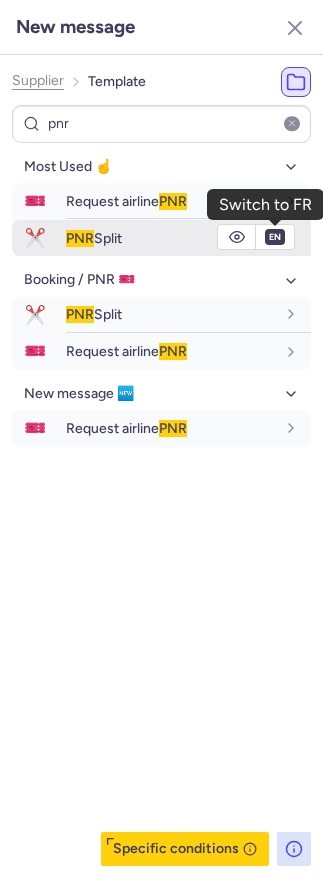 click on "en" at bounding box center (275, 237) 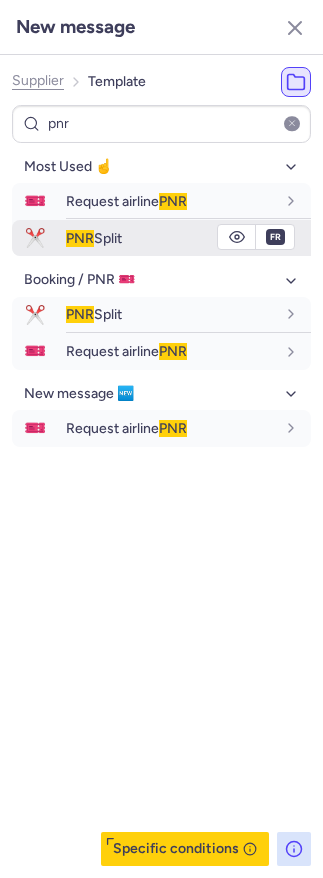 click on "PNR  Split" at bounding box center (188, 238) 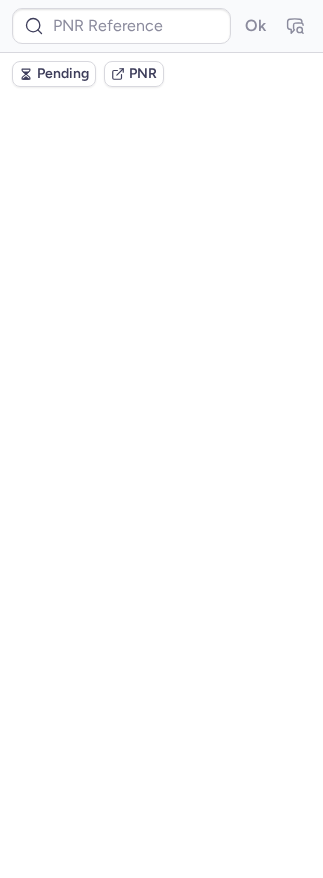 scroll, scrollTop: 0, scrollLeft: 0, axis: both 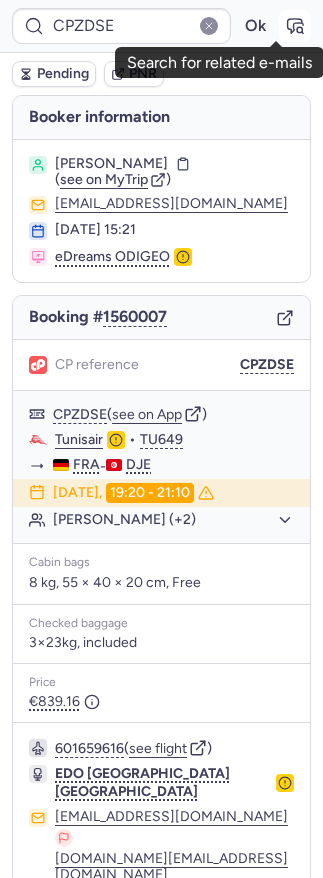 click 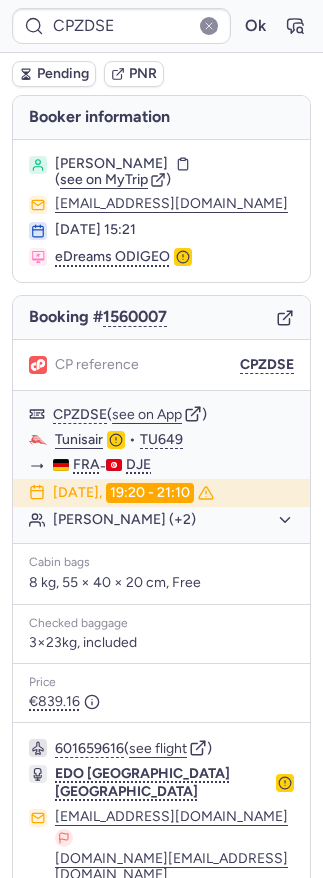 type on "CPINFU" 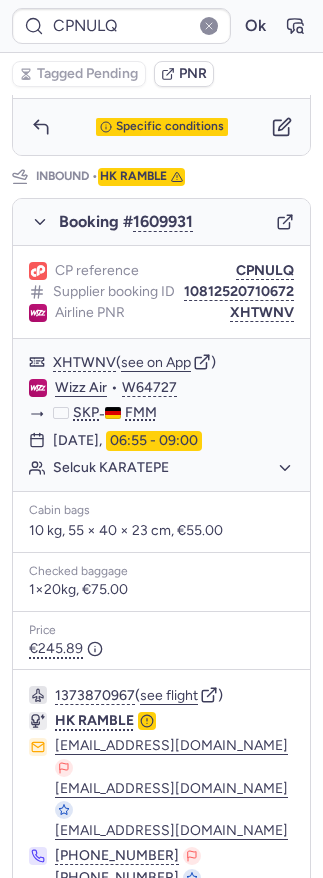 scroll, scrollTop: 1115, scrollLeft: 0, axis: vertical 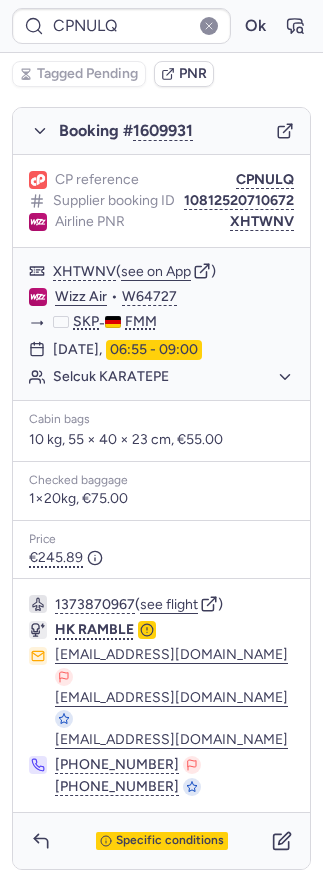 type on "CPKMHZ" 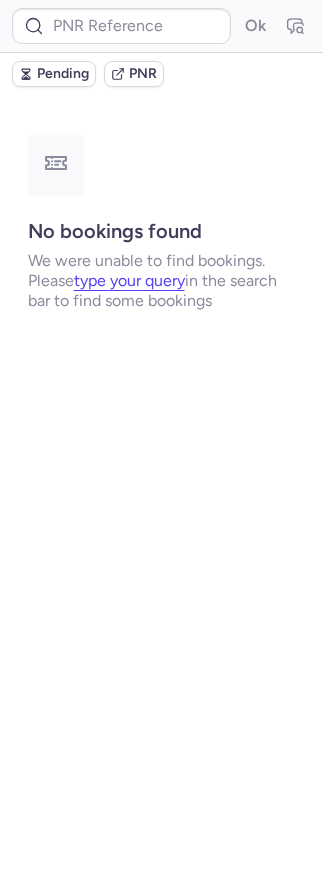 scroll, scrollTop: 0, scrollLeft: 0, axis: both 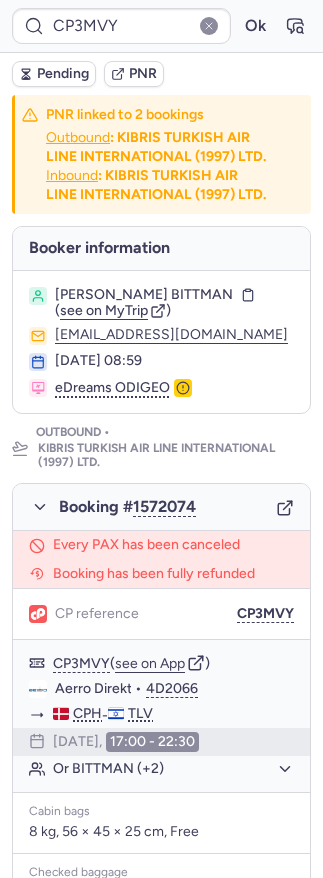 type on "CPTBIL" 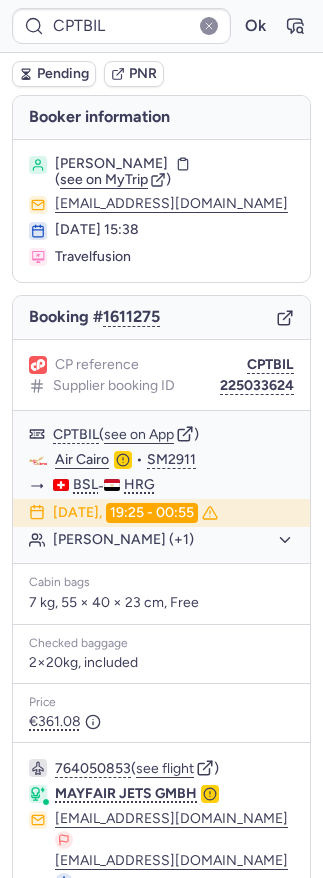 type 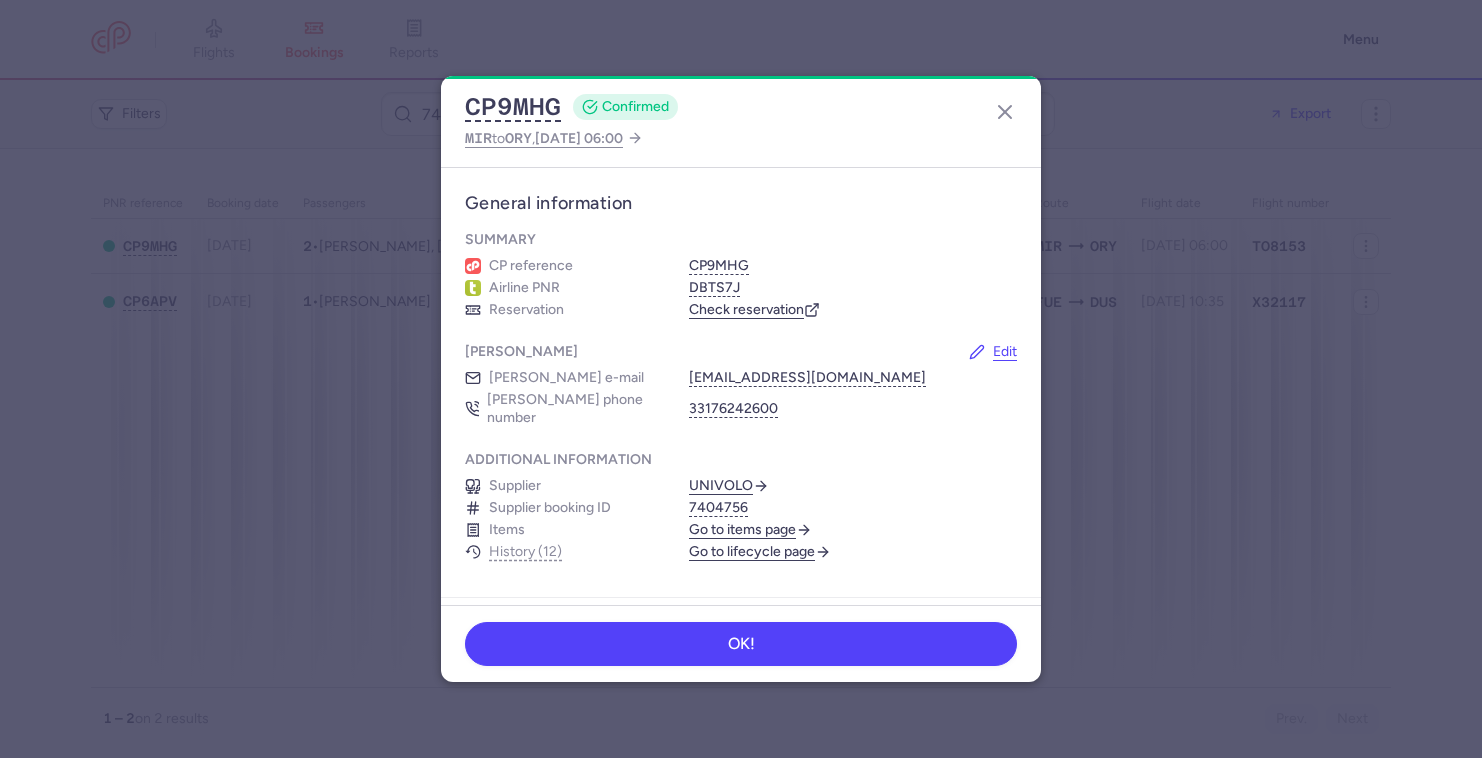 scroll, scrollTop: 0, scrollLeft: 0, axis: both 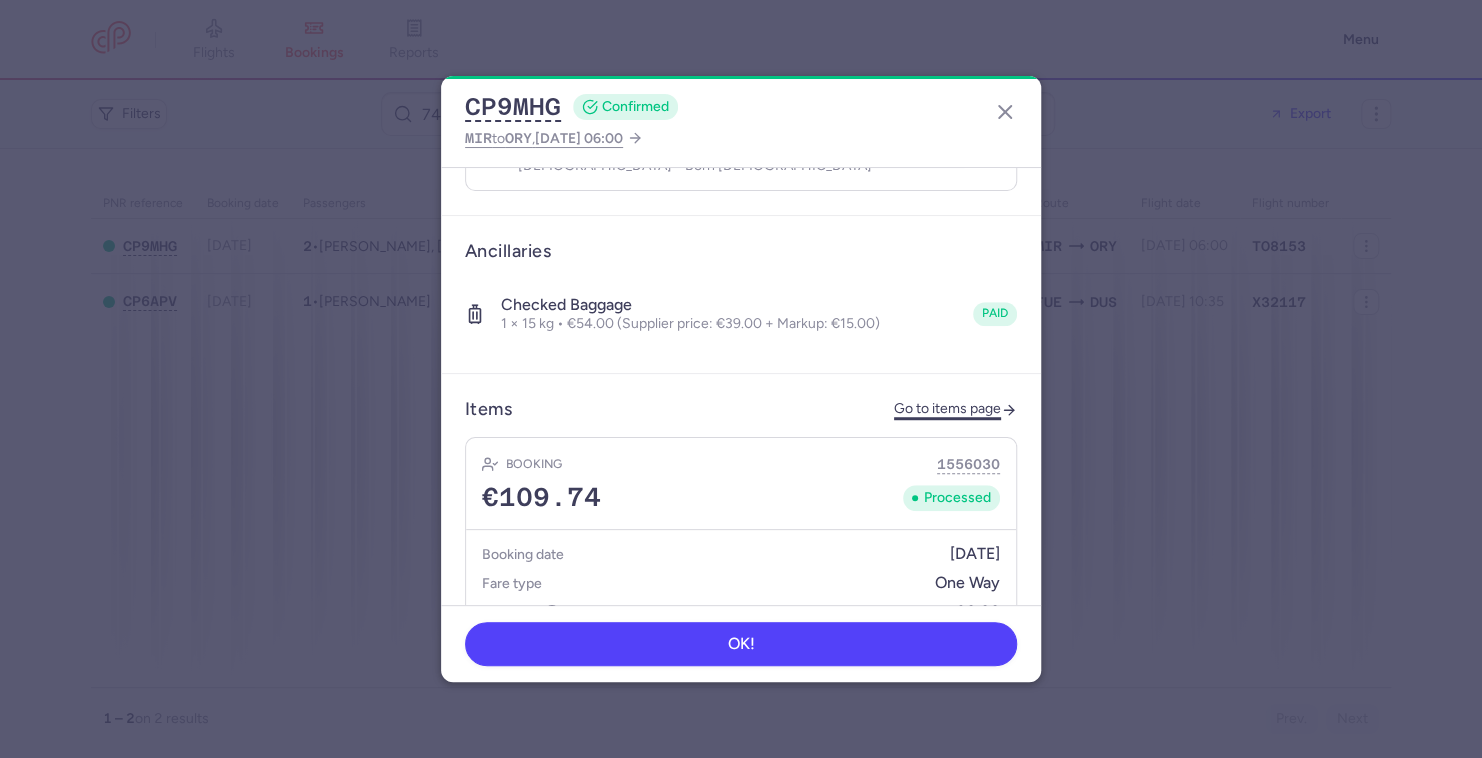 click on "Go to items page" 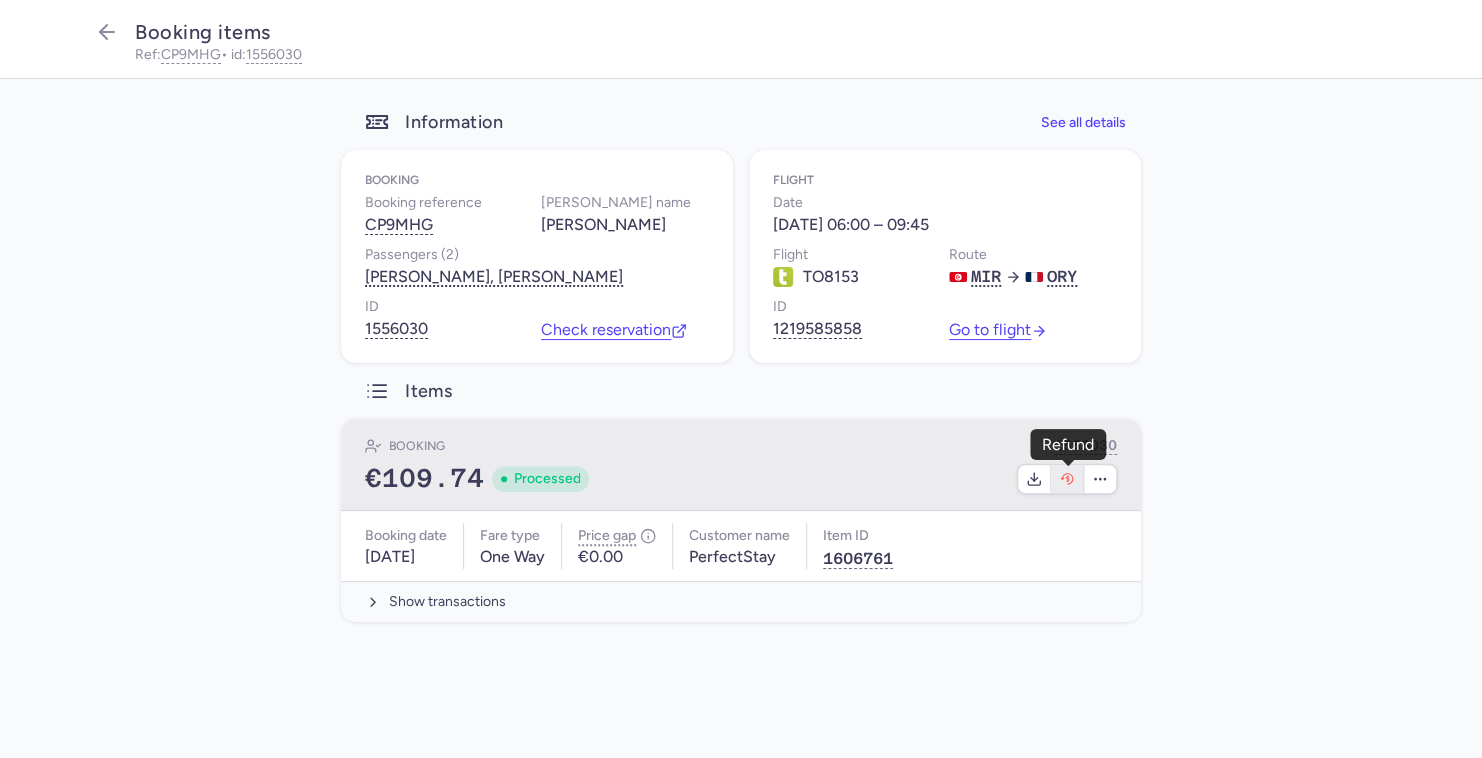 click 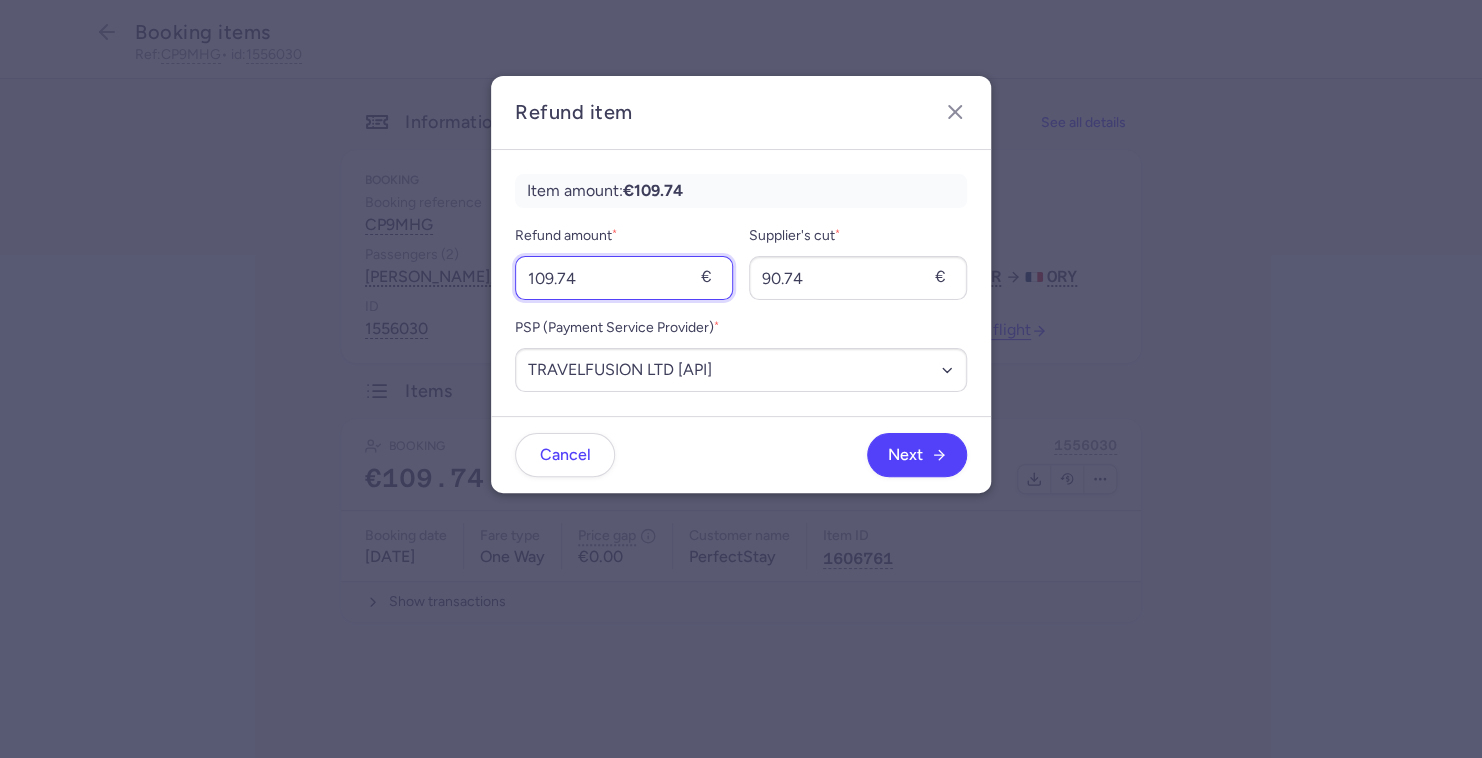 click on "109.74" at bounding box center [624, 278] 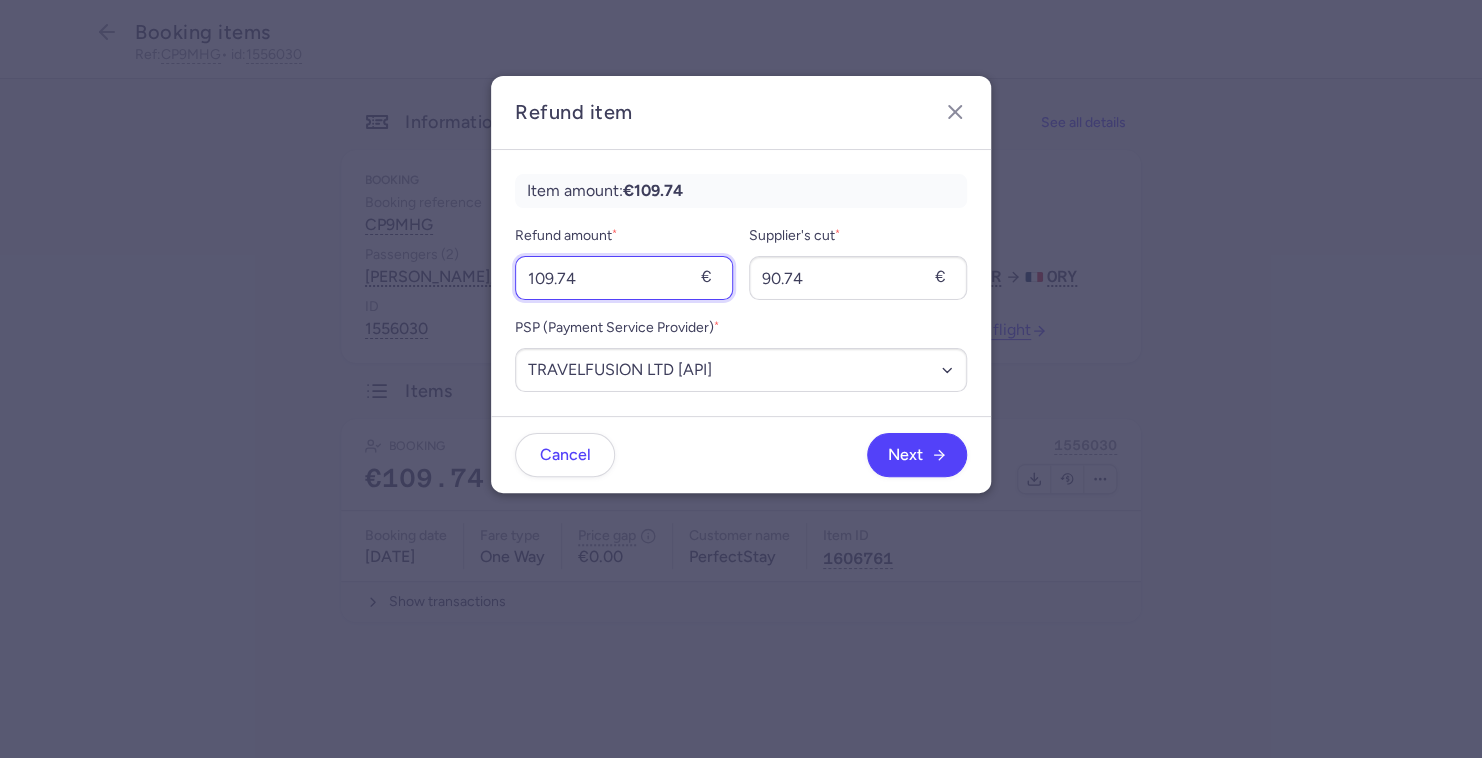 type on "r" 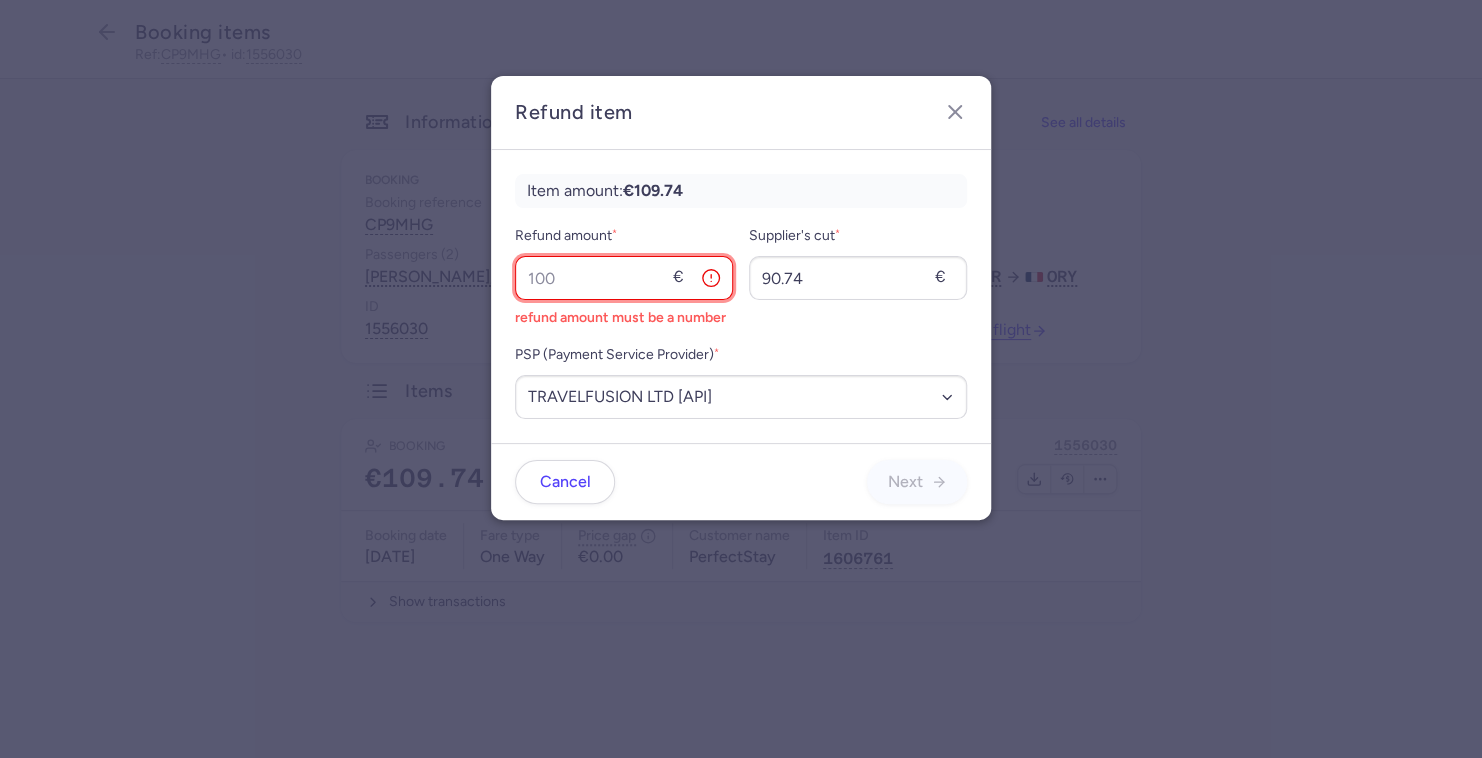 type on "6" 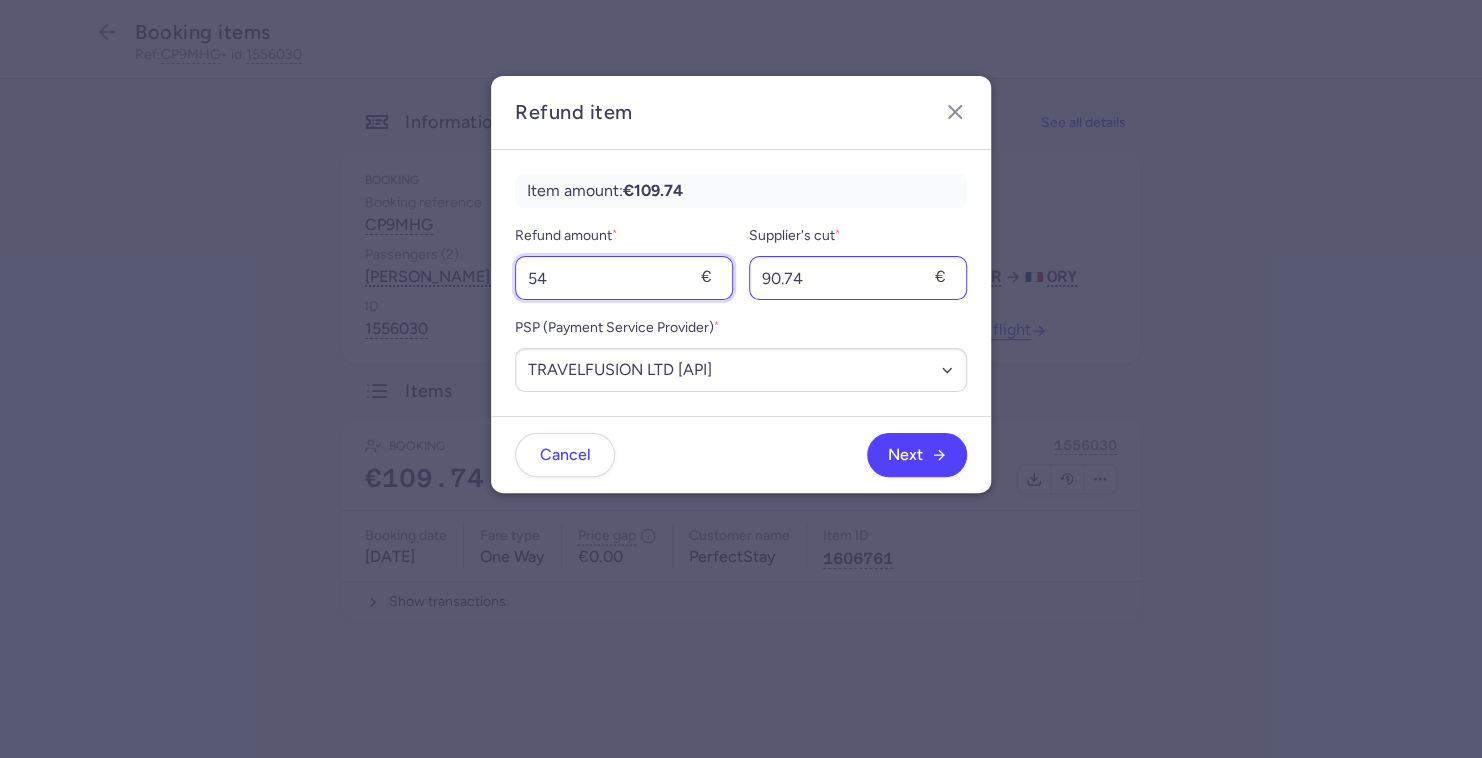 type on "54" 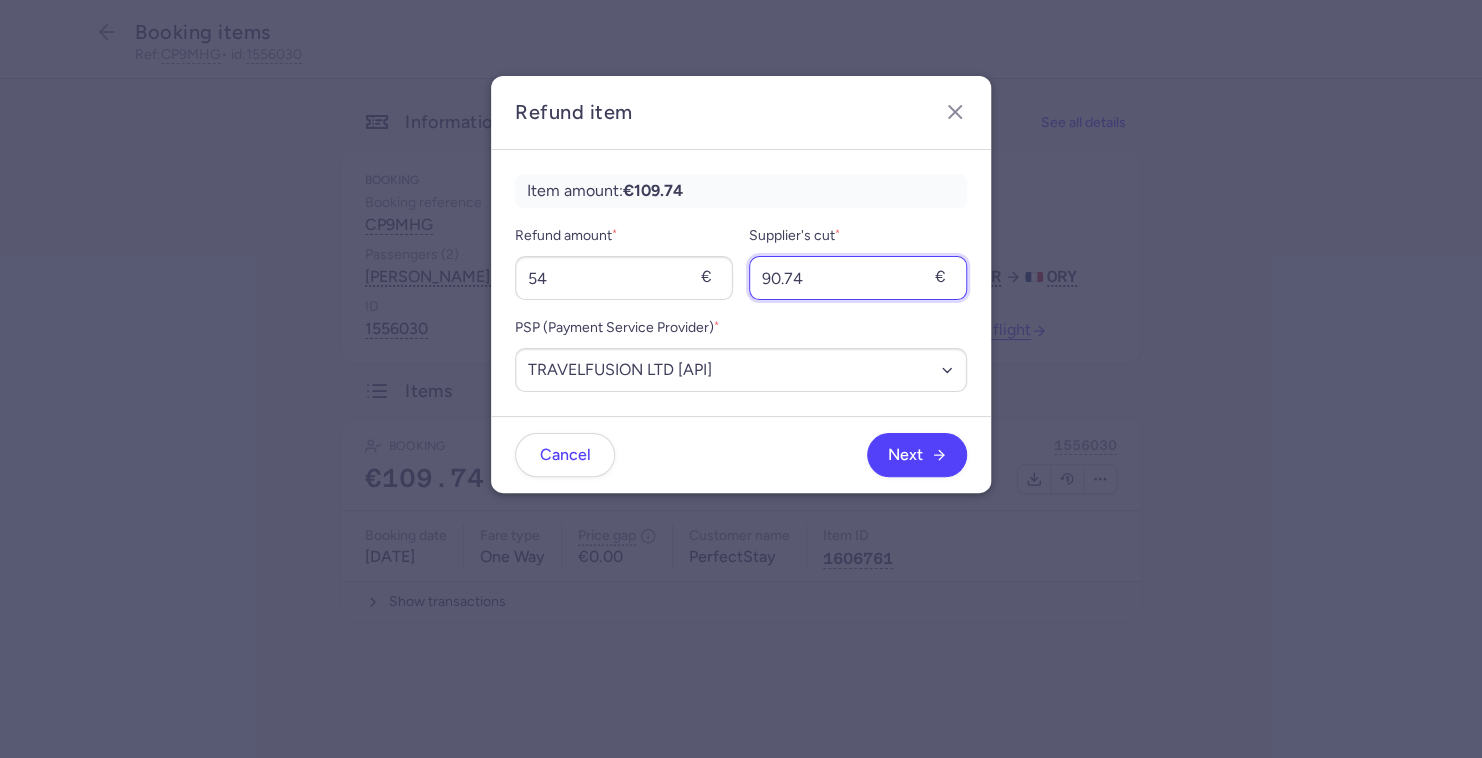 click on "90.74" at bounding box center [858, 278] 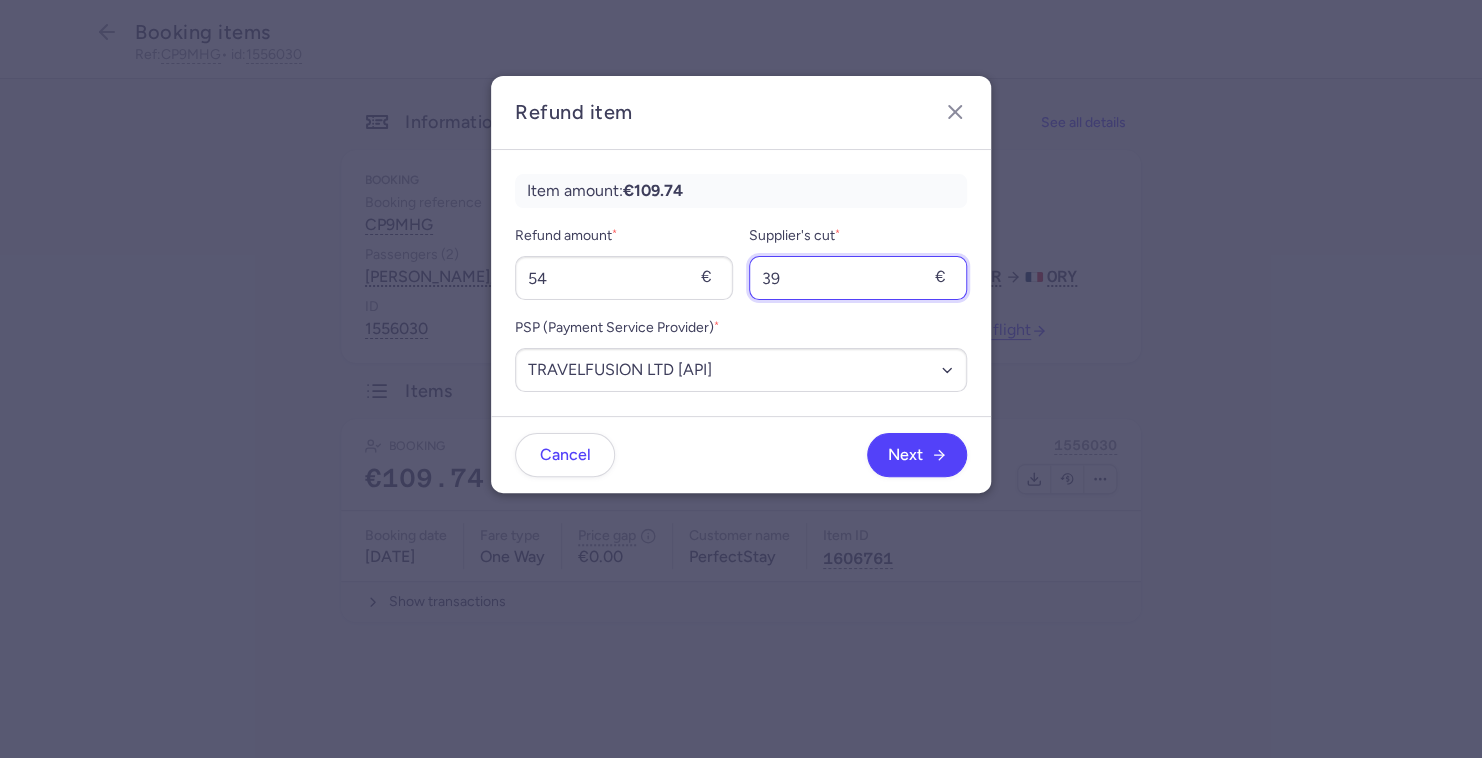 type on "39" 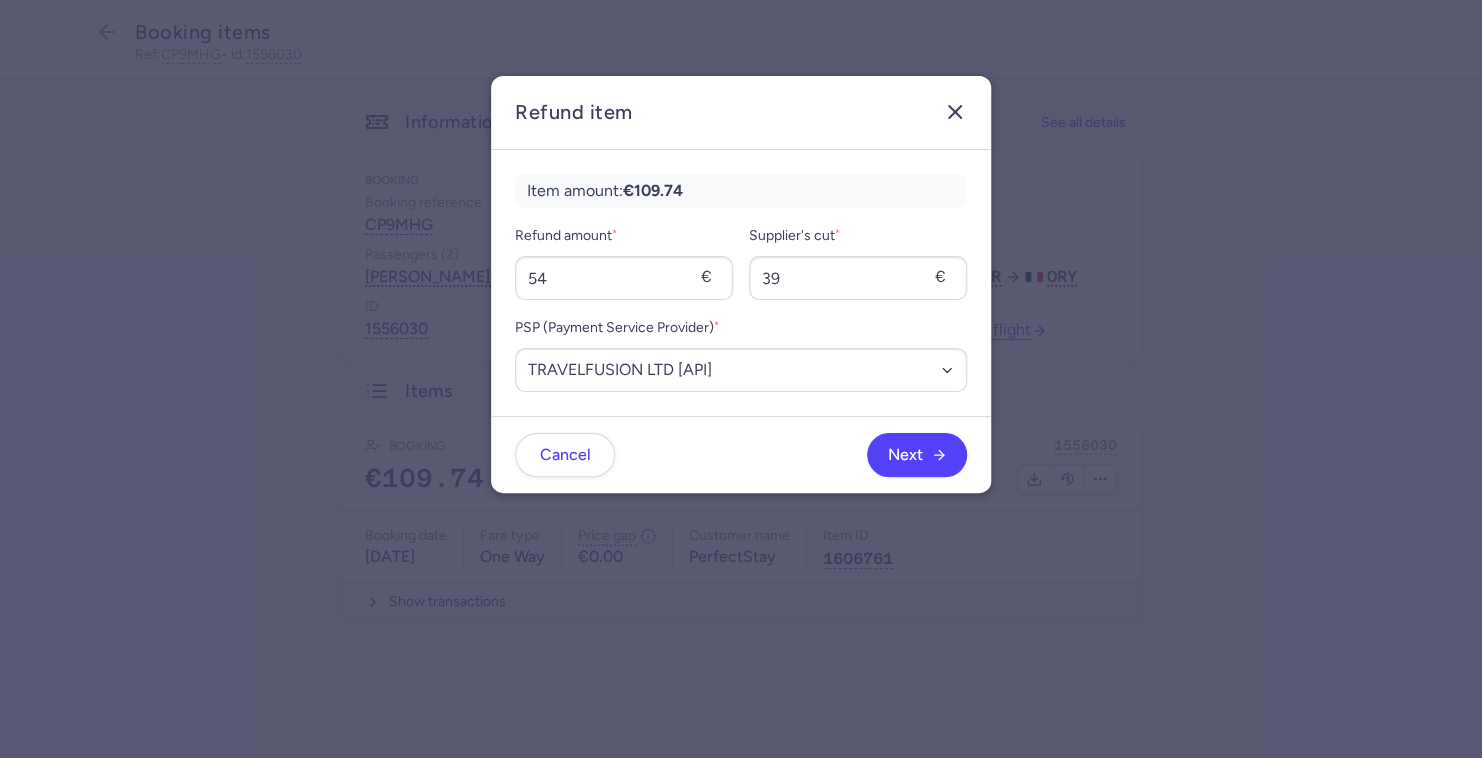 click 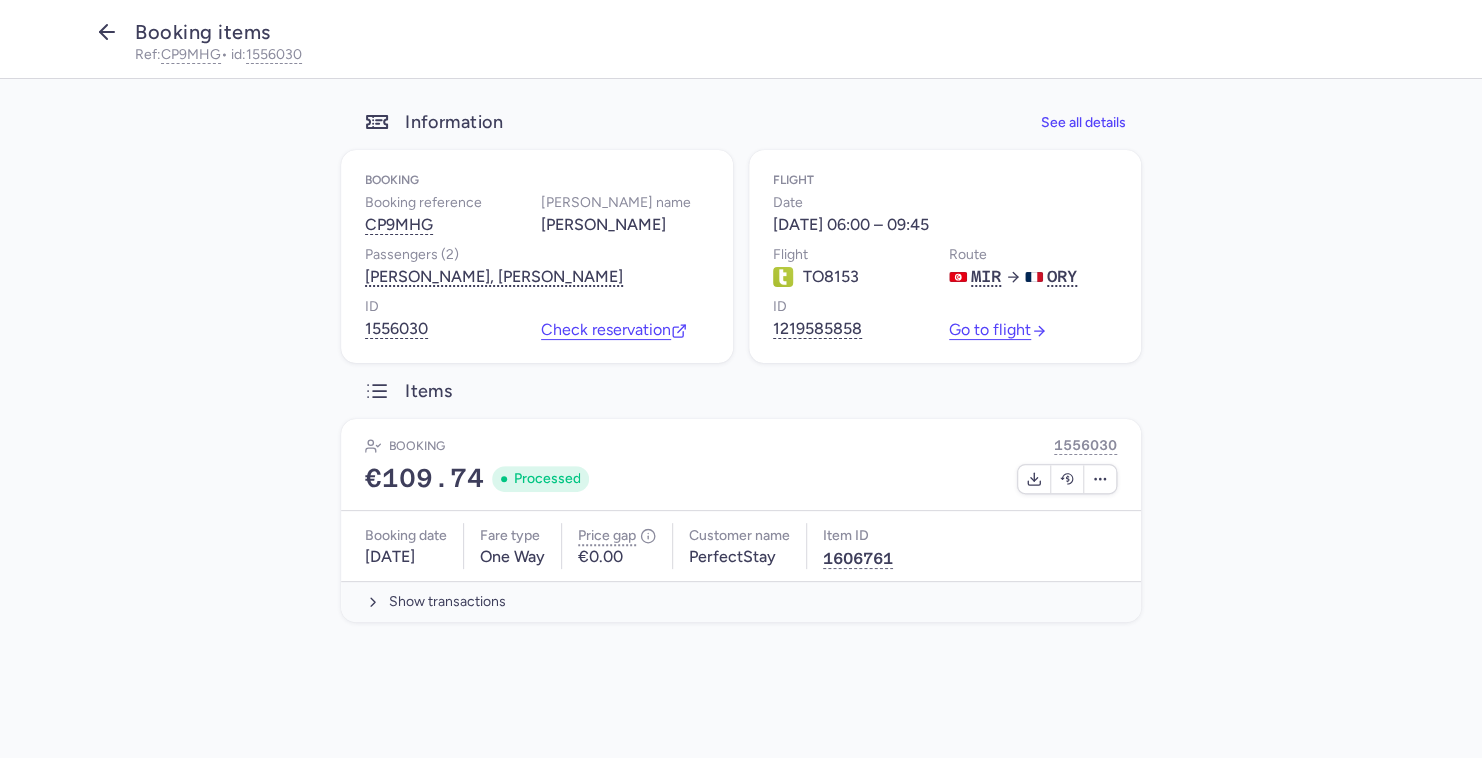 click at bounding box center [107, 34] 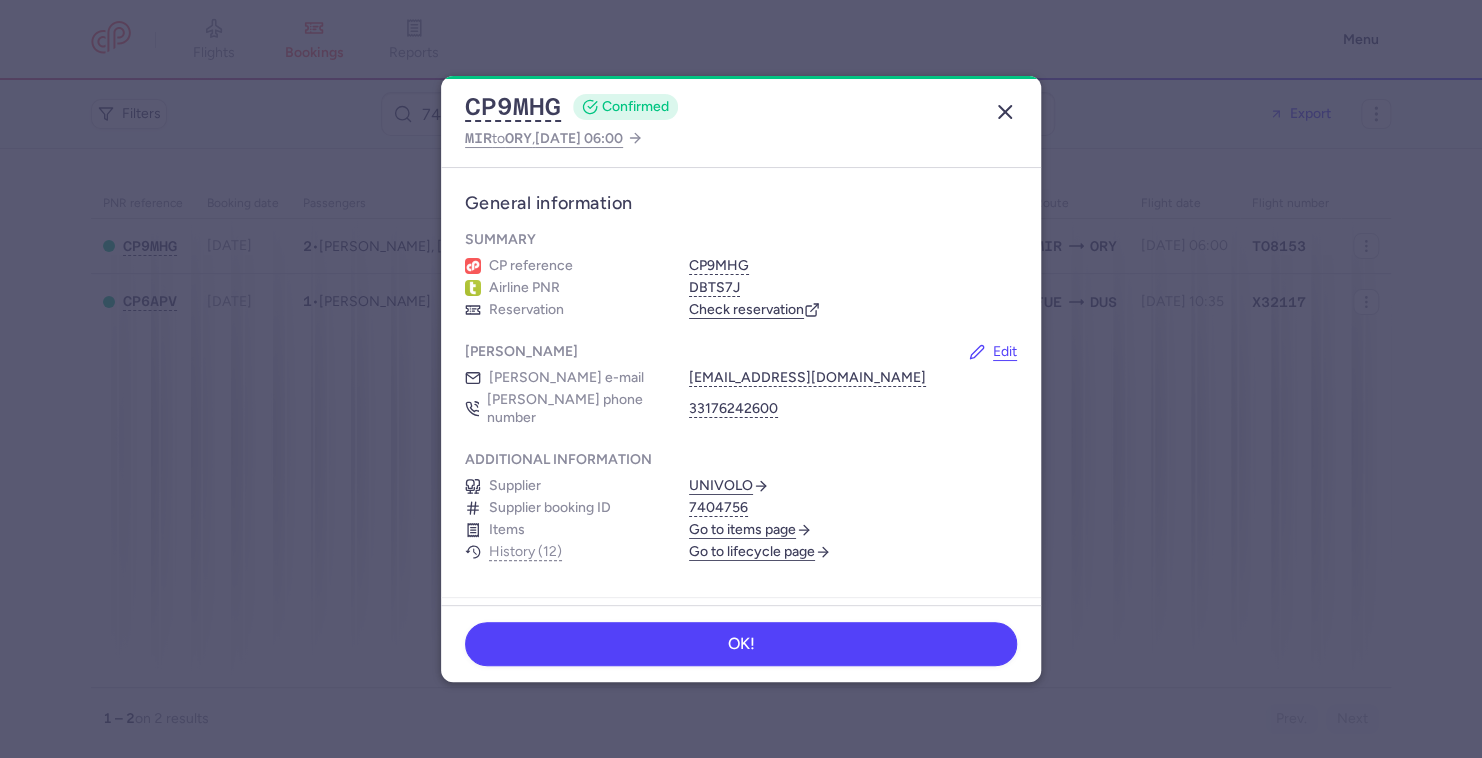 click 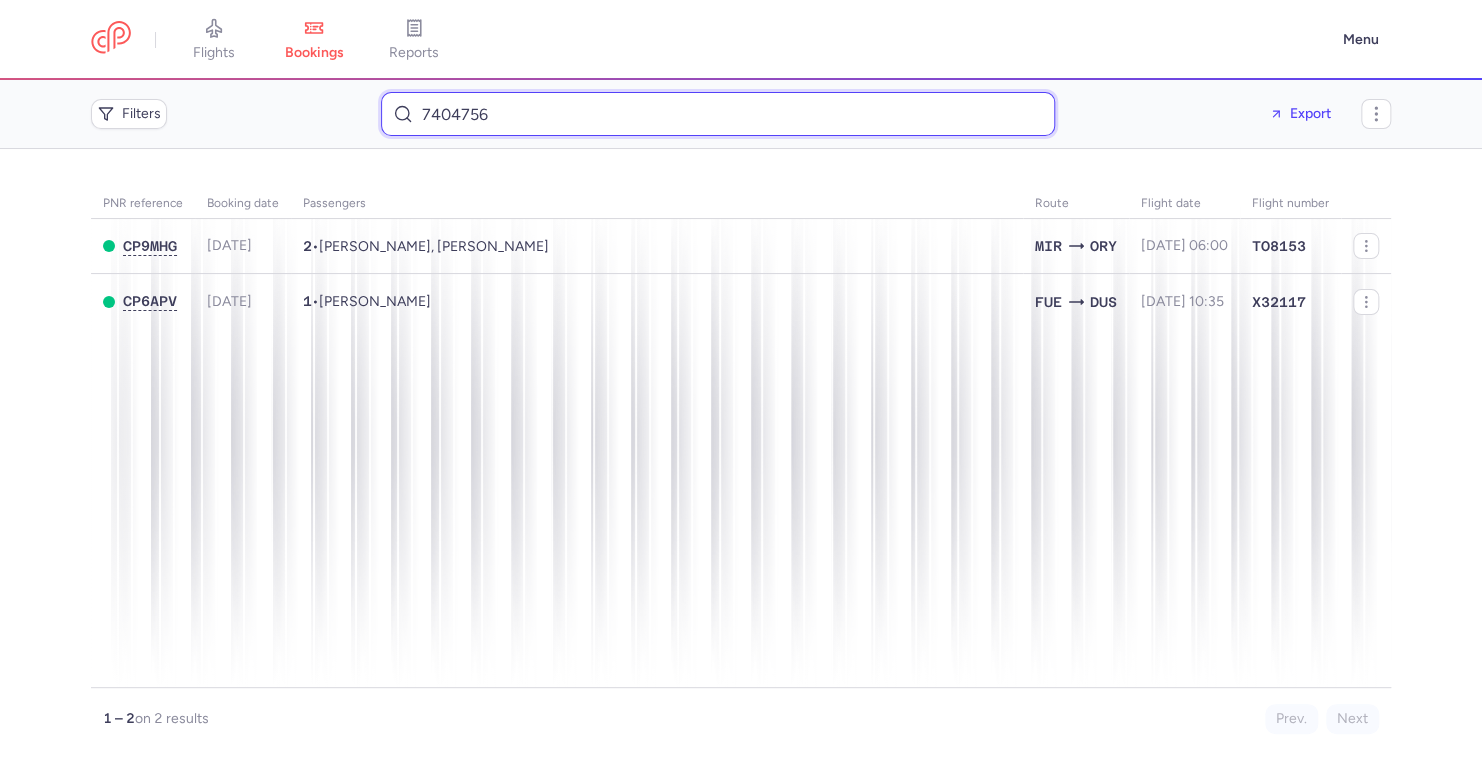 click on "7404756" at bounding box center [718, 114] 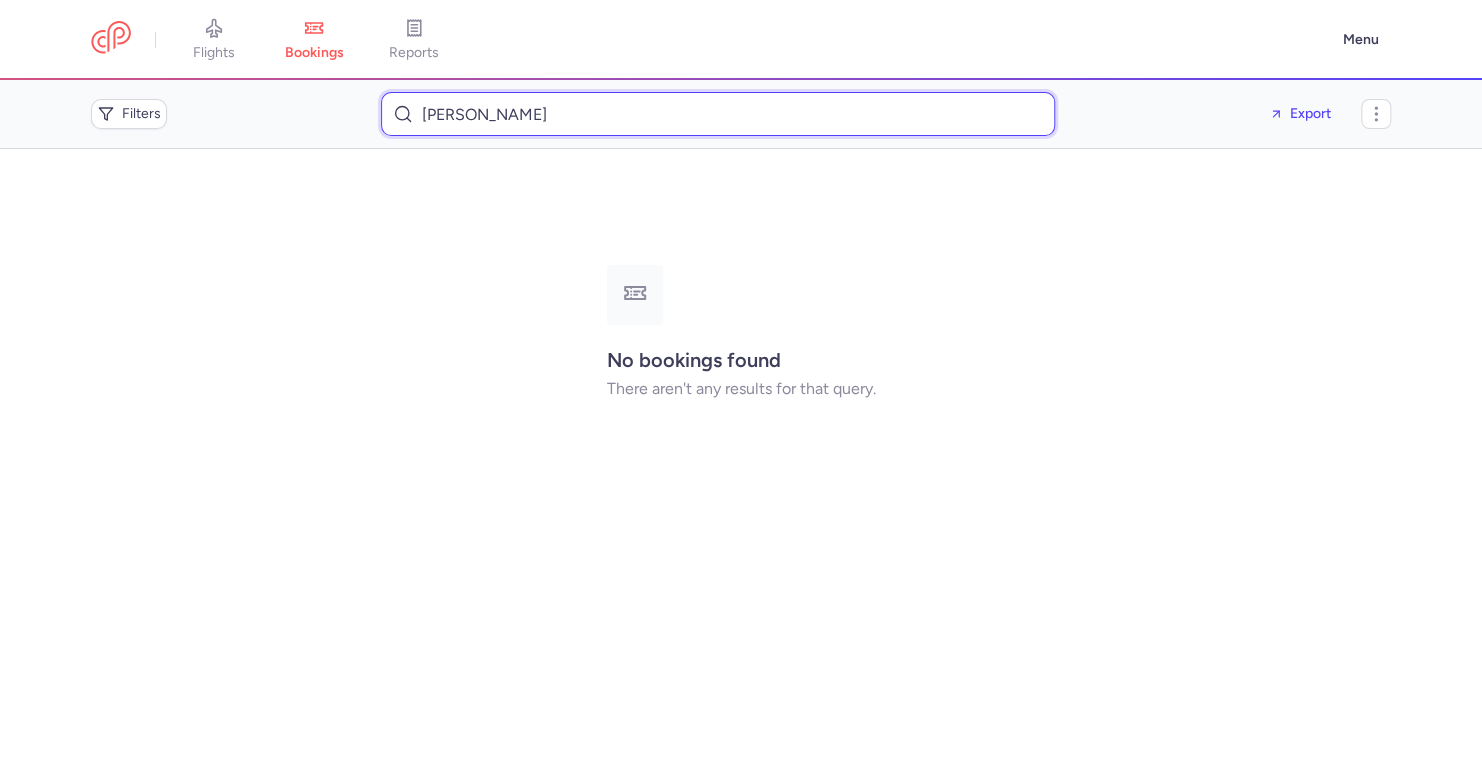 type on "Mirzo Karadolami" 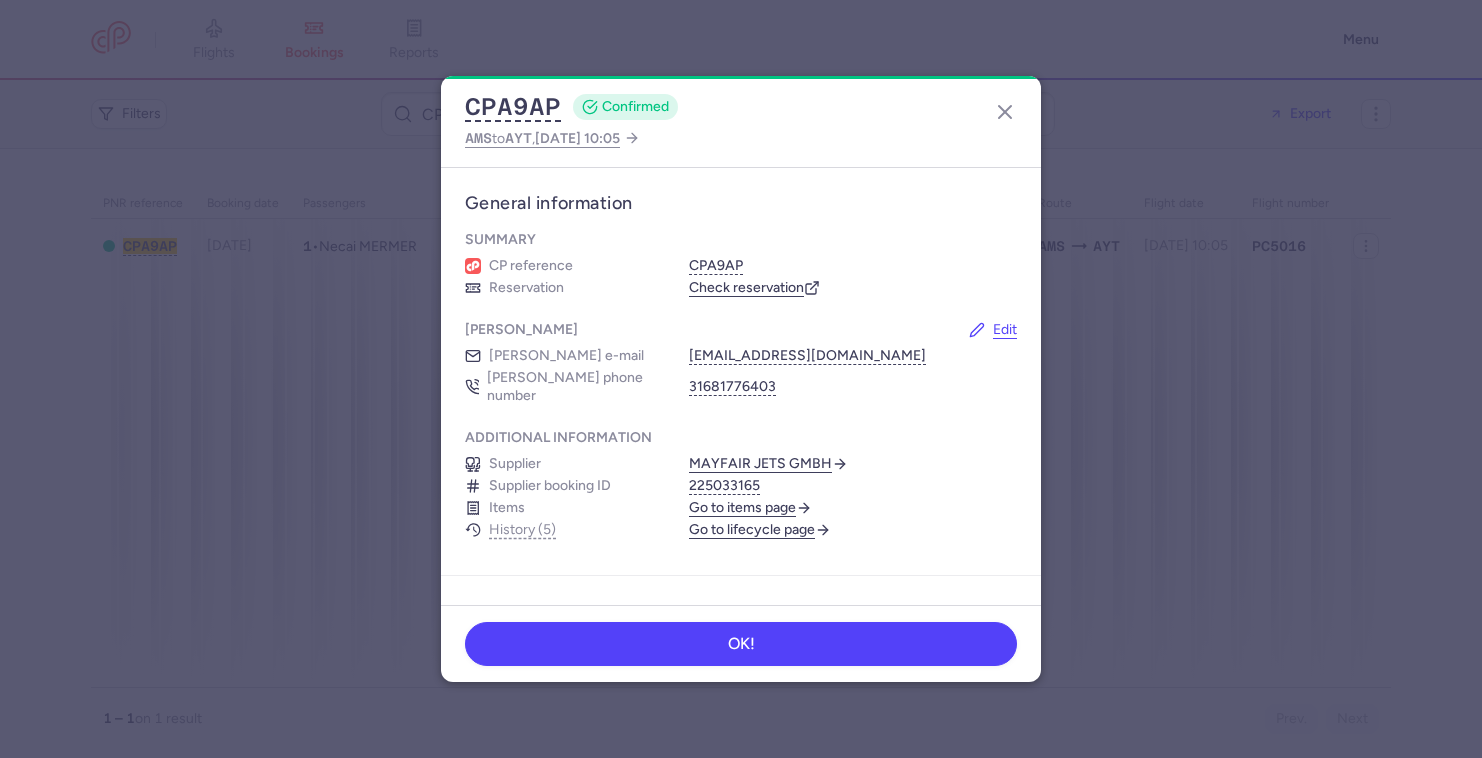 scroll, scrollTop: 0, scrollLeft: 0, axis: both 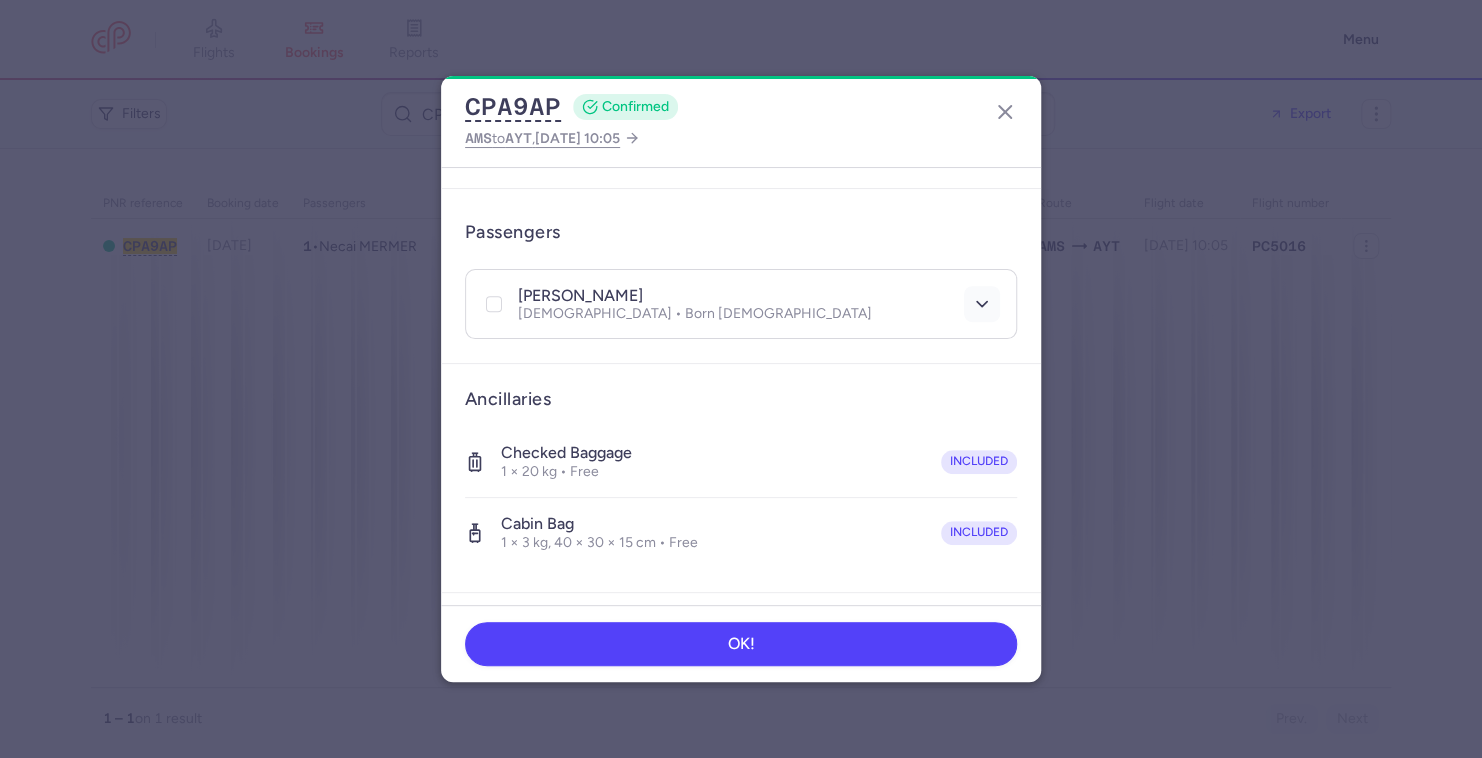 click 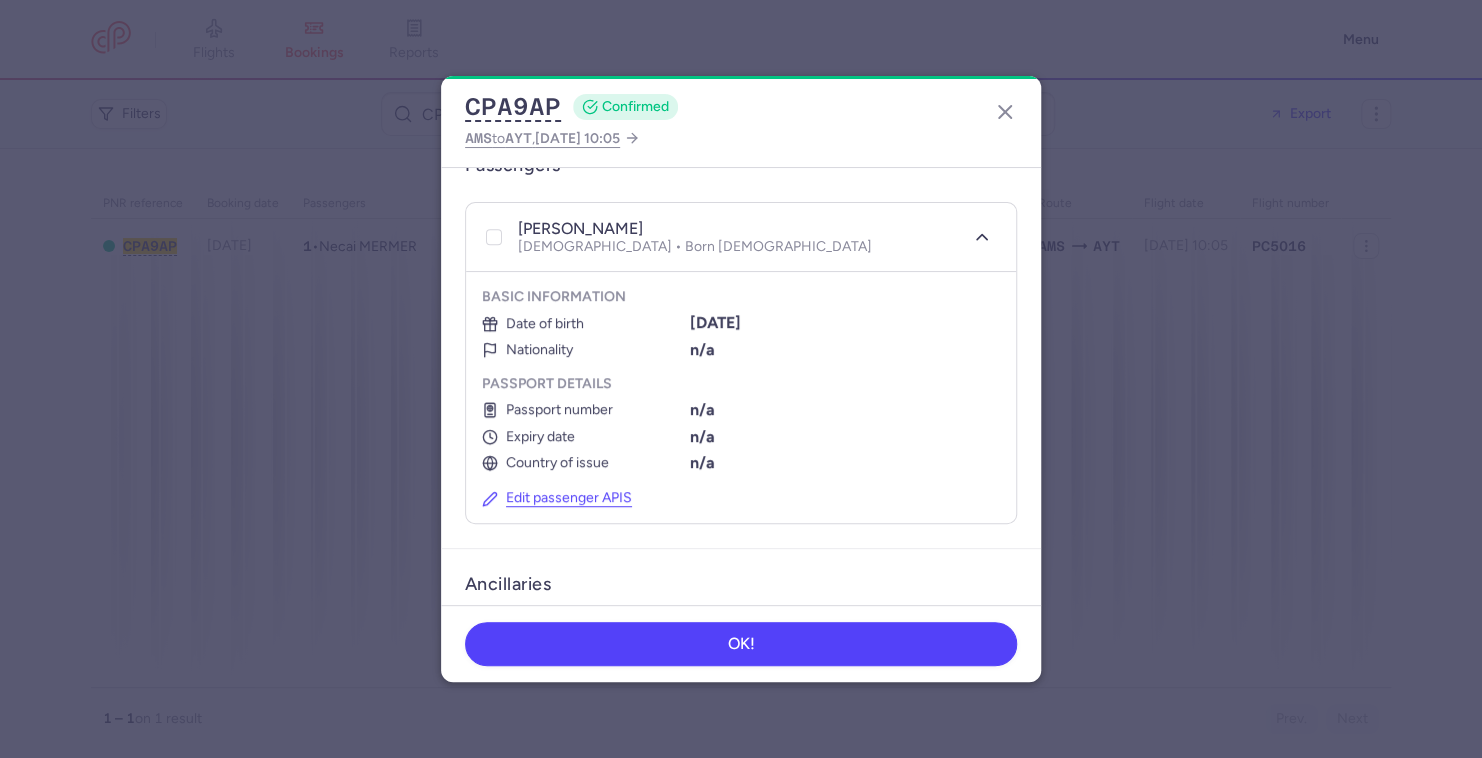 scroll, scrollTop: 455, scrollLeft: 0, axis: vertical 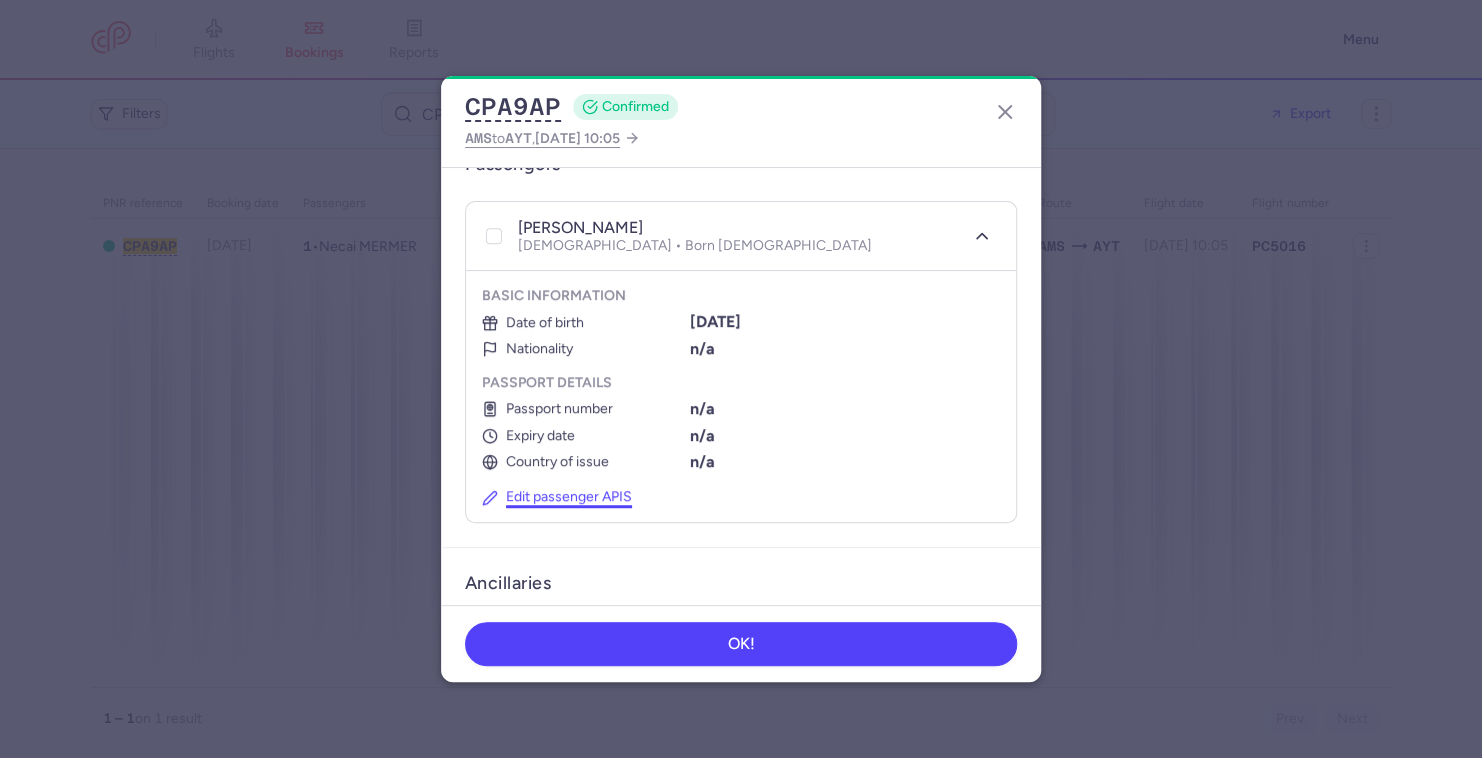 click on "Edit passenger APIS" at bounding box center [557, 497] 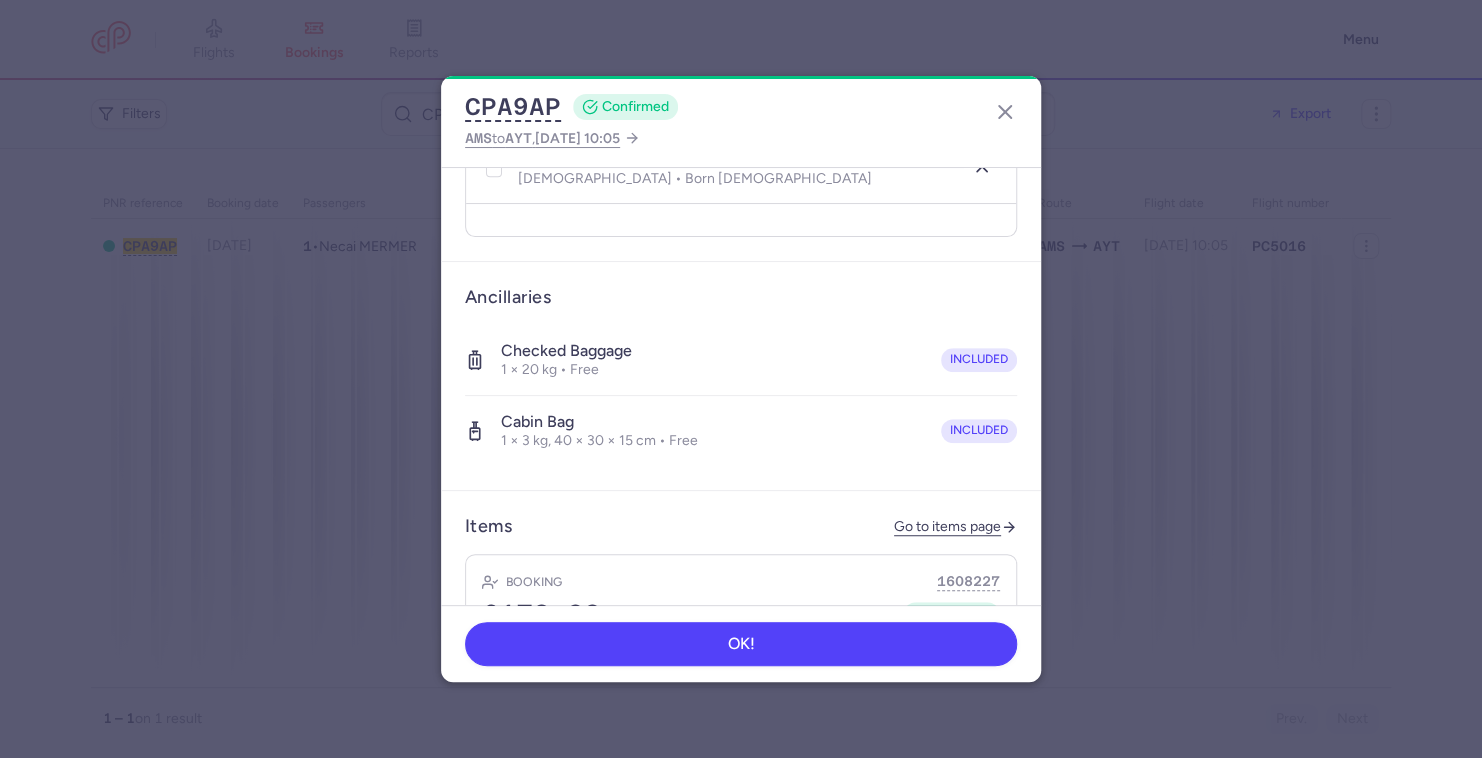 select on "5" 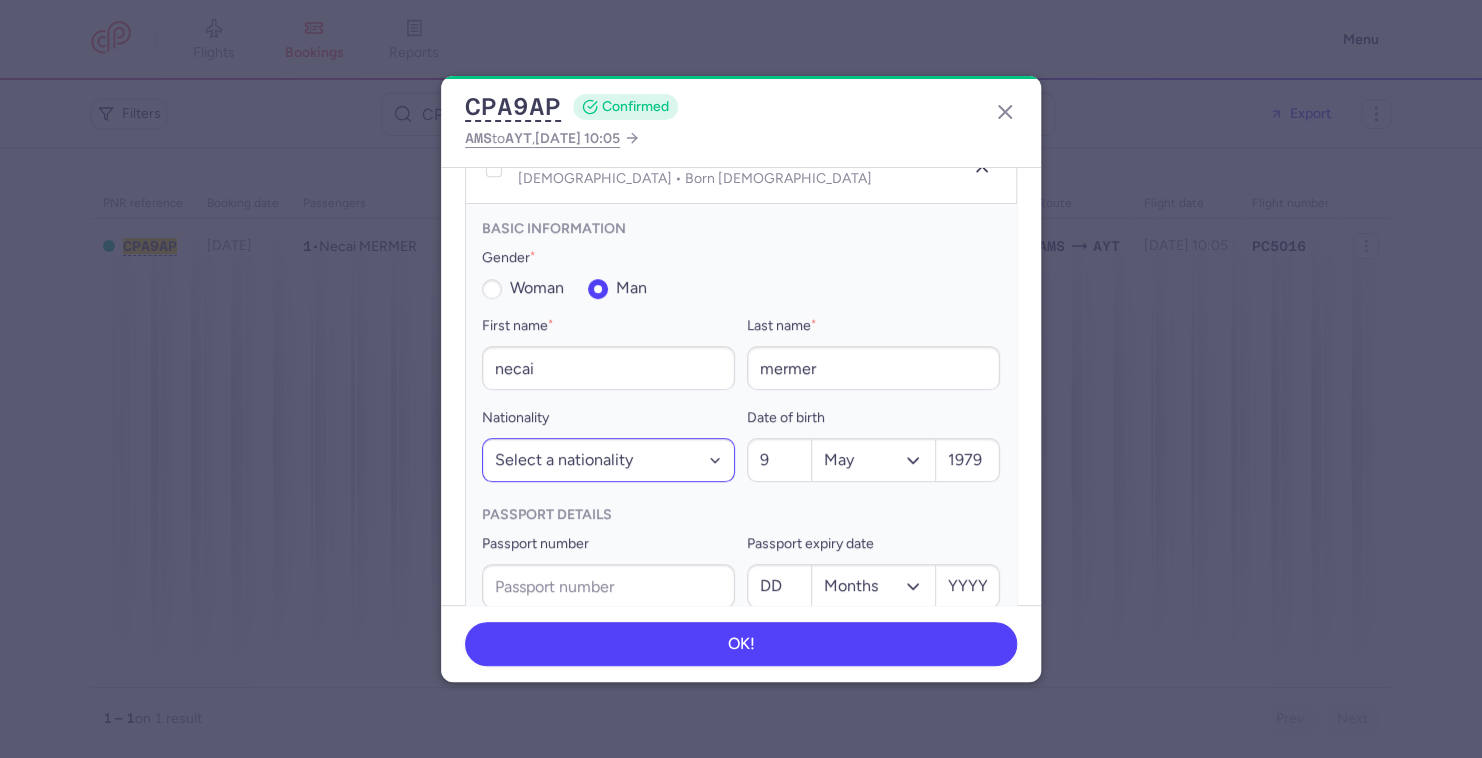 scroll, scrollTop: 540, scrollLeft: 0, axis: vertical 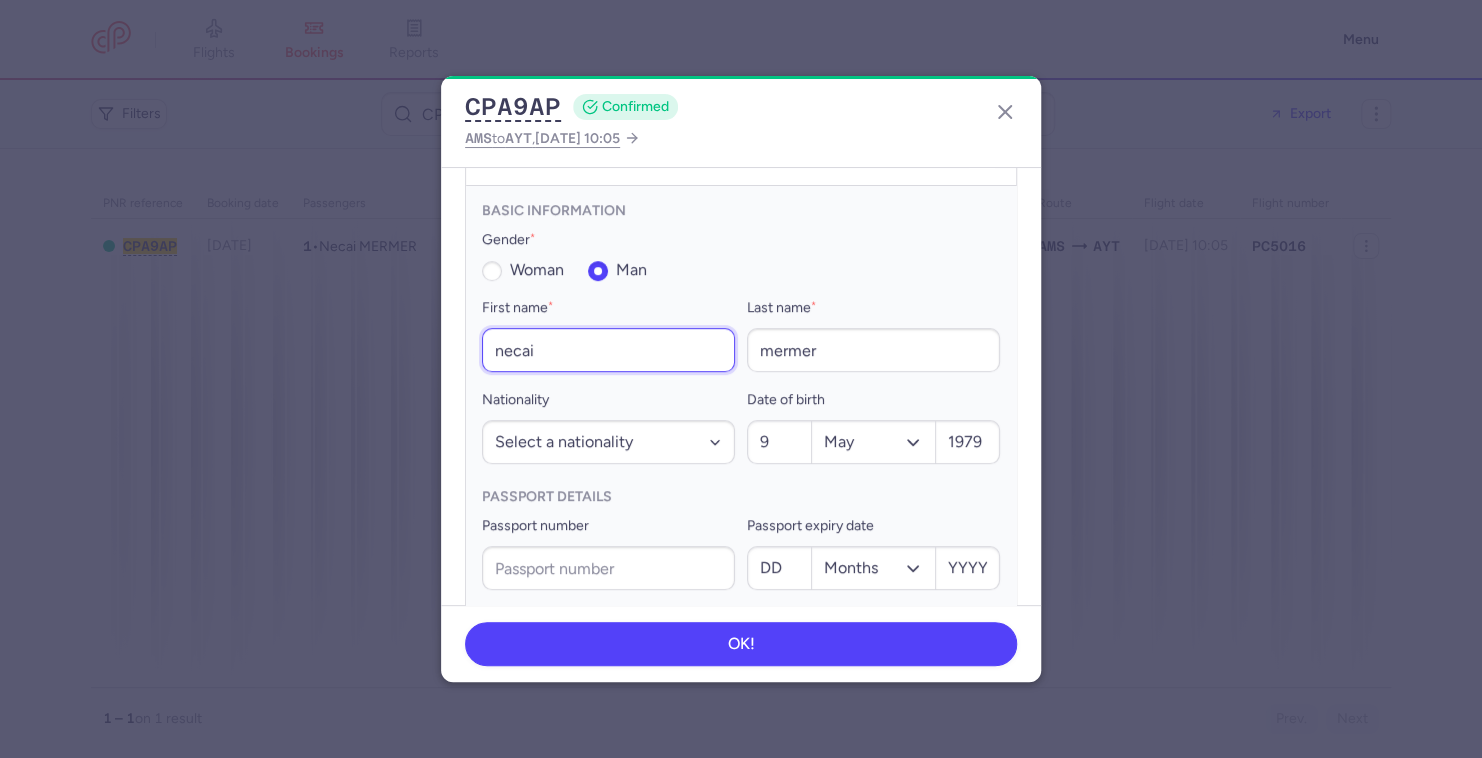 click on "necai" at bounding box center [608, 350] 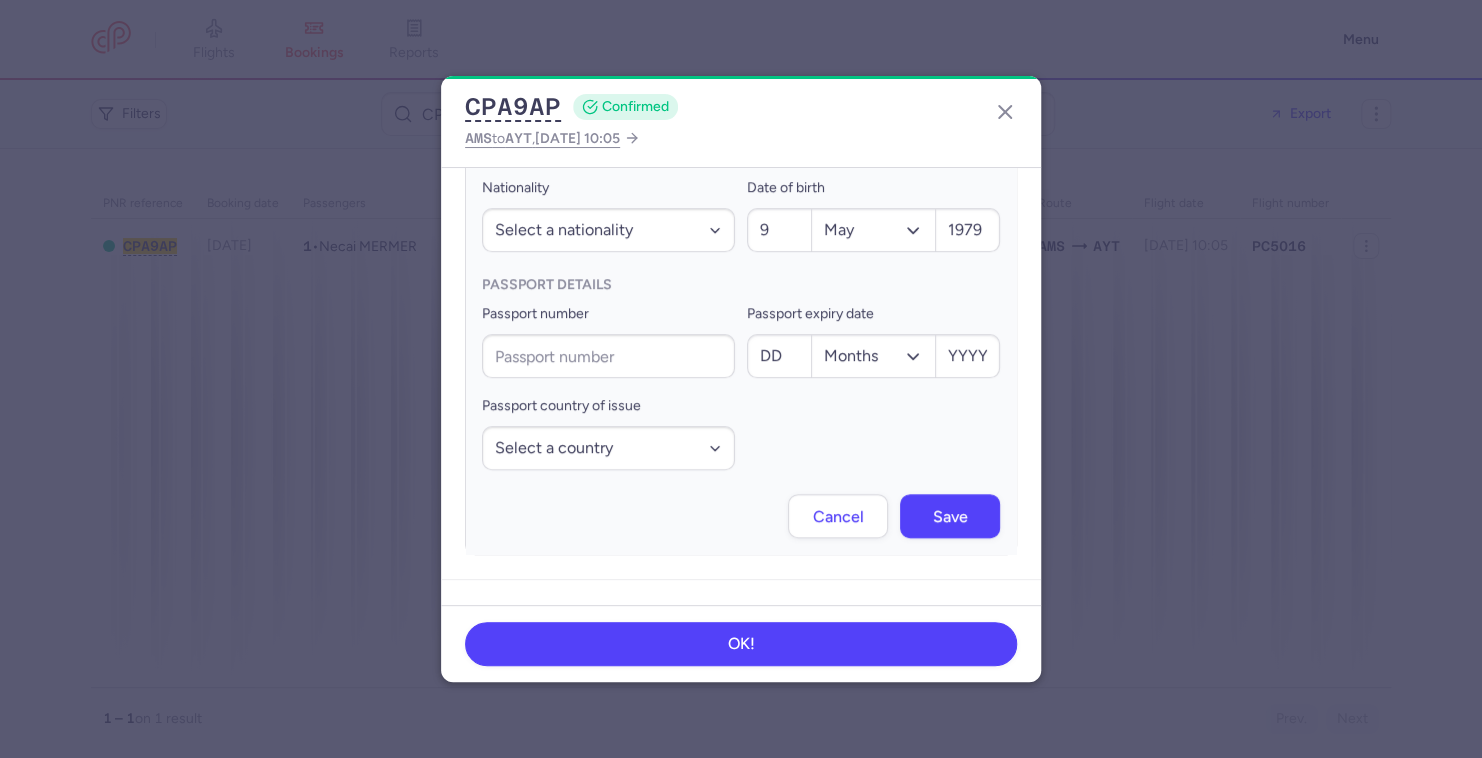 scroll, scrollTop: 753, scrollLeft: 0, axis: vertical 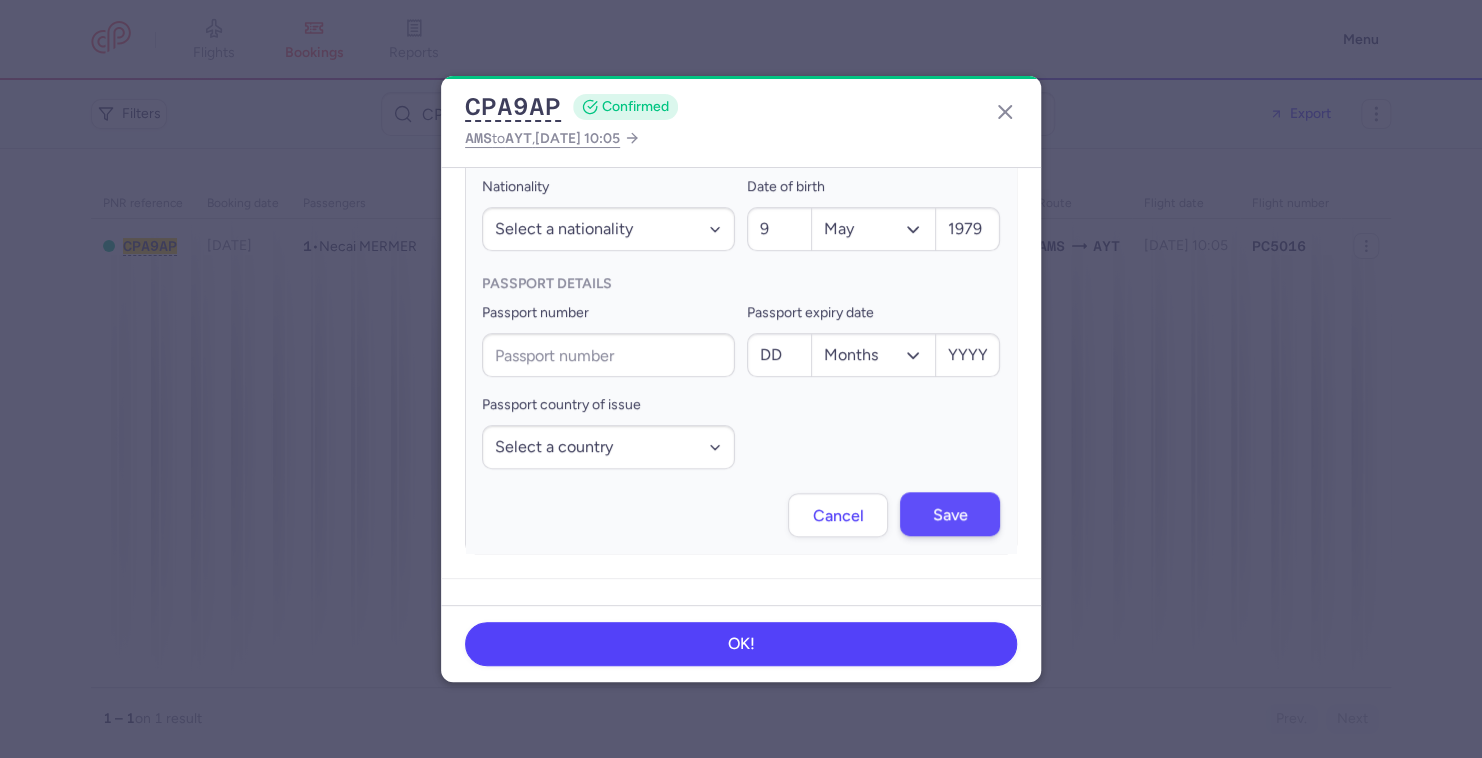 type on "necati" 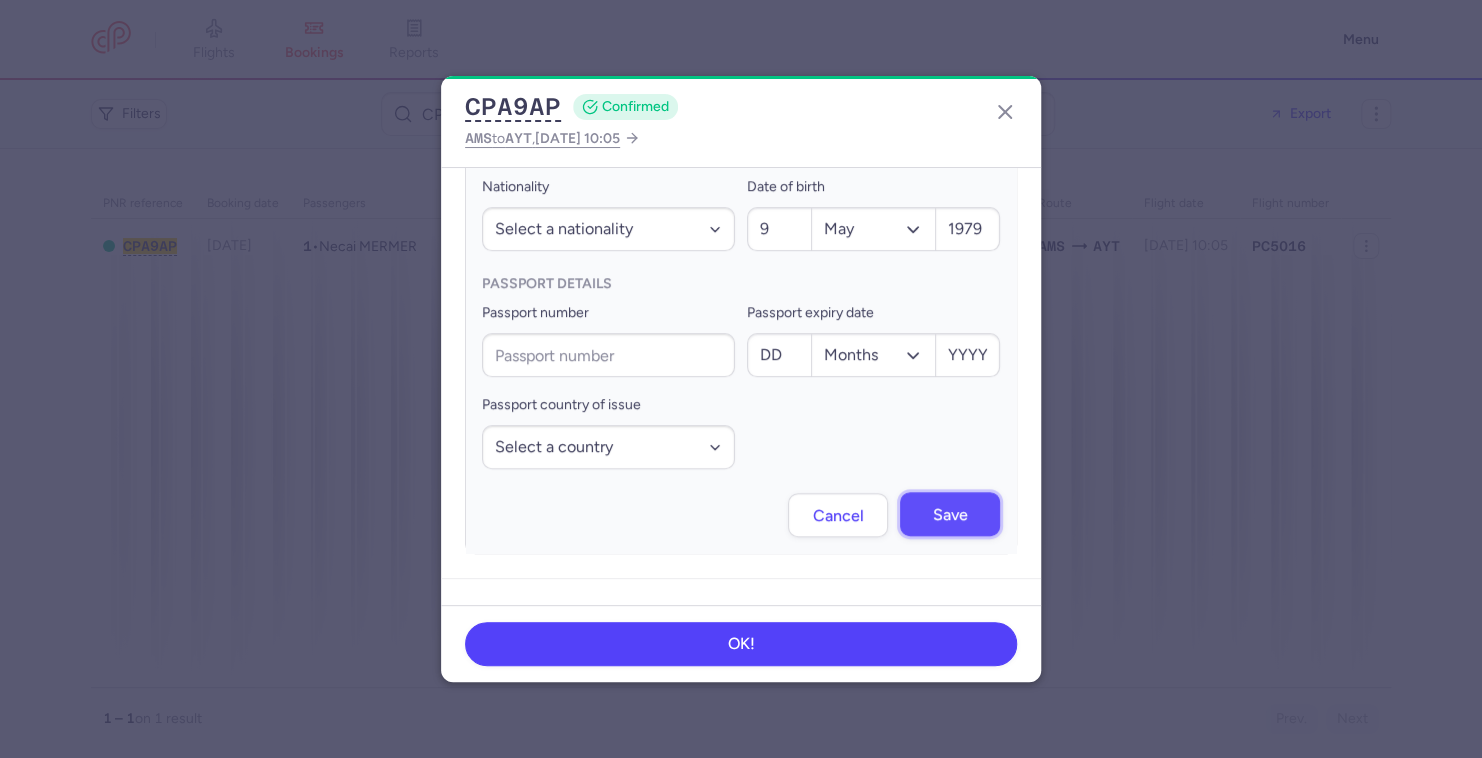 click on "Save" at bounding box center [950, 514] 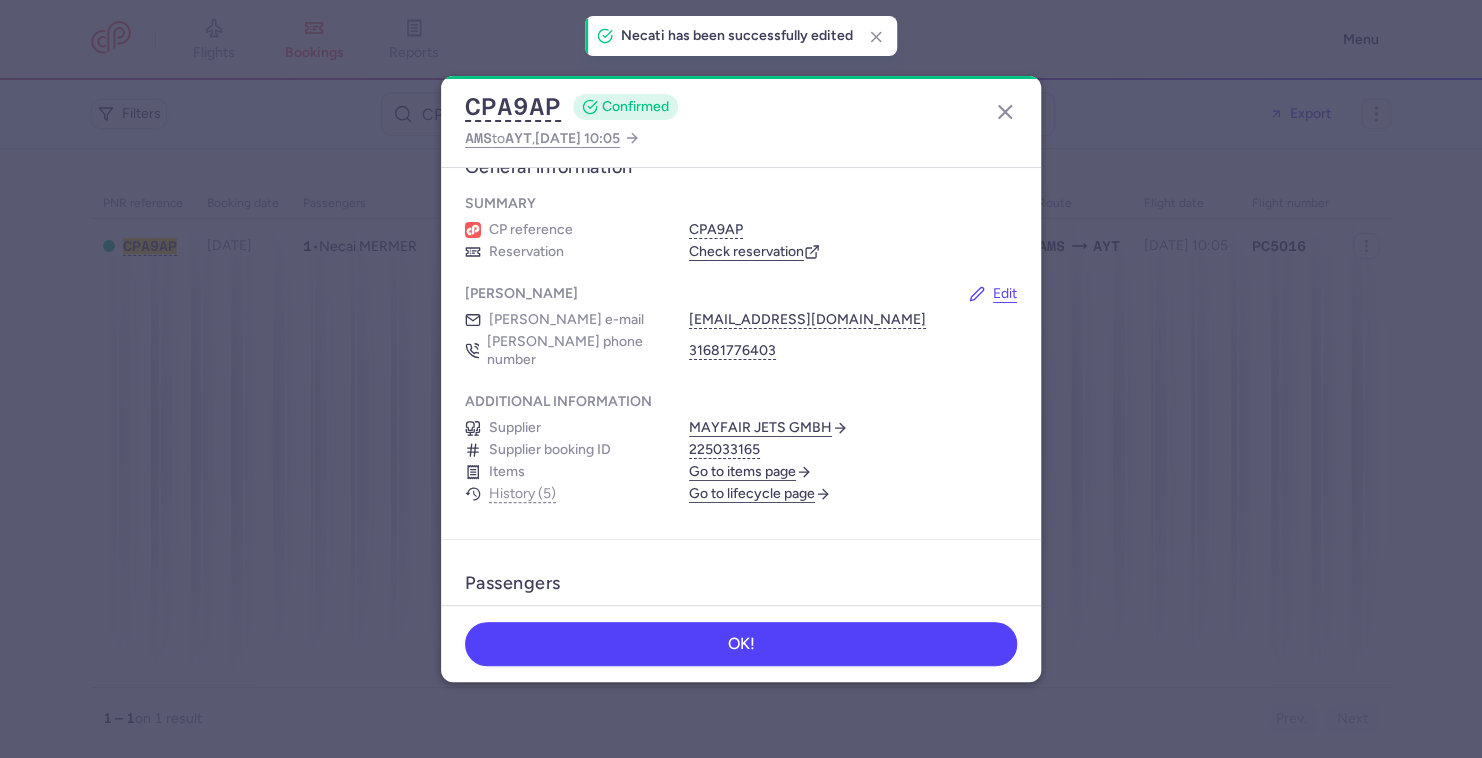 scroll, scrollTop: 0, scrollLeft: 0, axis: both 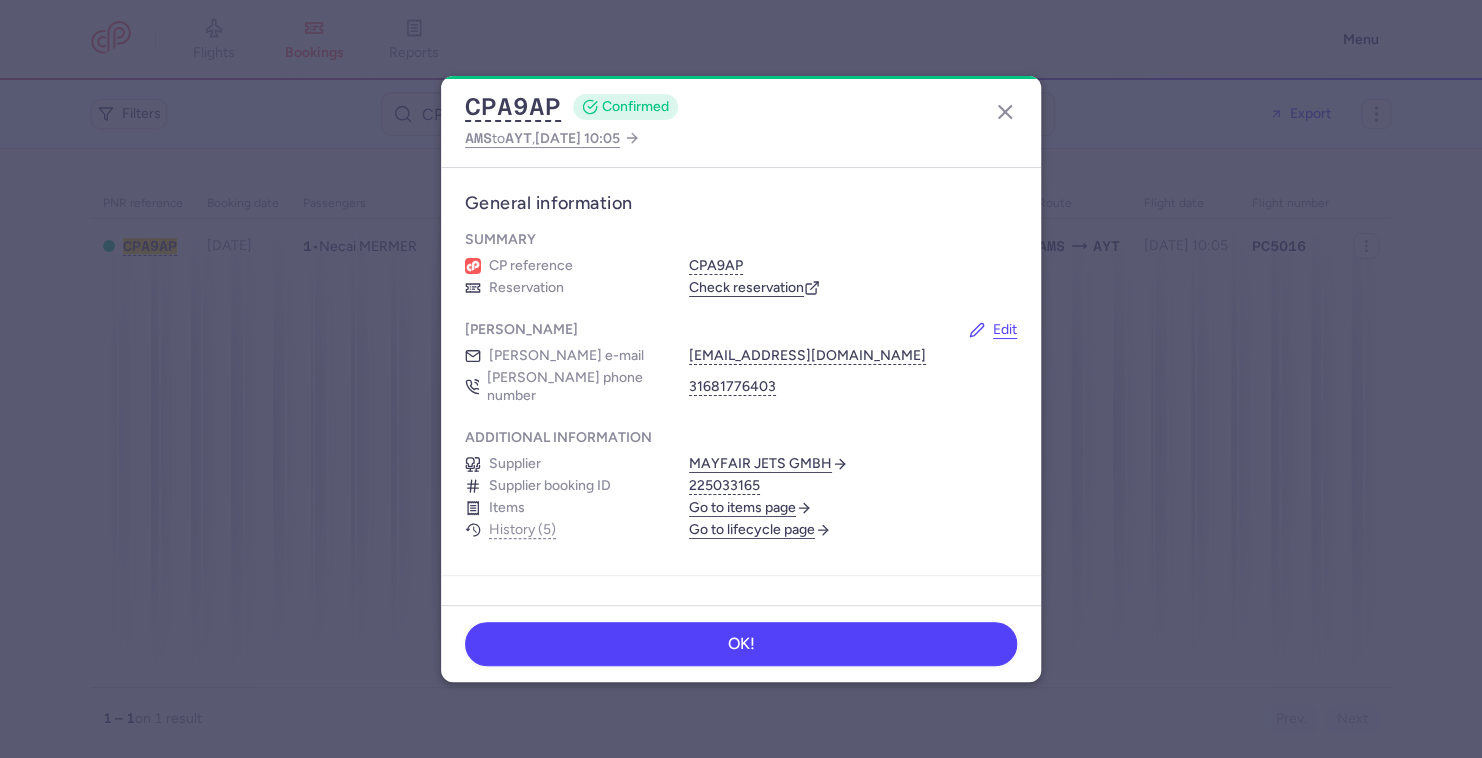 click on "CPA9AP  CONFIRMED AMS  to  AYT ,  2025 Aug 14, 10:05" 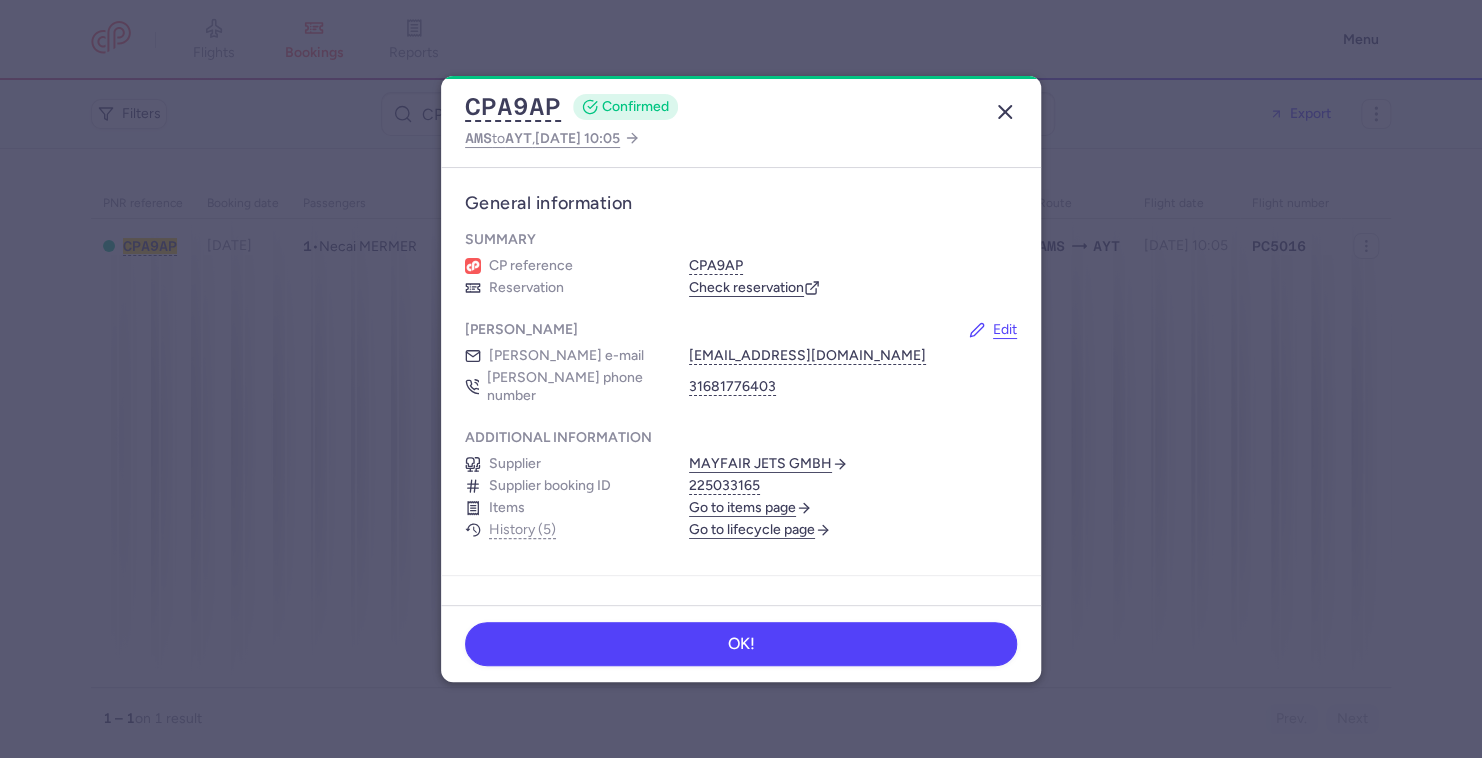 click 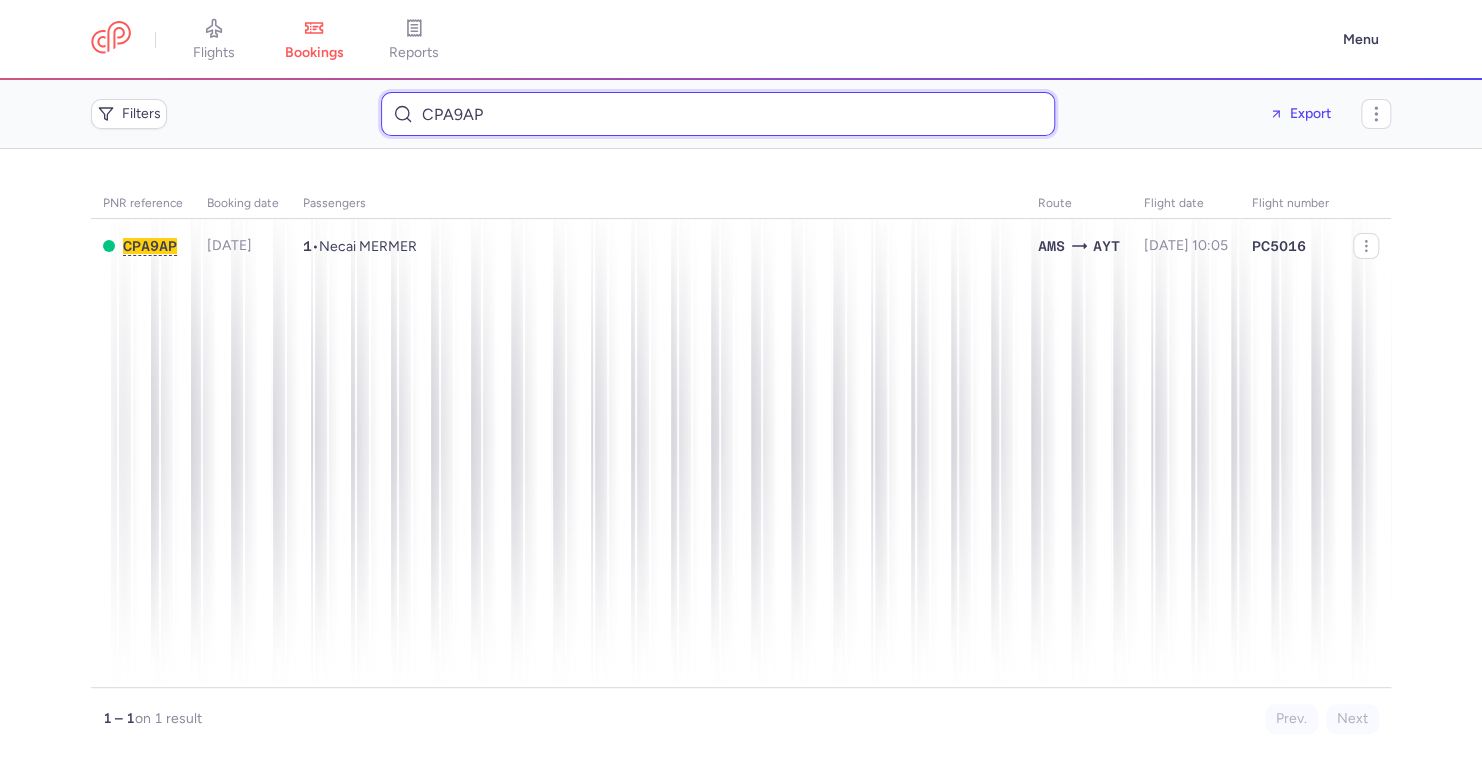 click on "CPA9AP" at bounding box center [718, 114] 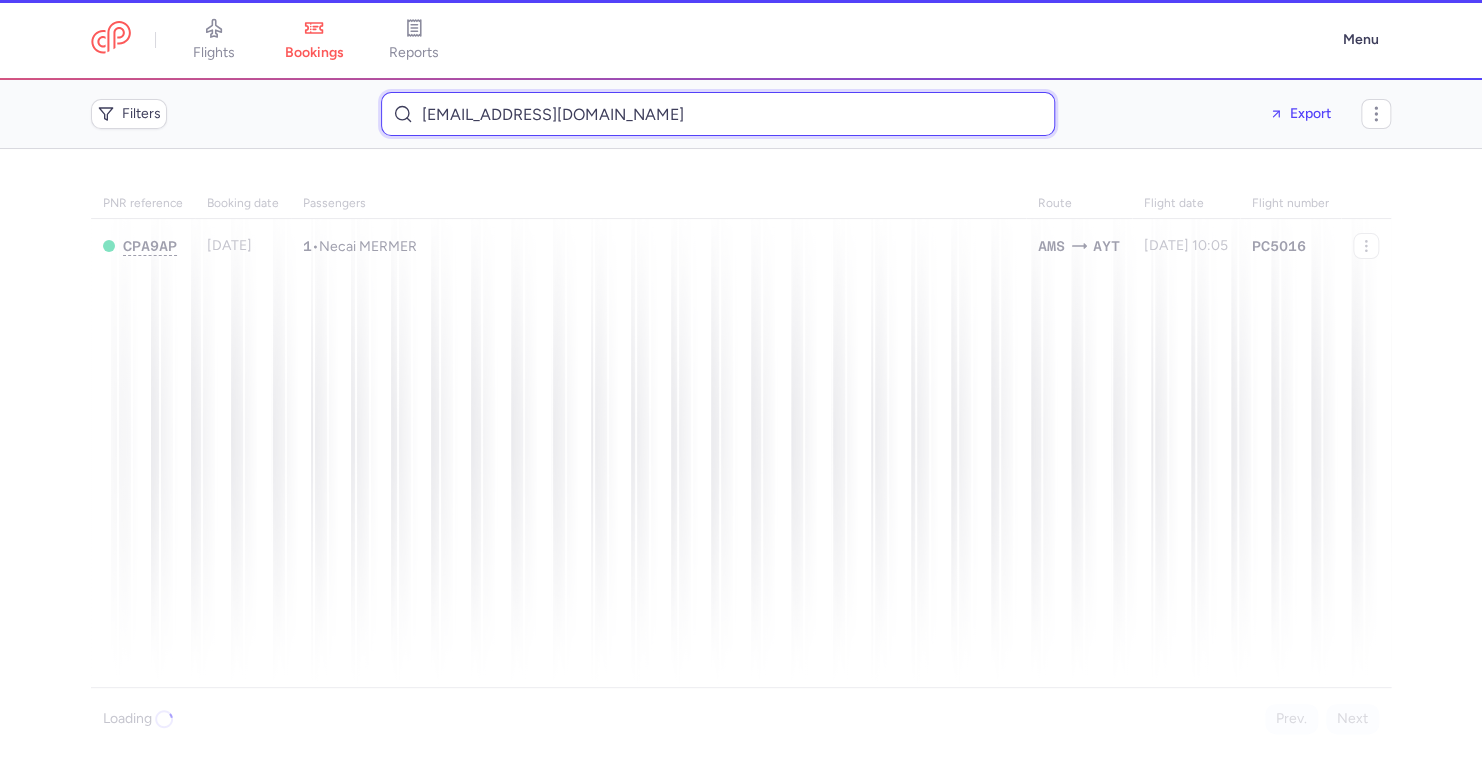 type on "[EMAIL_ADDRESS][DOMAIN_NAME]" 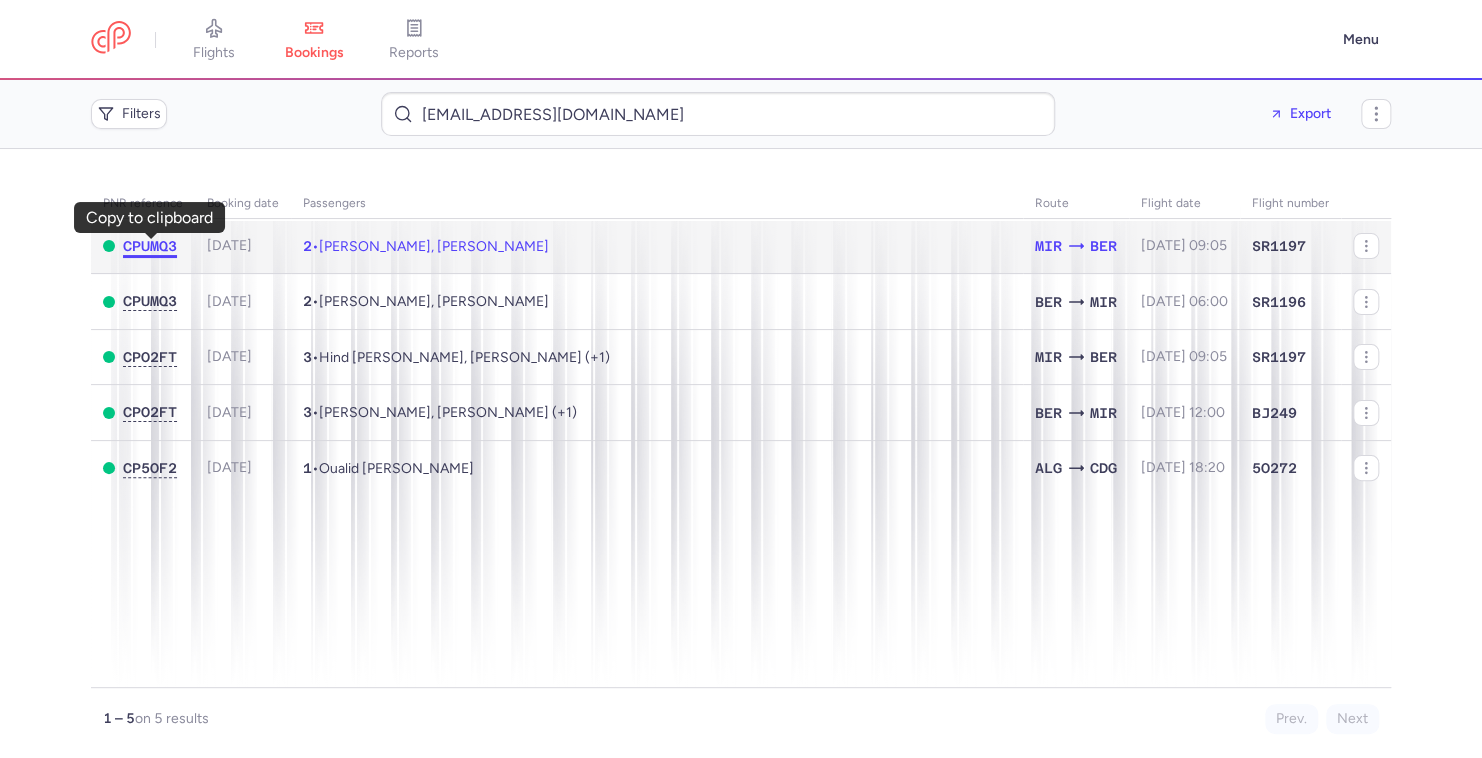 click on "CPUMQ3" at bounding box center [150, 246] 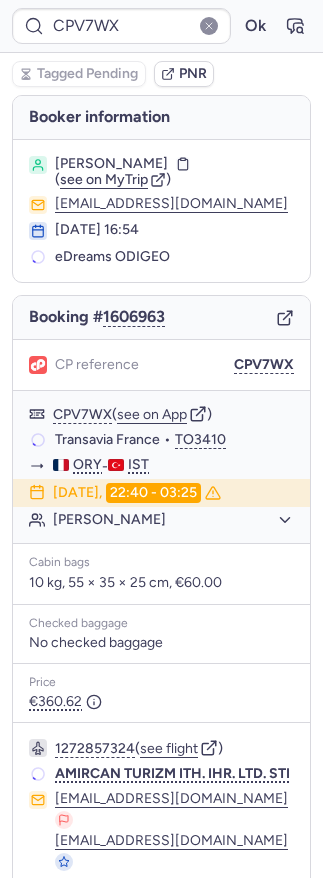 scroll, scrollTop: 0, scrollLeft: 0, axis: both 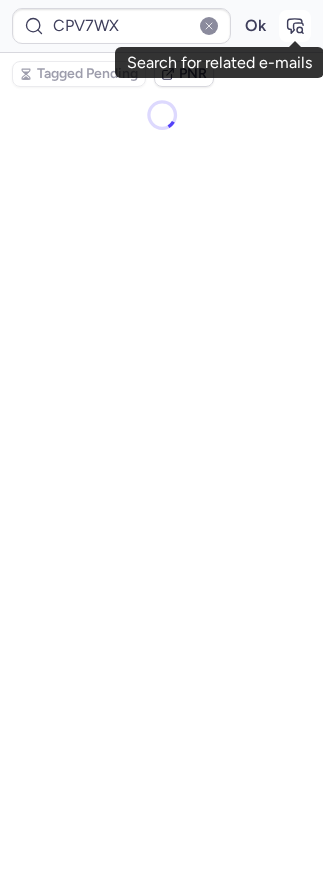 click at bounding box center [295, 26] 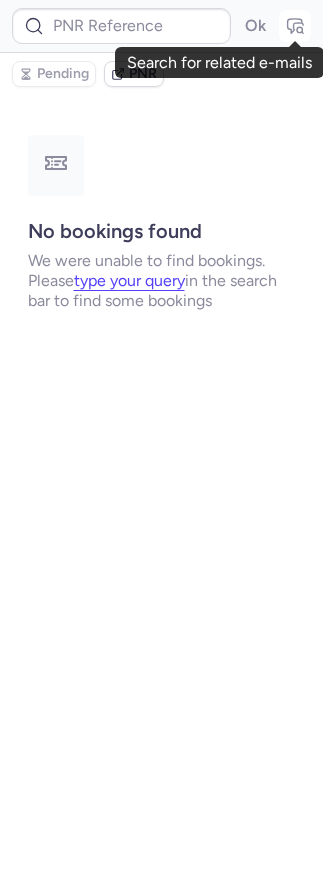 type on "CPV7WX" 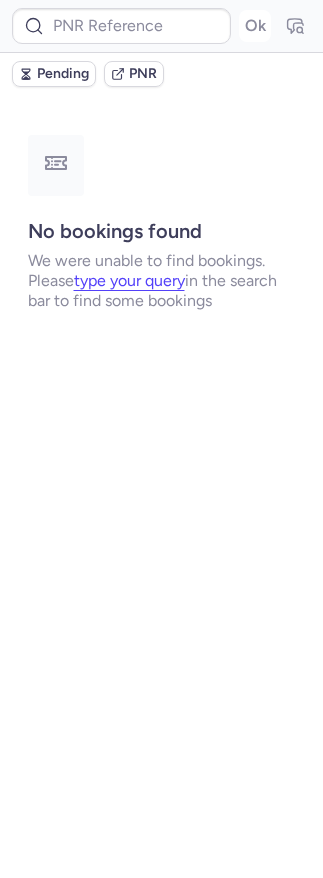 type on "CPCWKE" 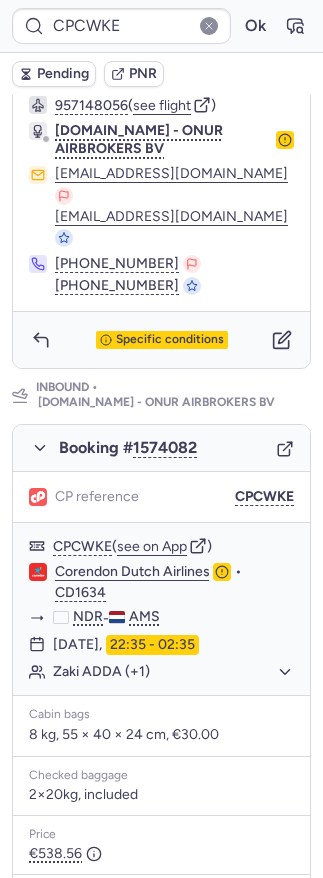 scroll, scrollTop: 1043, scrollLeft: 0, axis: vertical 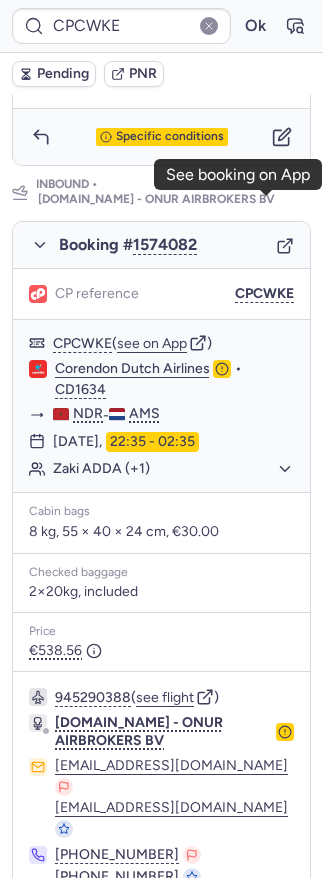 click 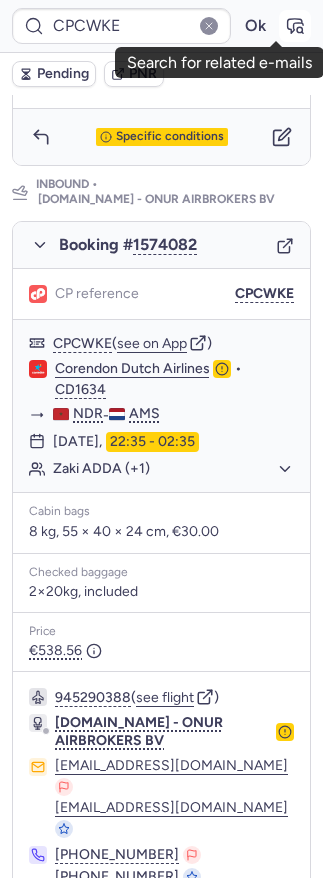click 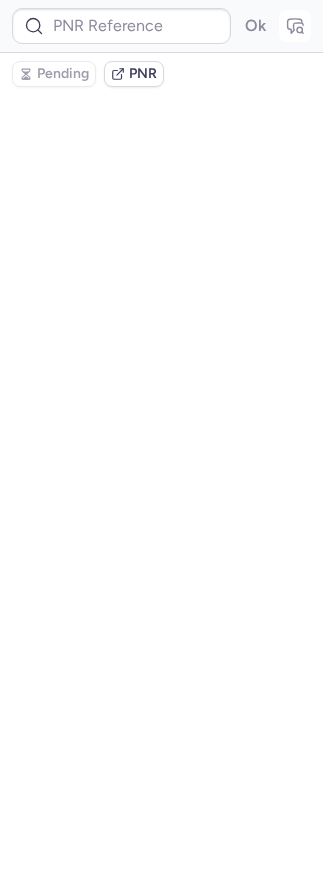 type on "CPCWKE" 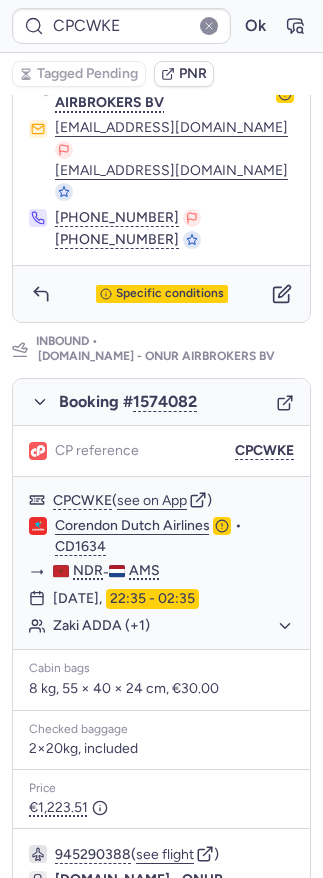 scroll, scrollTop: 1057, scrollLeft: 0, axis: vertical 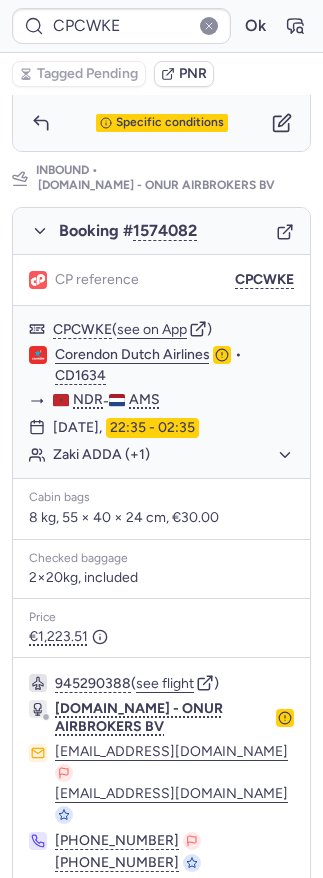 click 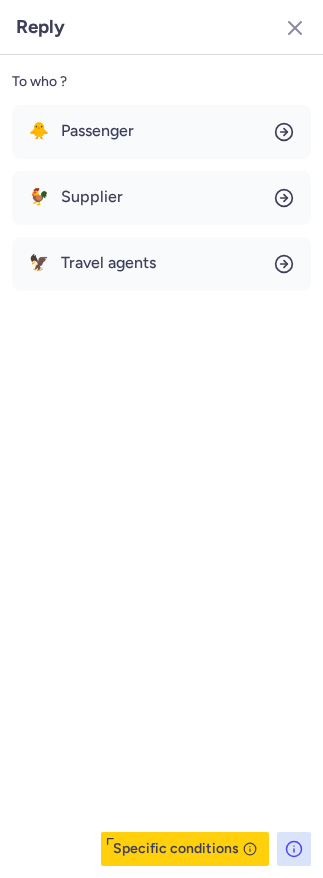 type 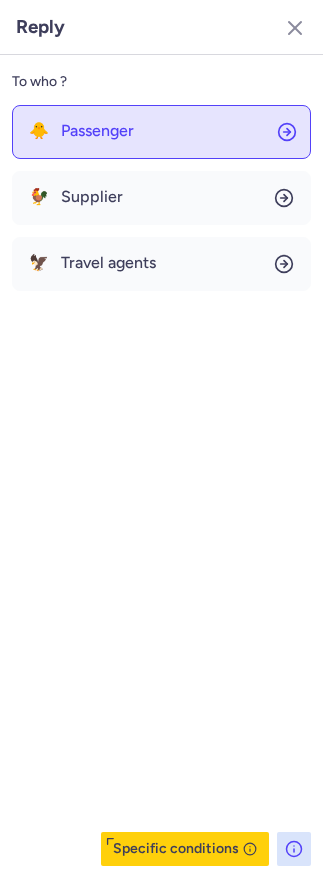 click on "🐥 Passenger" 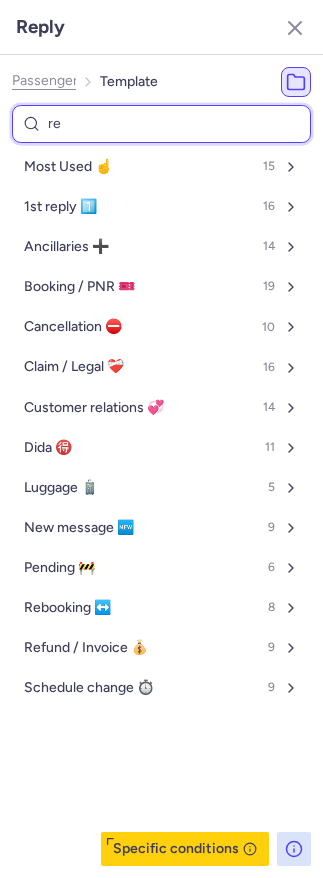 type on "res" 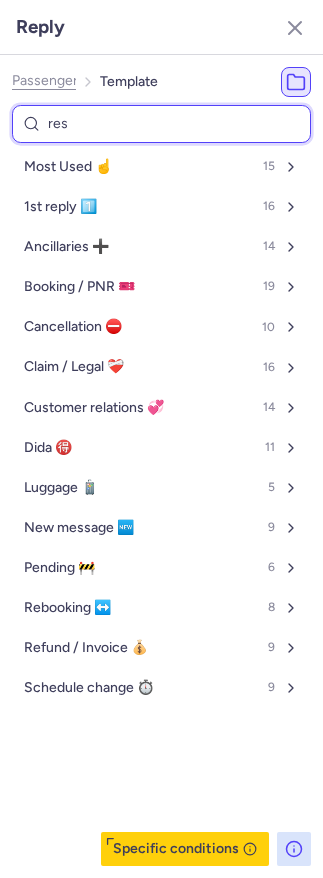 select on "en" 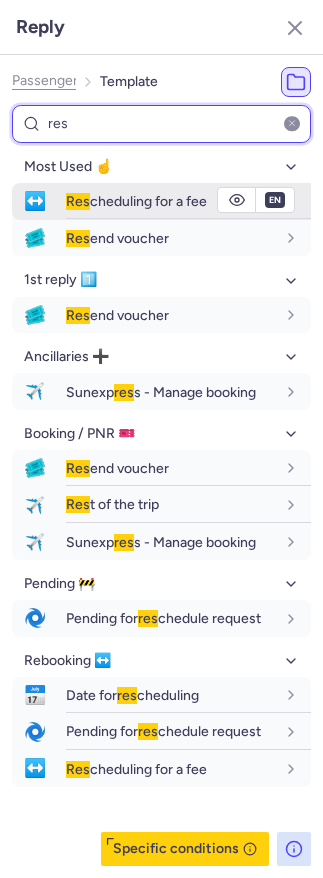 type on "res" 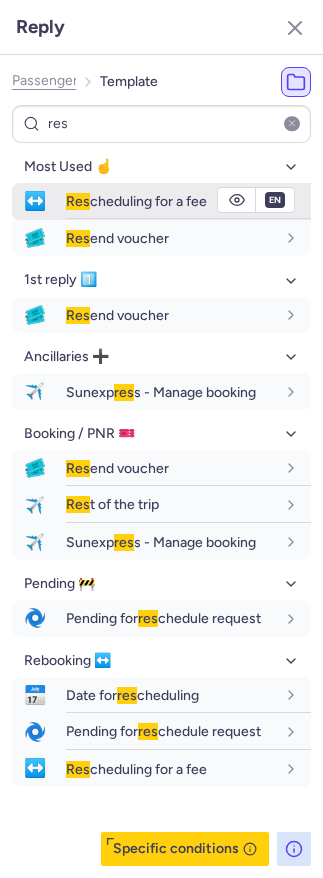 click on "Res cheduling for a fee" at bounding box center (136, 201) 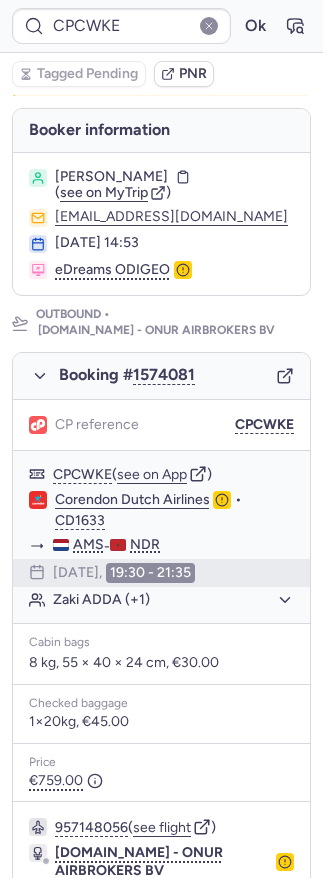 scroll, scrollTop: 0, scrollLeft: 0, axis: both 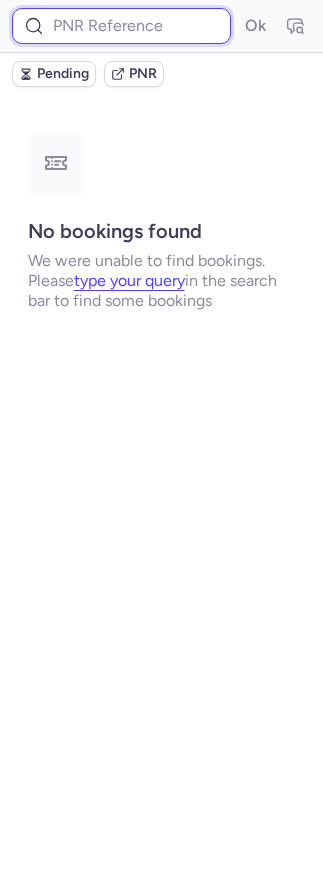 click at bounding box center [121, 26] 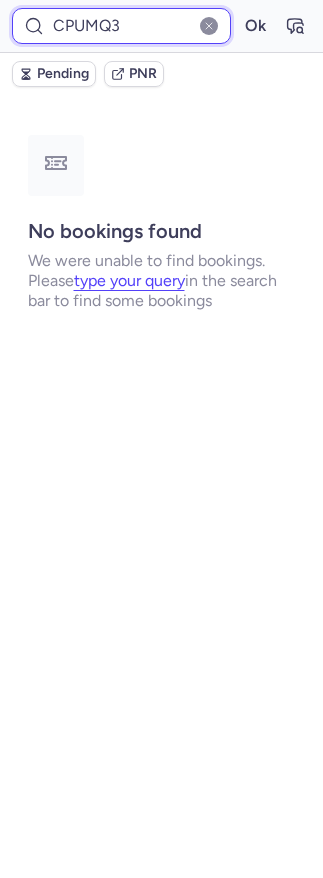type on "CPUMQ3" 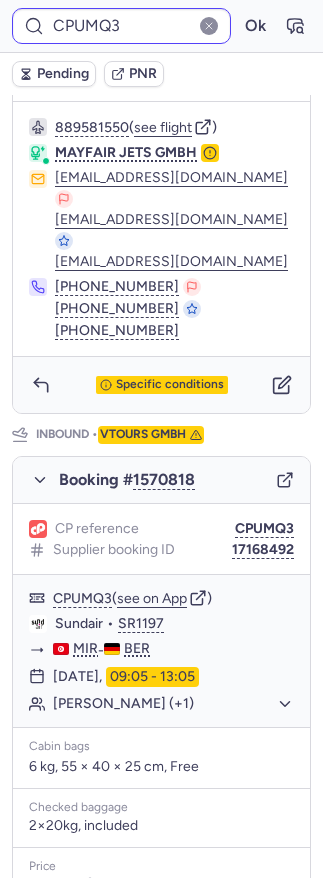 scroll, scrollTop: 768, scrollLeft: 0, axis: vertical 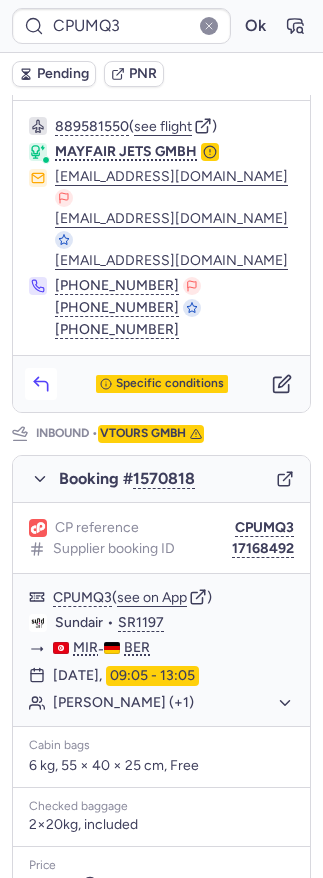 click 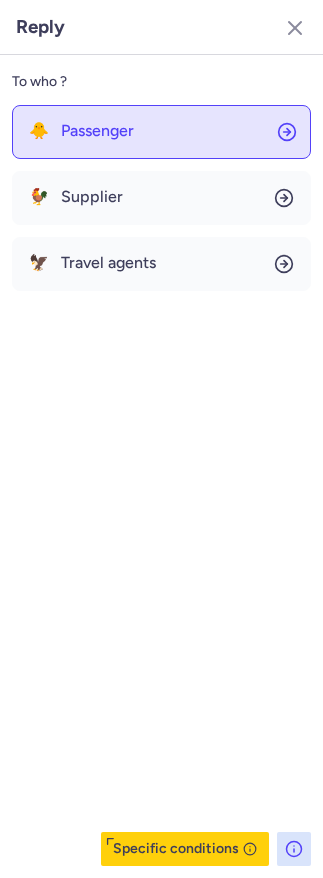 click on "🐥 Passenger" 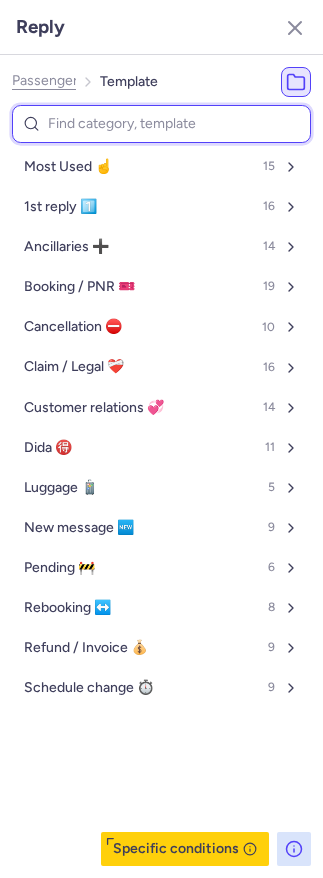 type on "e" 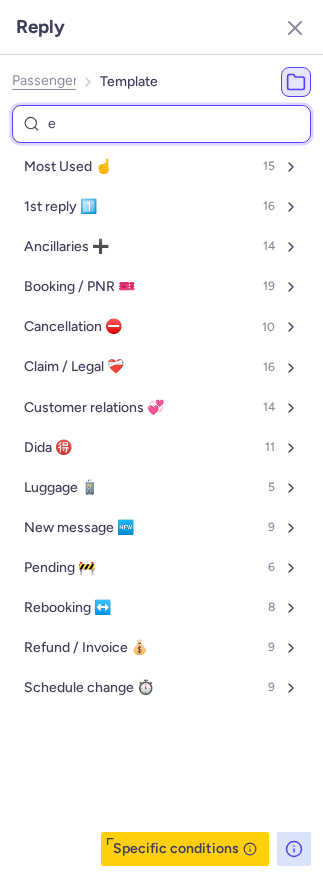 select on "en" 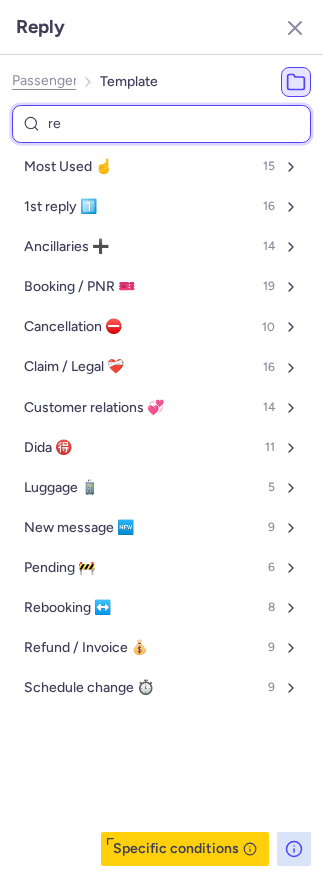 type on "ref" 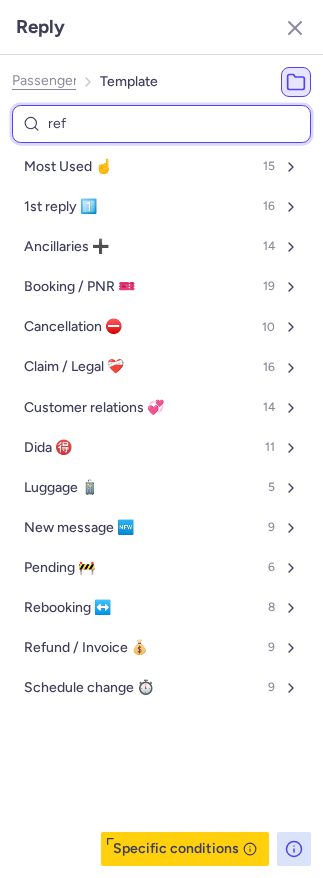 select on "en" 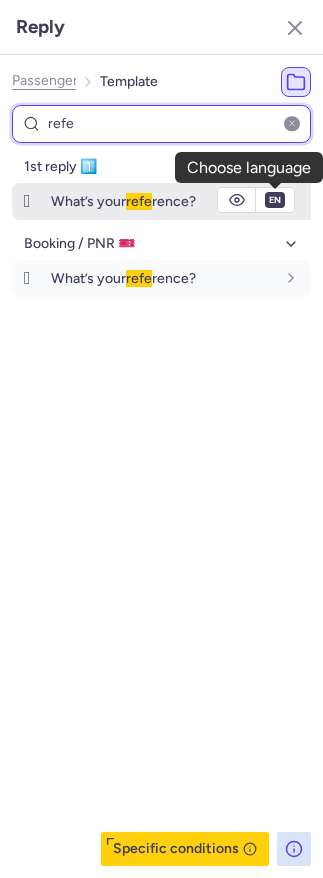type on "refe" 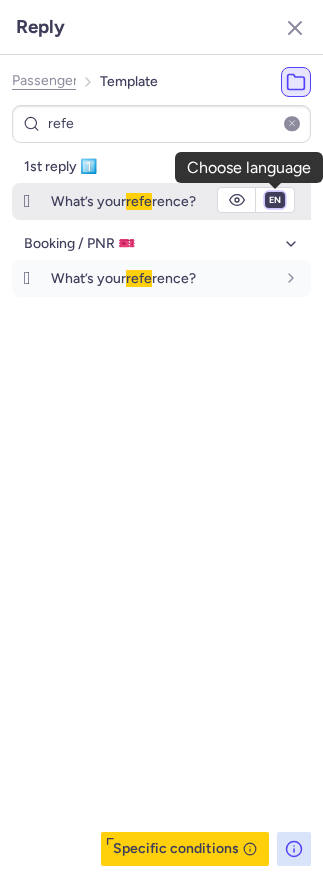 click on "fr en de nl pt es it ru" at bounding box center [275, 200] 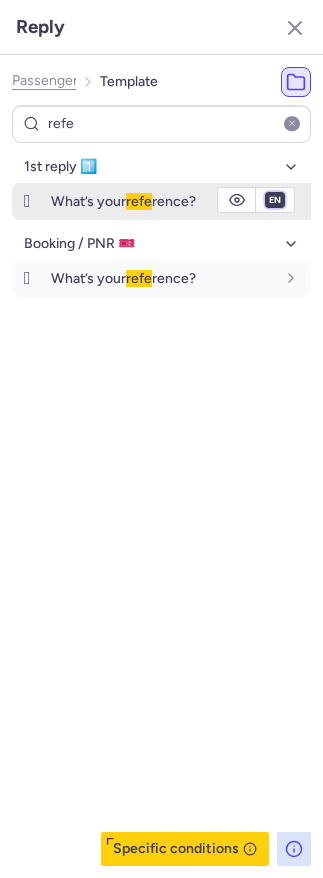 select on "it" 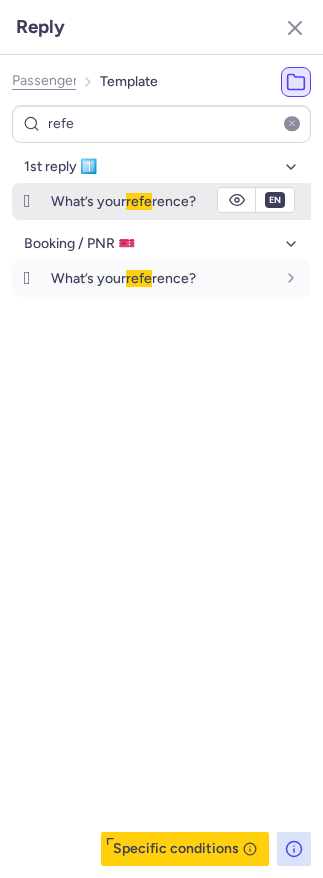 click on "fr en de nl pt es it ru" at bounding box center [275, 200] 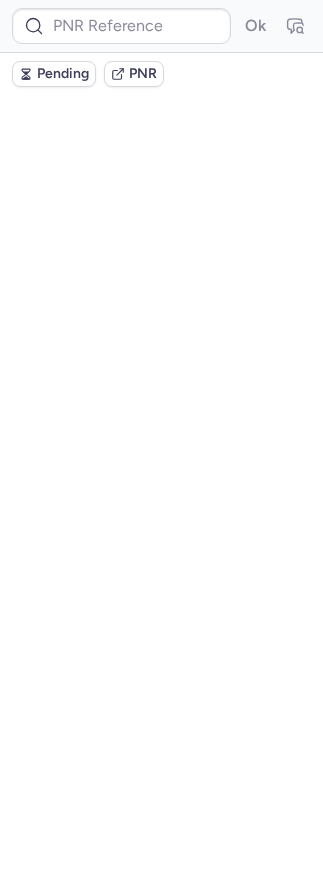 scroll, scrollTop: 0, scrollLeft: 0, axis: both 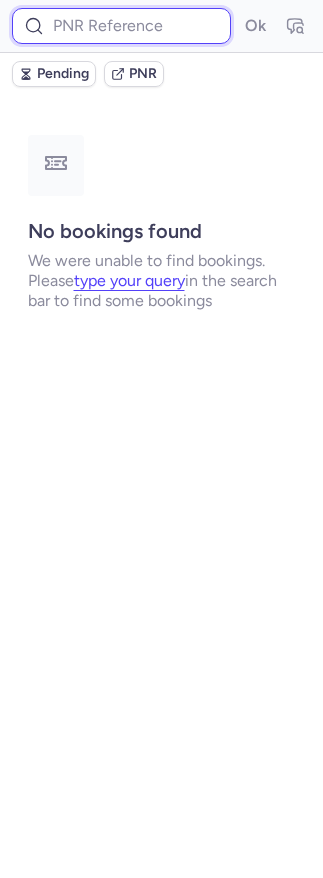 click at bounding box center (121, 26) 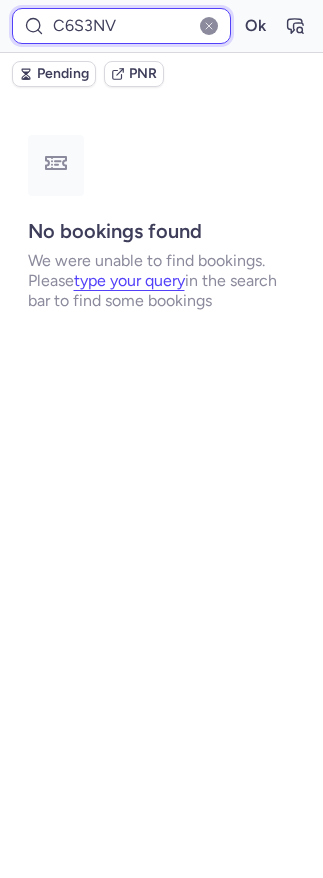 type on "C6S3NV" 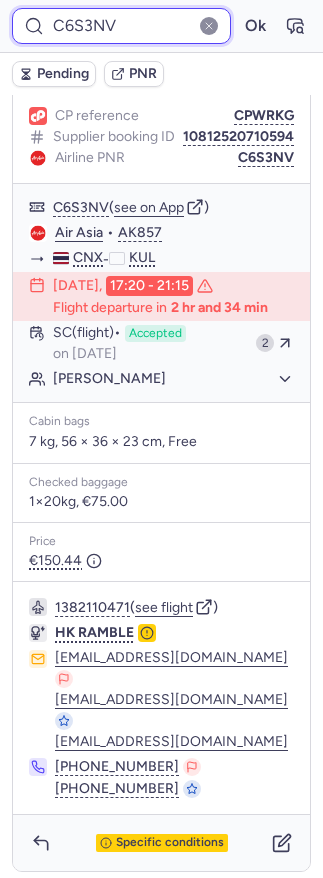 scroll, scrollTop: 264, scrollLeft: 0, axis: vertical 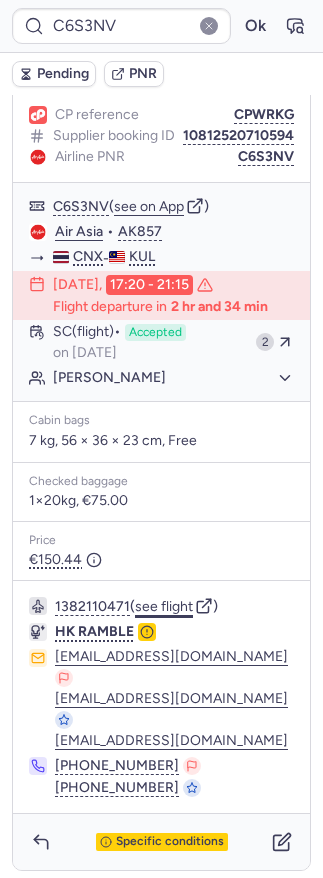 click on "see flight" 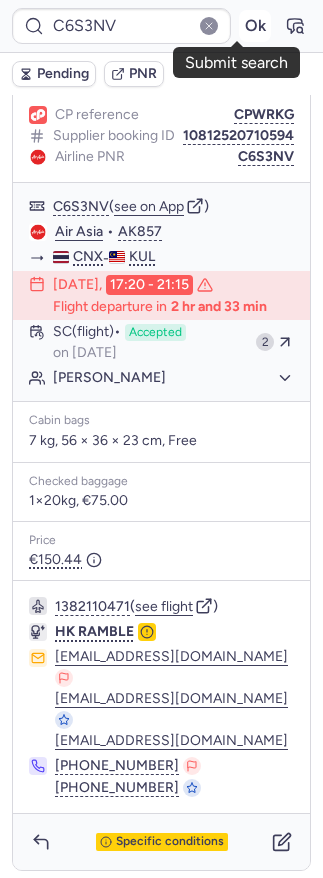 click on "Ok" at bounding box center [255, 26] 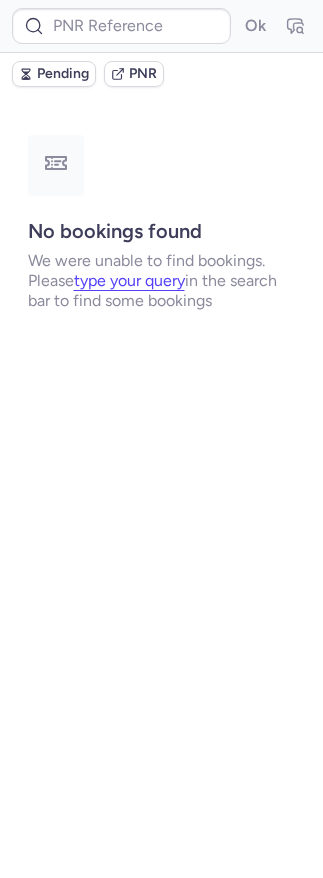scroll, scrollTop: 0, scrollLeft: 0, axis: both 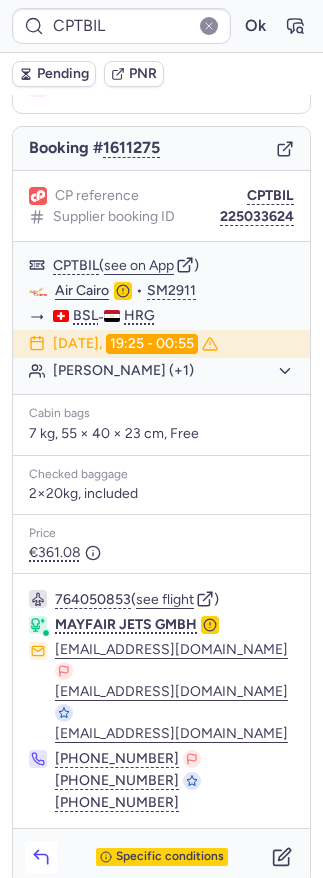 click 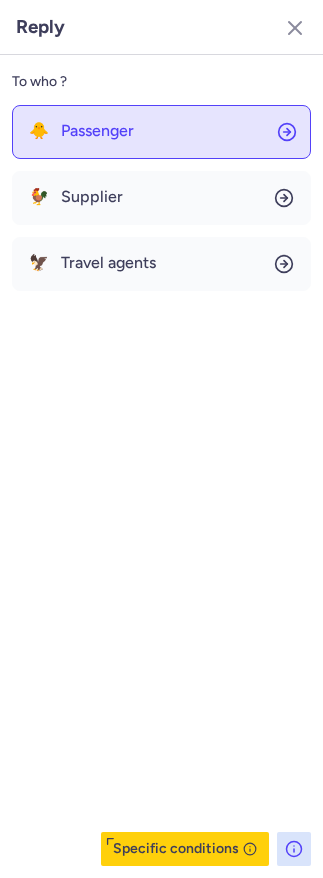 click on "🐥 Passenger" 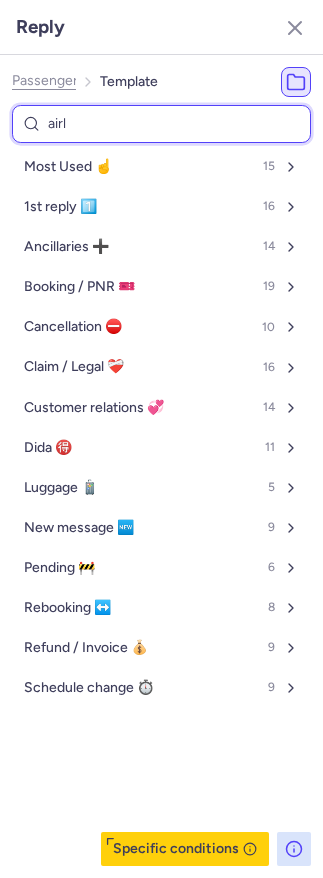 type on "airli" 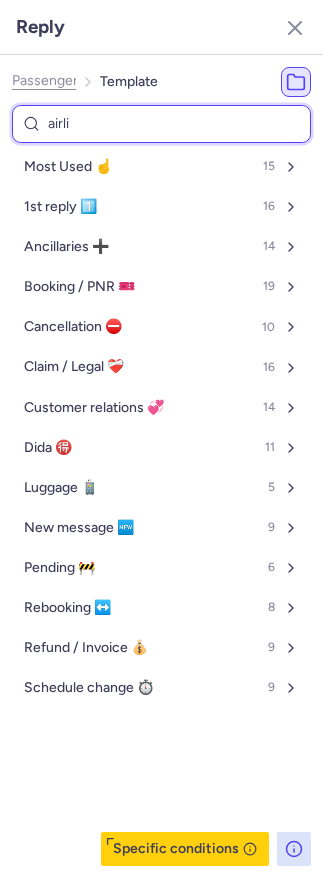 select on "en" 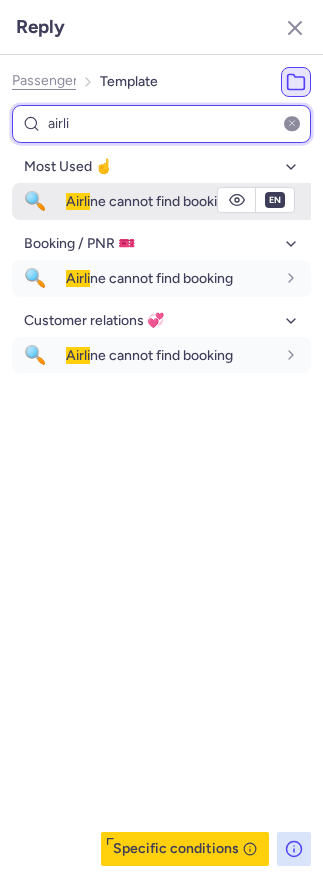 type on "airli" 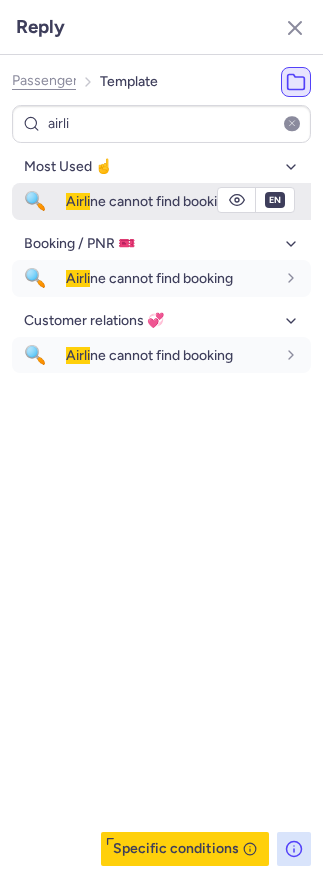 click on "Airli ne cannot find booking" at bounding box center (149, 201) 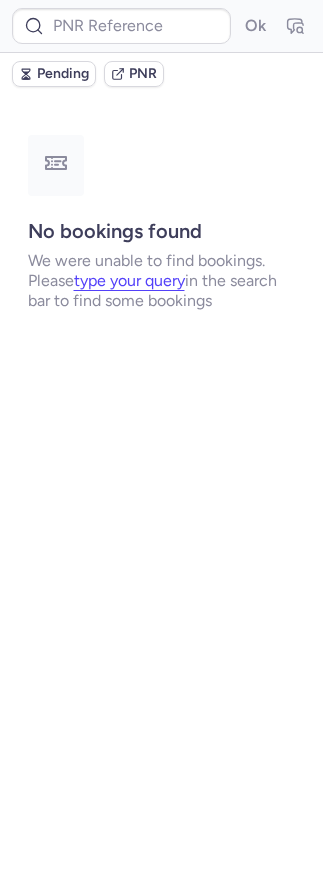 scroll, scrollTop: 0, scrollLeft: 0, axis: both 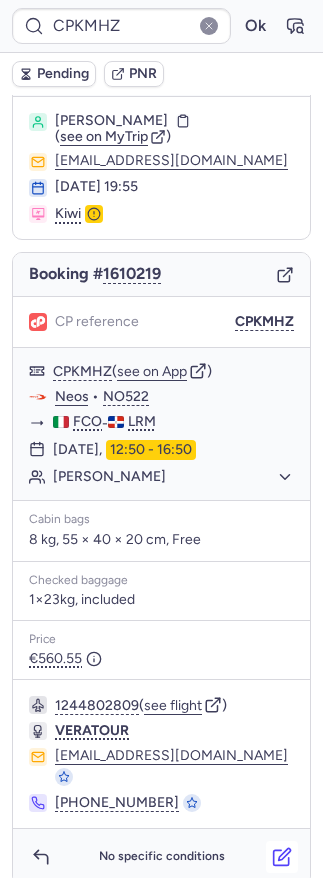 click 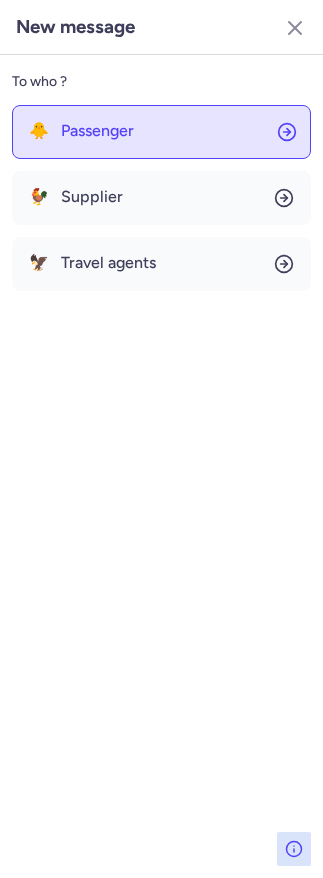 click on "🐥 Passenger" 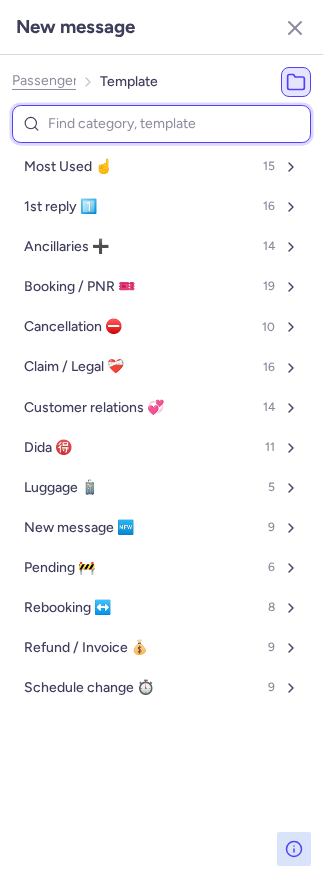 paste on "p" 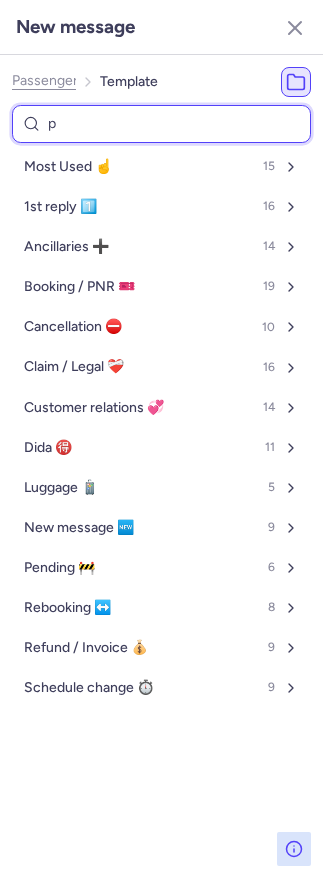 select on "it" 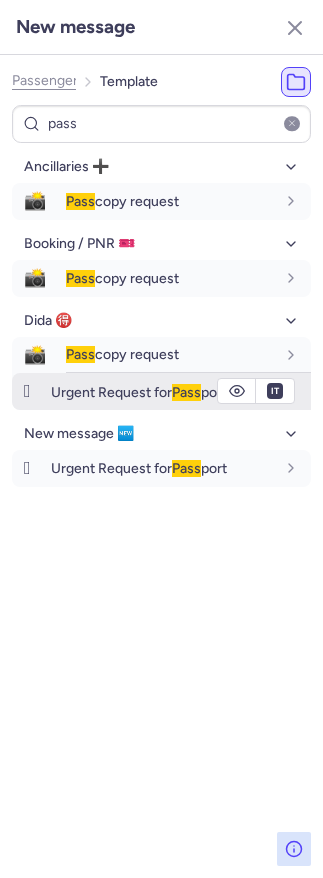 click on "Urgent Request for  Pass port" at bounding box center [139, 392] 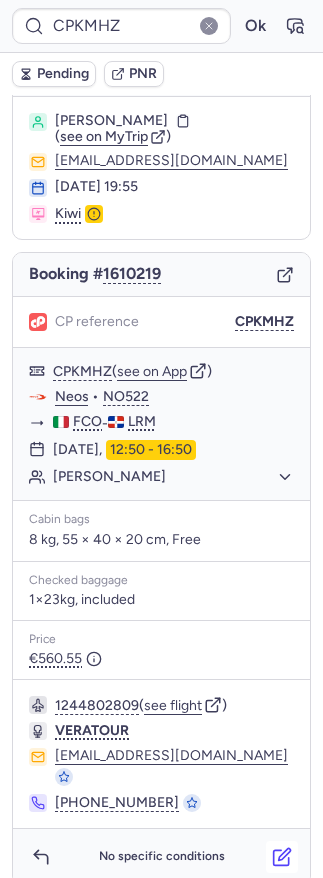 click at bounding box center [282, 857] 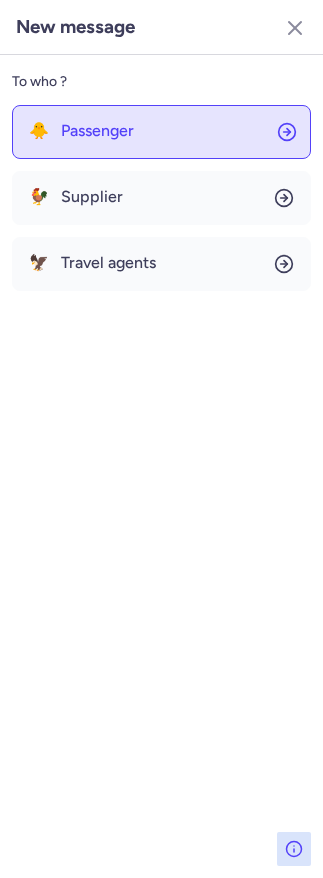 click on "Passenger" at bounding box center (97, 131) 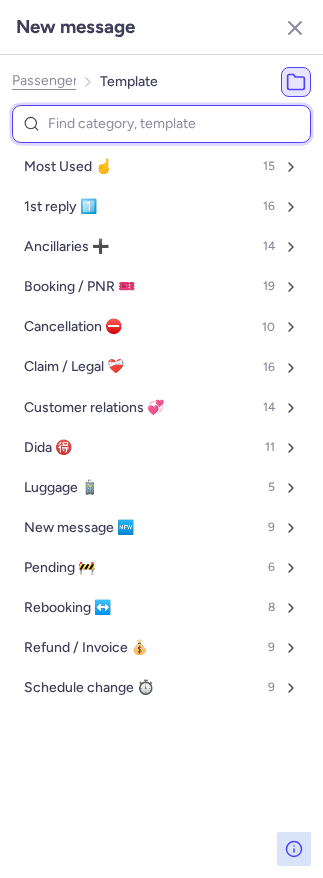 paste on "p" 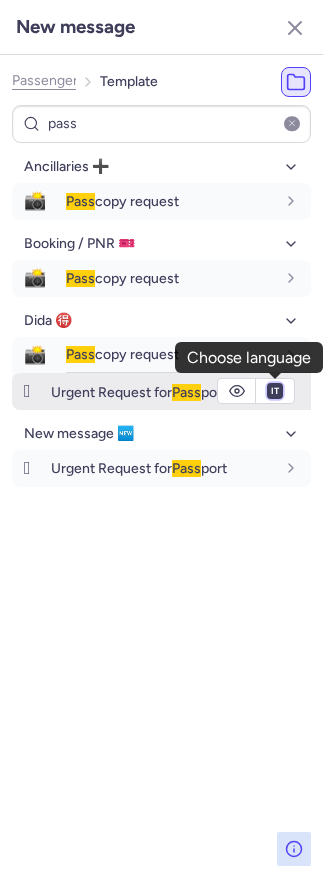 click on "fr en de nl pt es it ru" at bounding box center [275, 391] 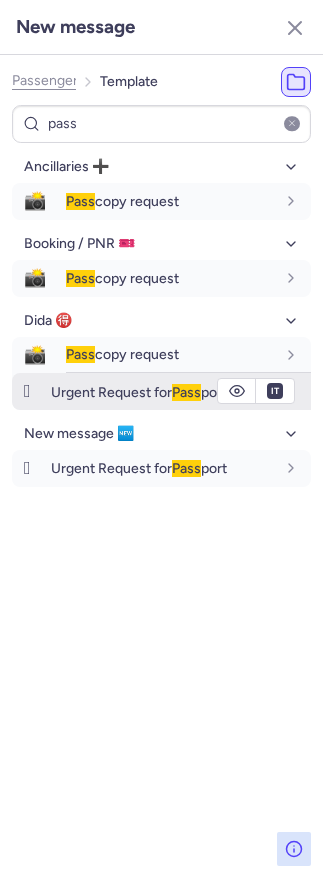 click on "fr en de nl pt es it ru" at bounding box center (275, 391) 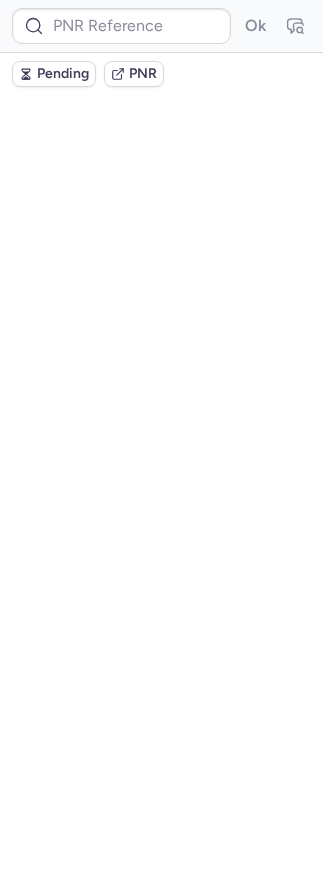 scroll, scrollTop: 0, scrollLeft: 0, axis: both 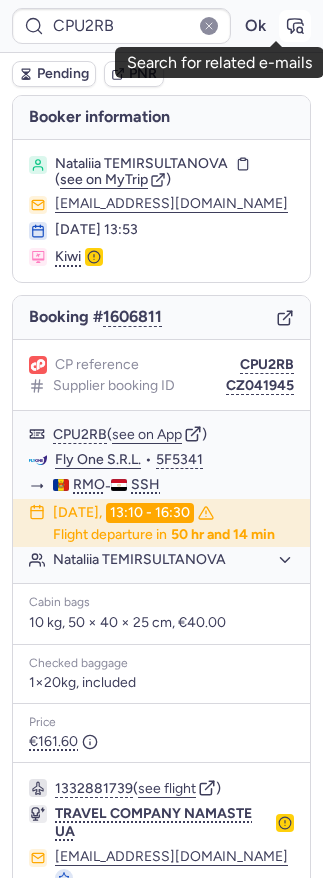 click 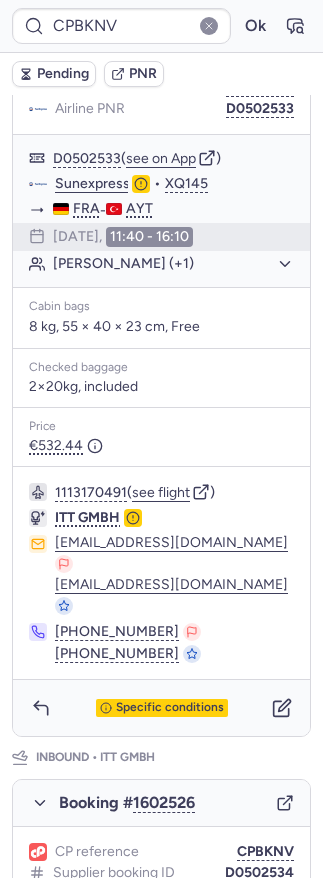 scroll, scrollTop: 439, scrollLeft: 0, axis: vertical 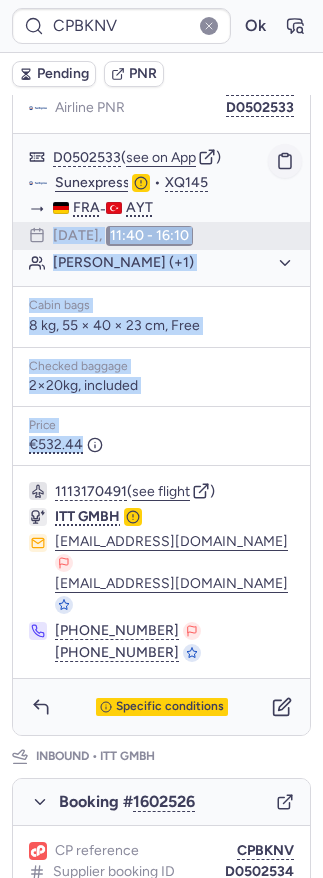 drag, startPoint x: 11, startPoint y: 460, endPoint x: 250, endPoint y: 142, distance: 397.8002 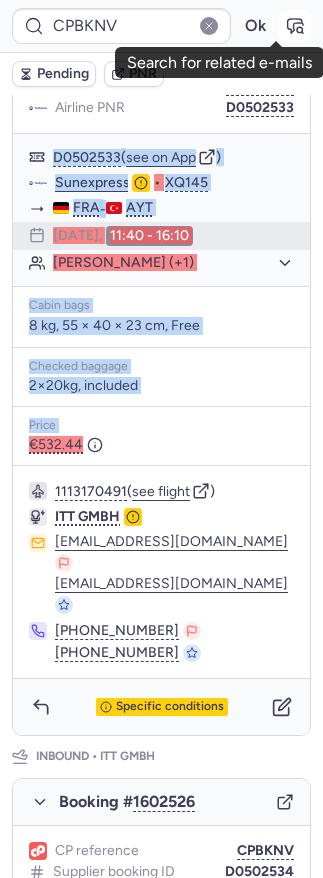 click 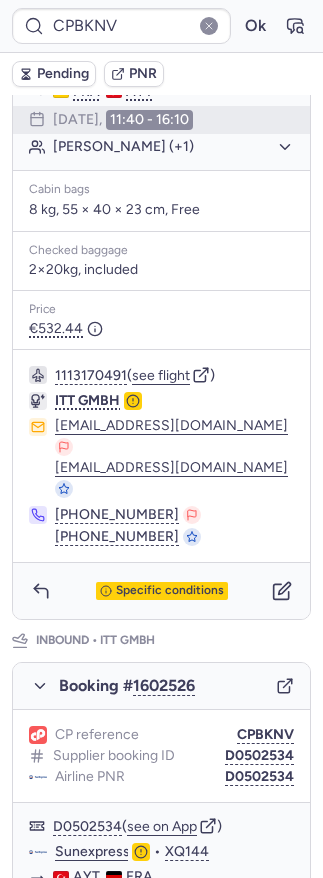 scroll, scrollTop: 999, scrollLeft: 0, axis: vertical 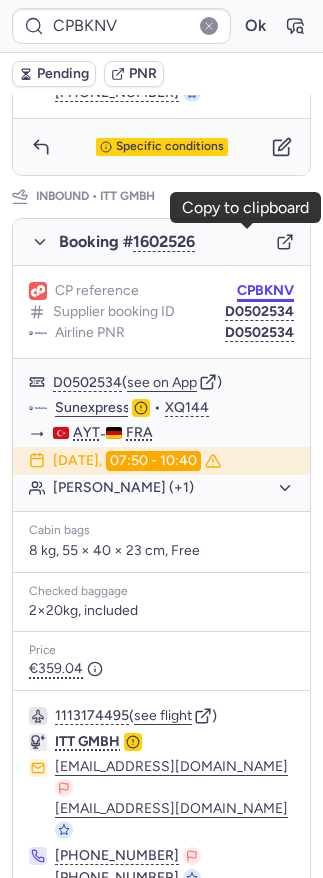 click on "CPBKNV" at bounding box center (265, 291) 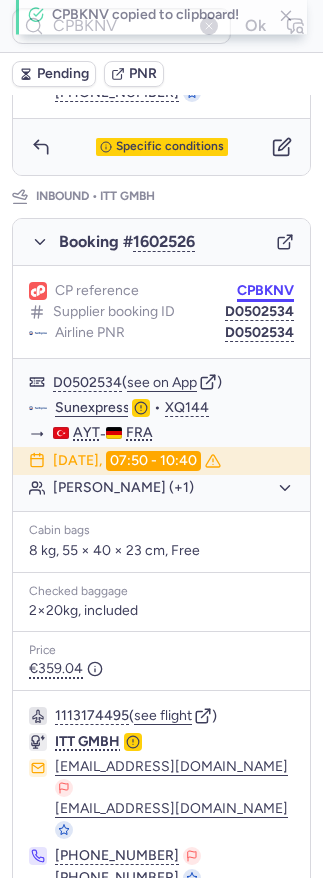 click on "CPBKNV" at bounding box center [265, 291] 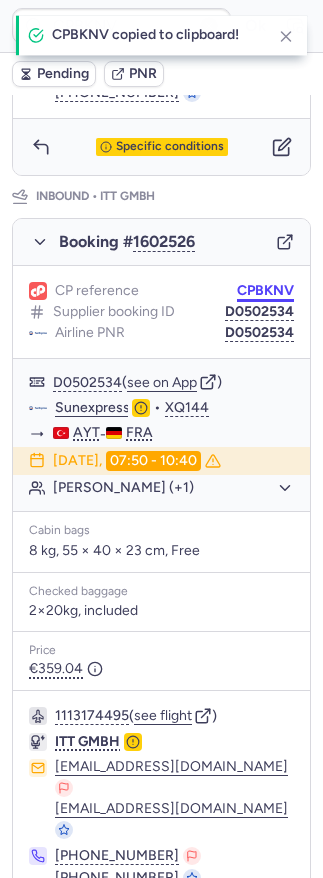 click on "CPBKNV" at bounding box center (265, 291) 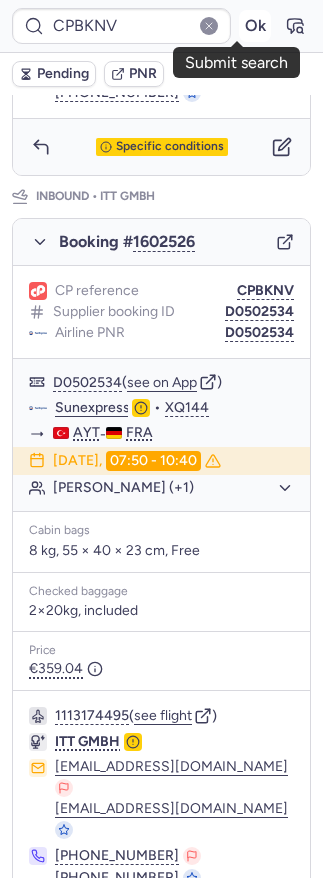 click on "Ok" at bounding box center (255, 26) 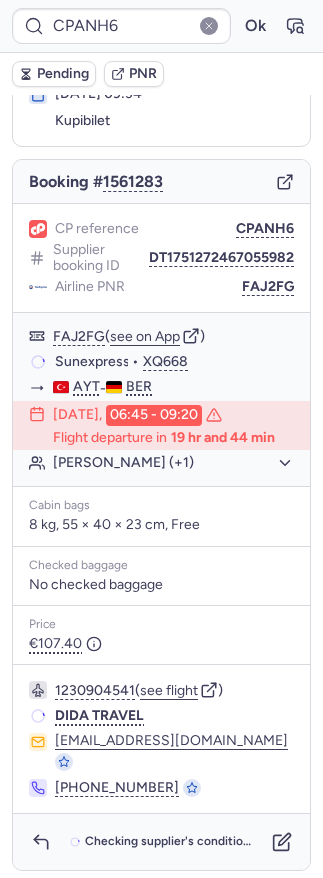 scroll, scrollTop: 141, scrollLeft: 0, axis: vertical 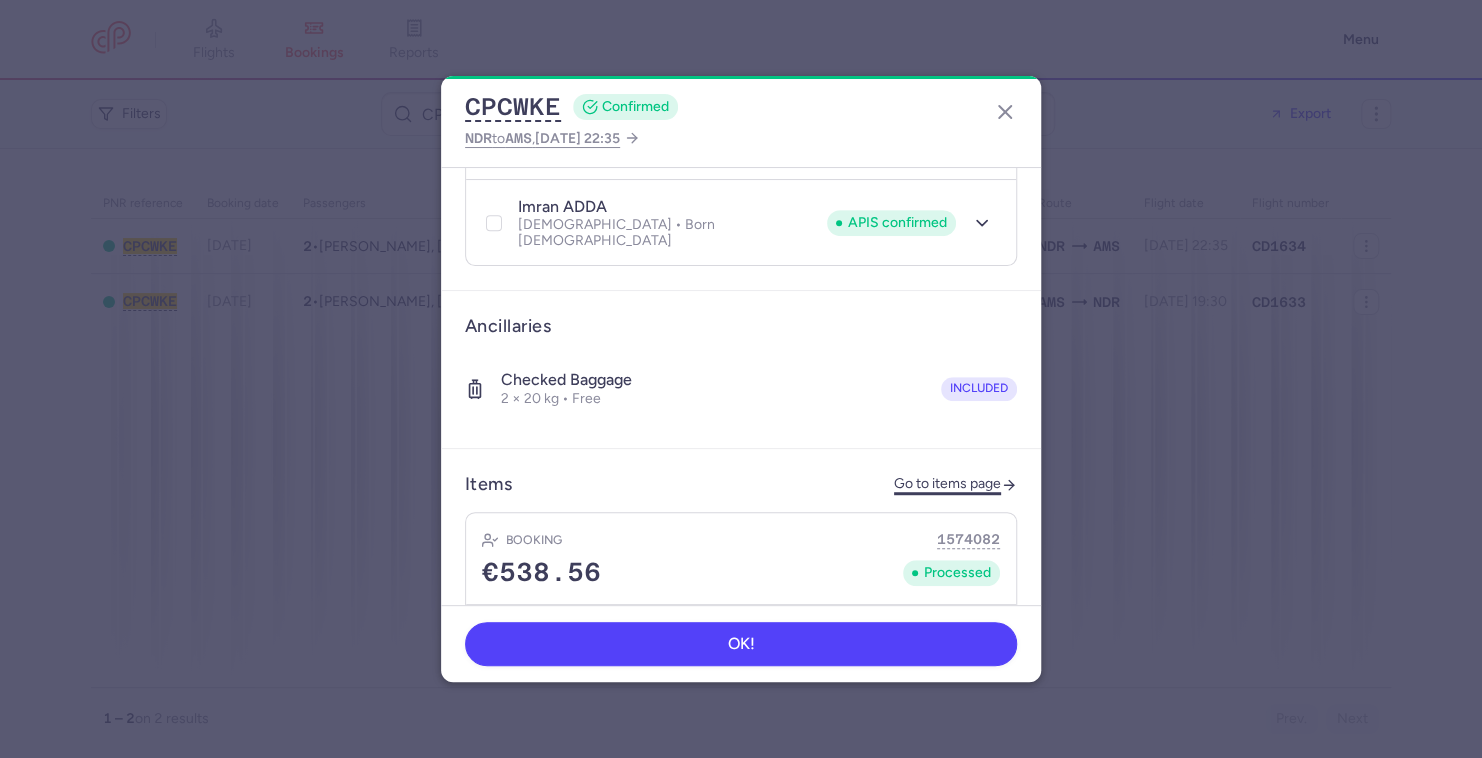 drag, startPoint x: 0, startPoint y: 0, endPoint x: 911, endPoint y: 451, distance: 1016.5245 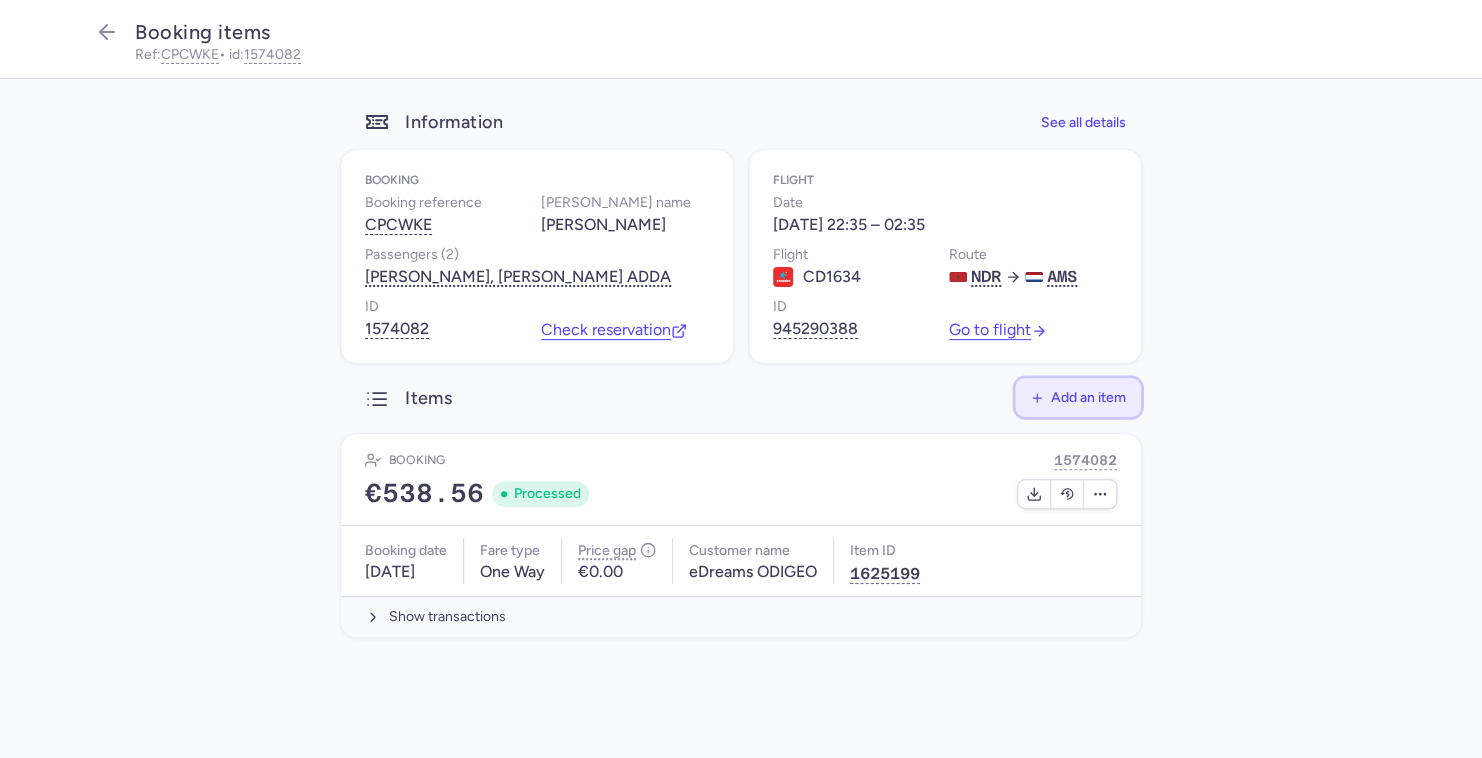 click on "Add an item" at bounding box center (1088, 397) 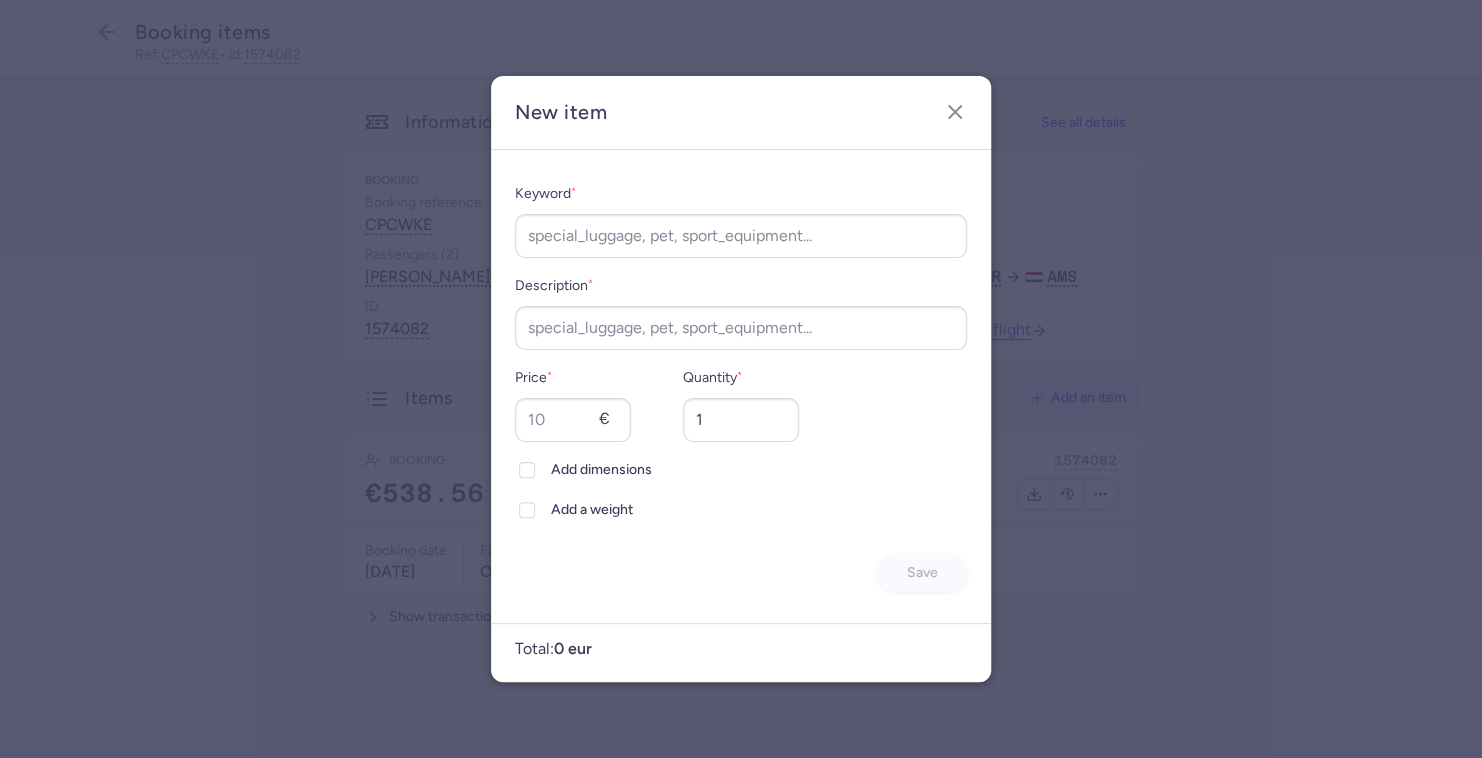type 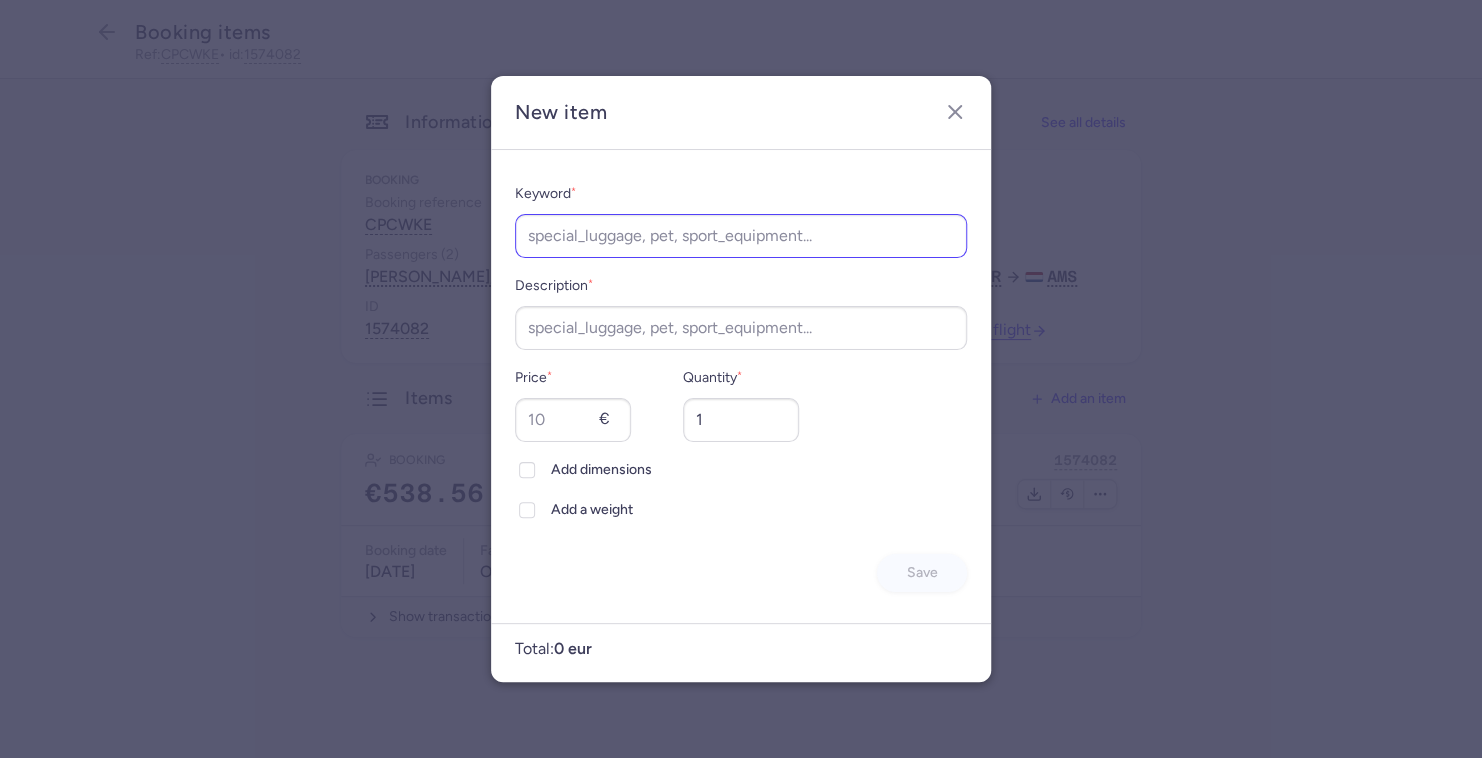 drag, startPoint x: 825, startPoint y: 258, endPoint x: 799, endPoint y: 238, distance: 32.80244 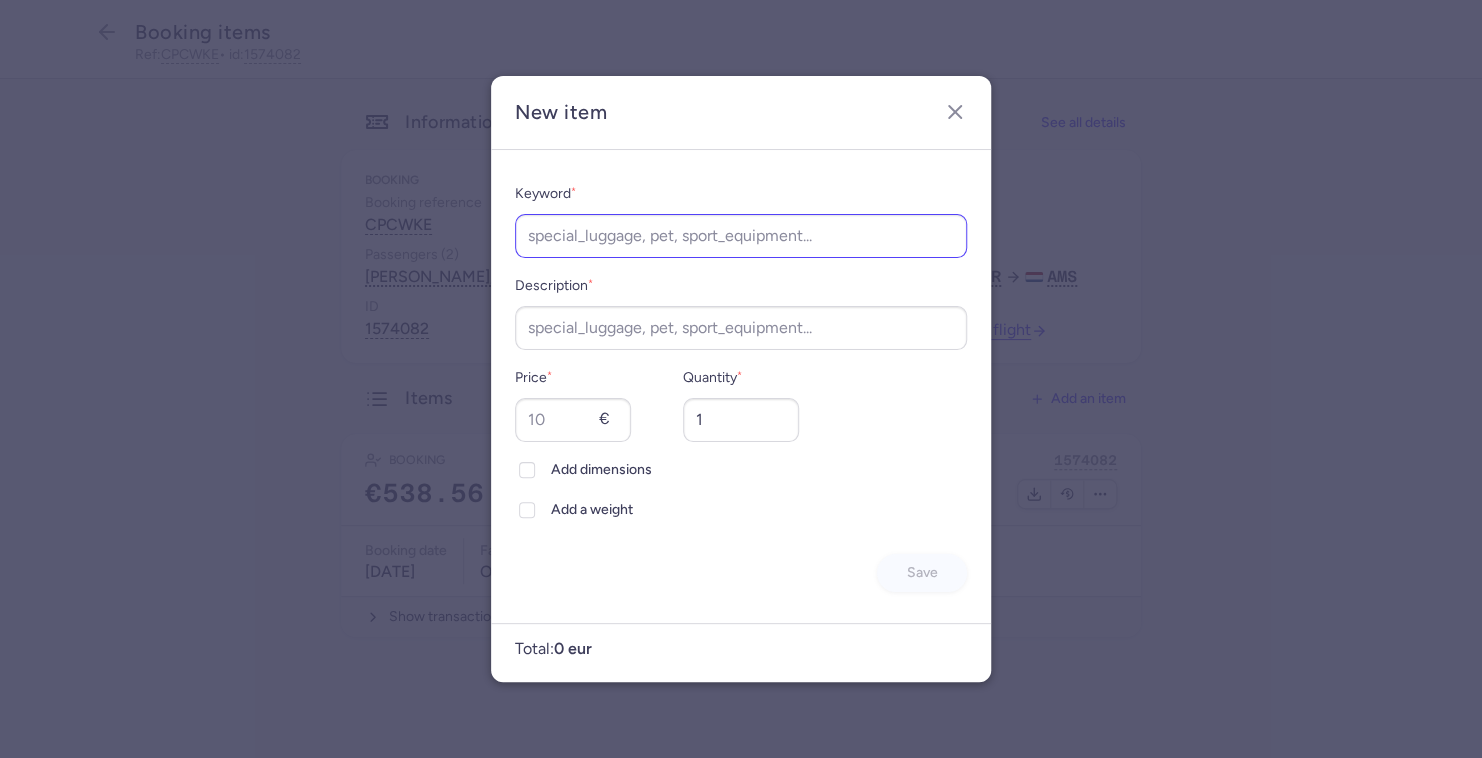 click on "Keyword  * Description  * Price  * € Quantity  * 1 Add dimensions Add a weight  Save" at bounding box center [741, 387] 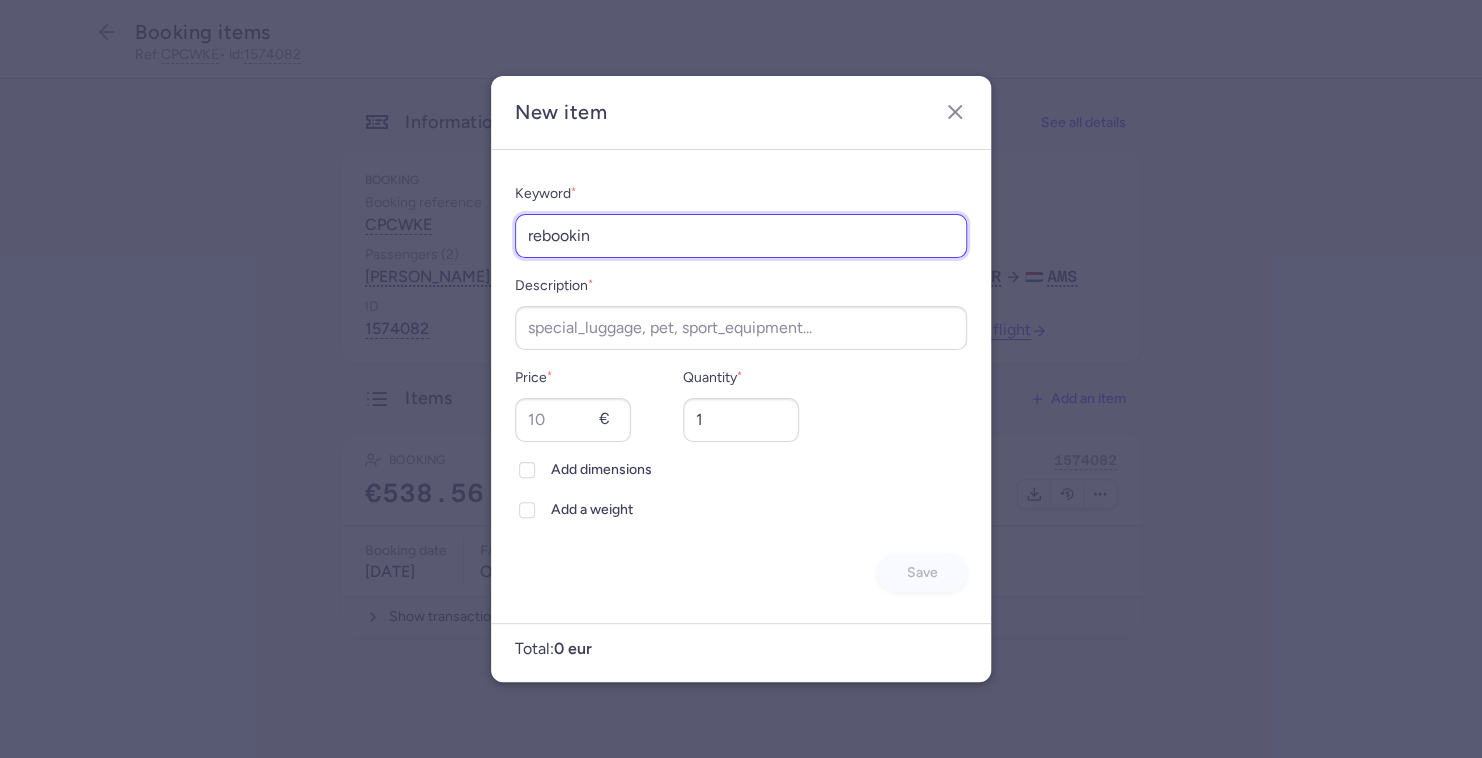 type on "rebooking" 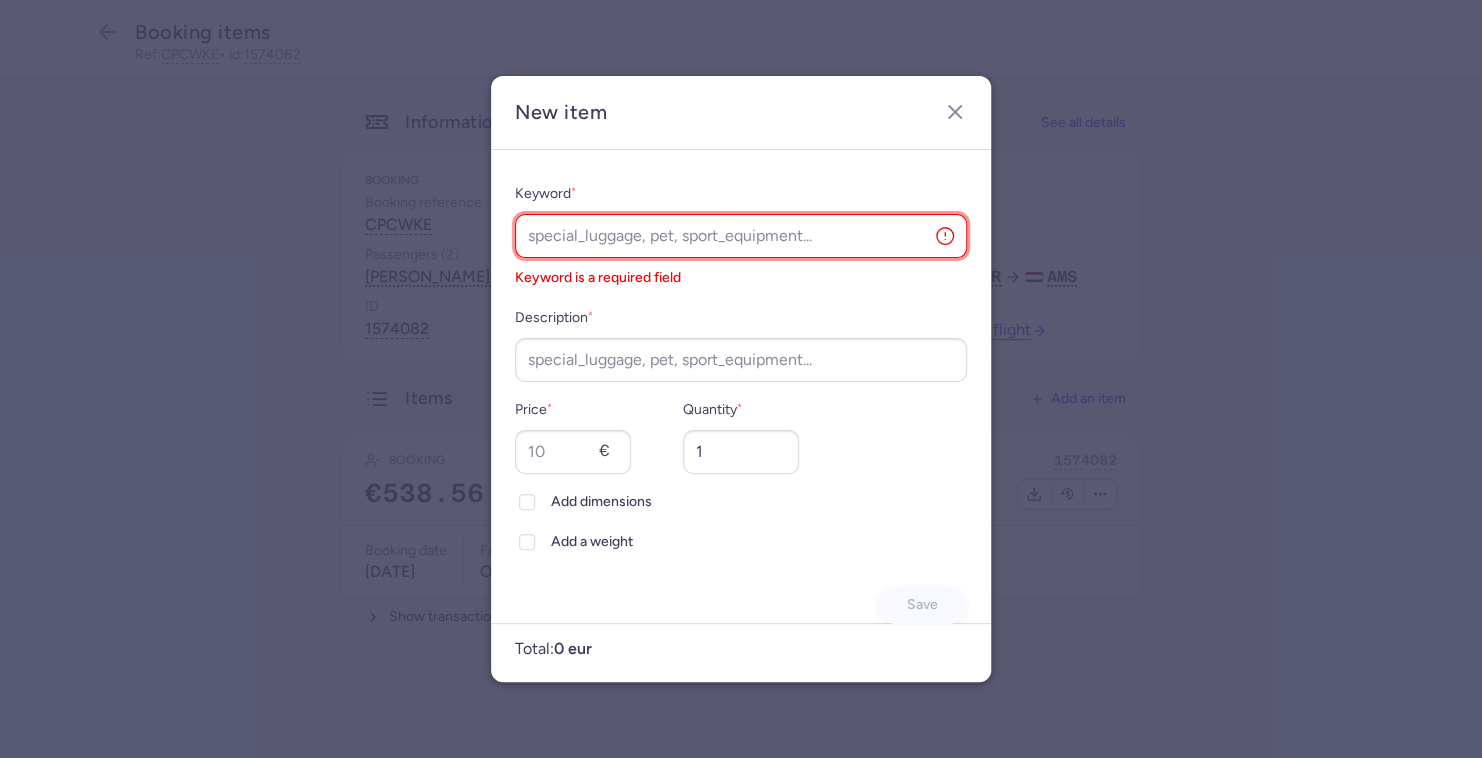 paste on "rebooking" 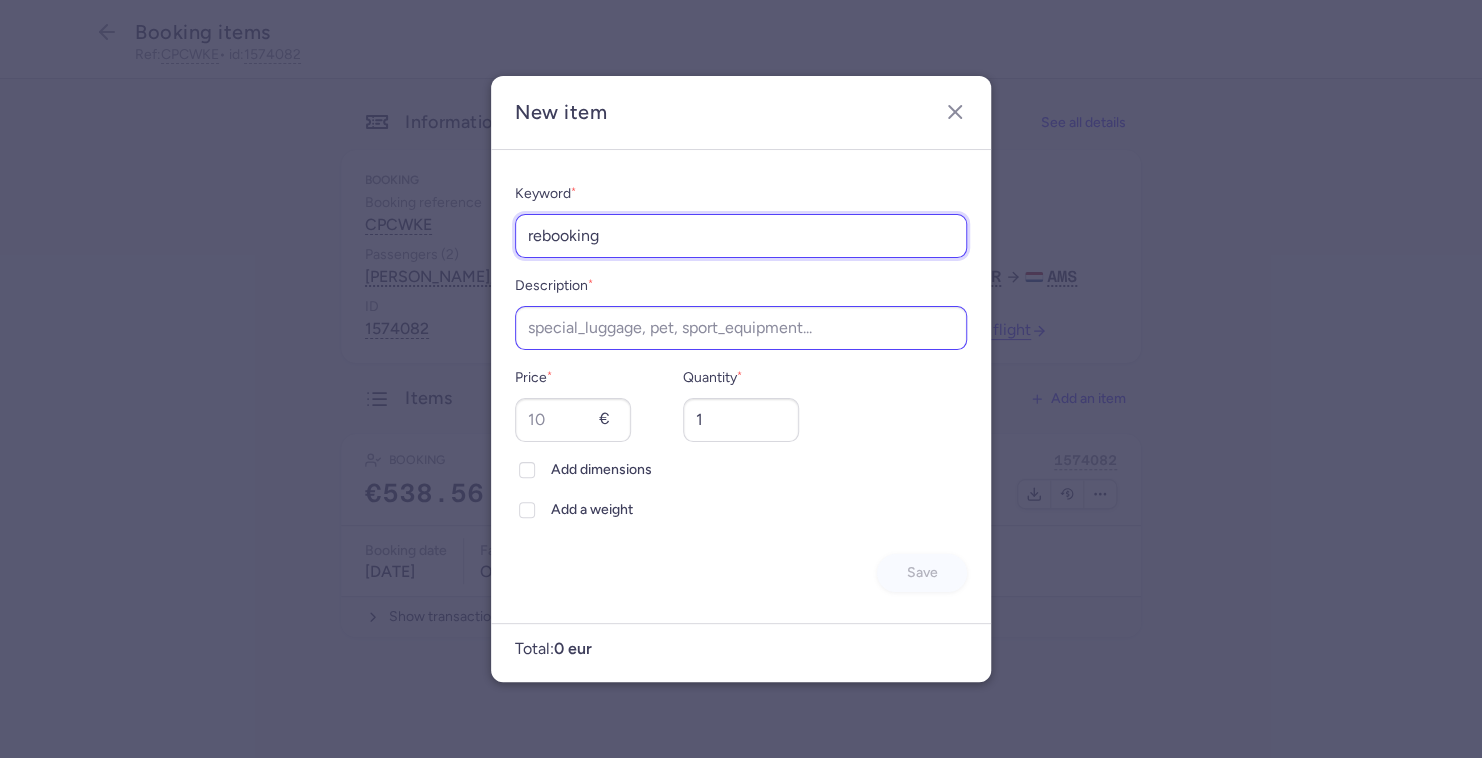 type on "rebooking" 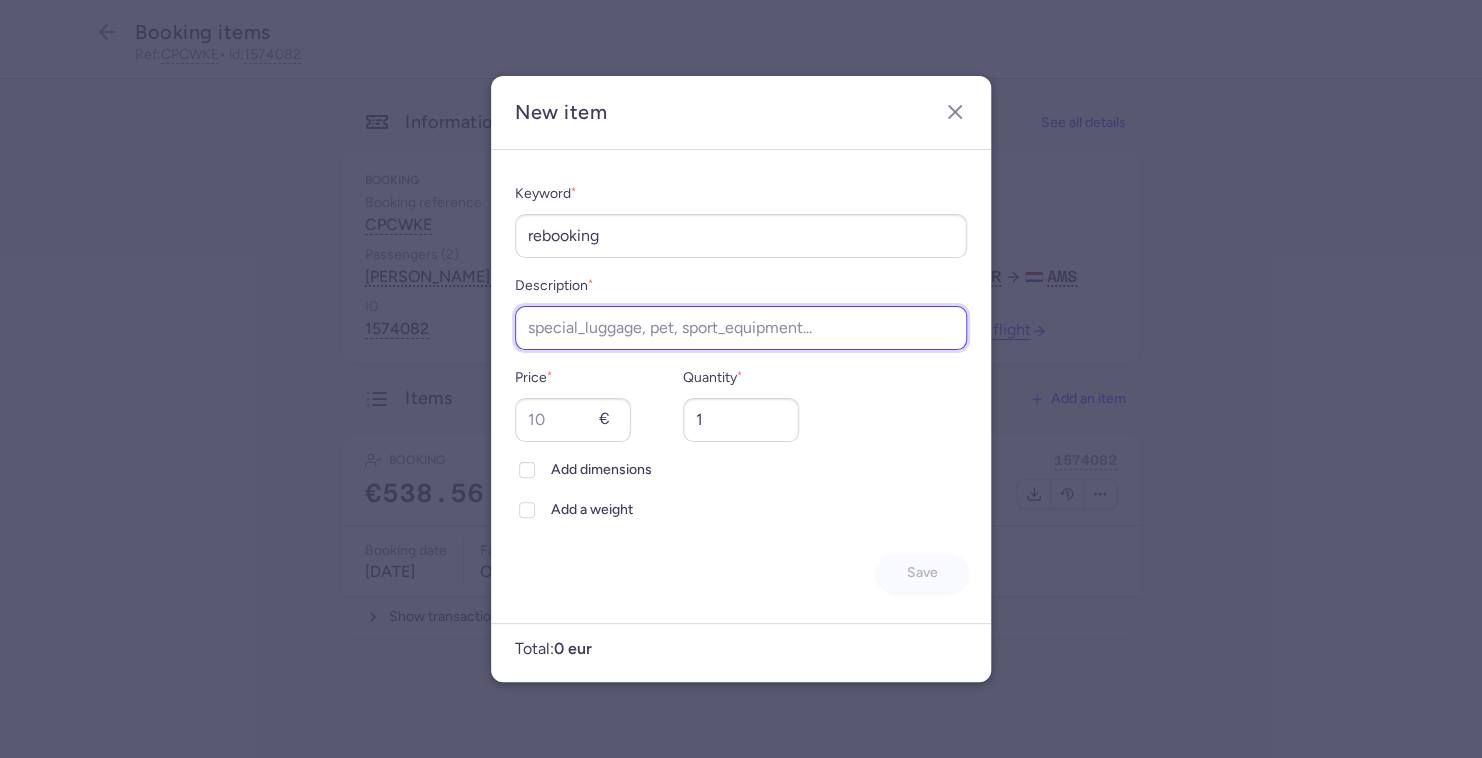 click on "Description  *" at bounding box center (741, 328) 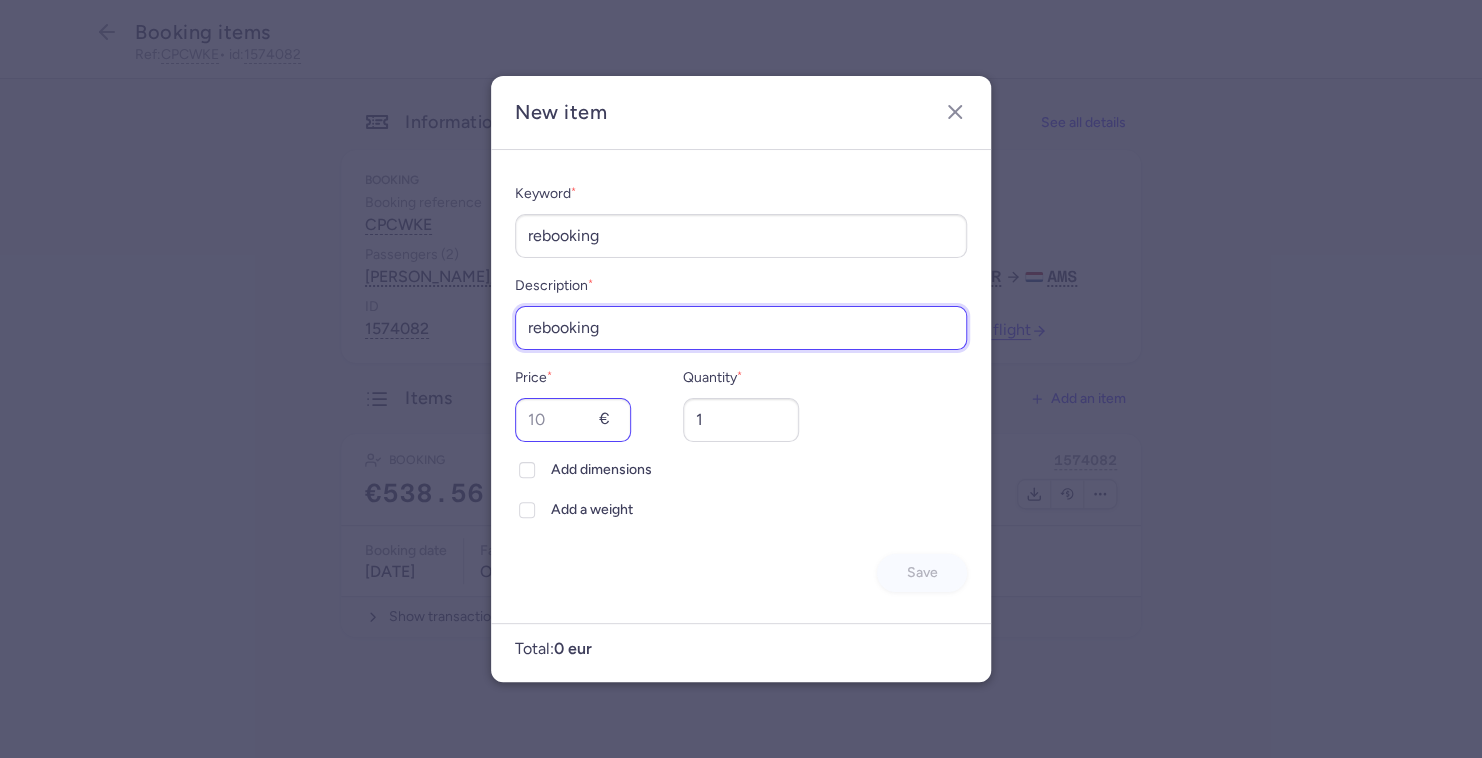 type on "rebooking" 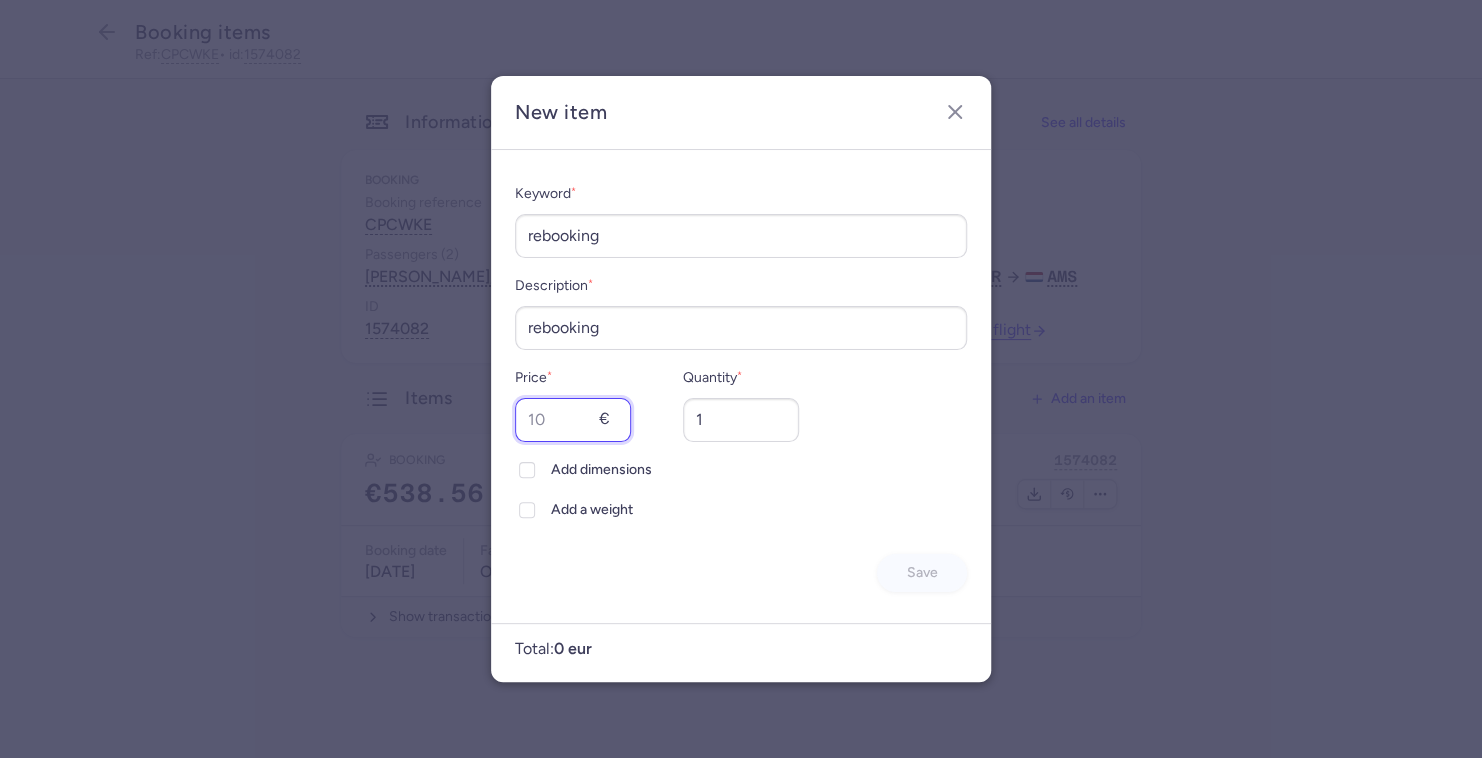 click on "Price  *" at bounding box center (573, 420) 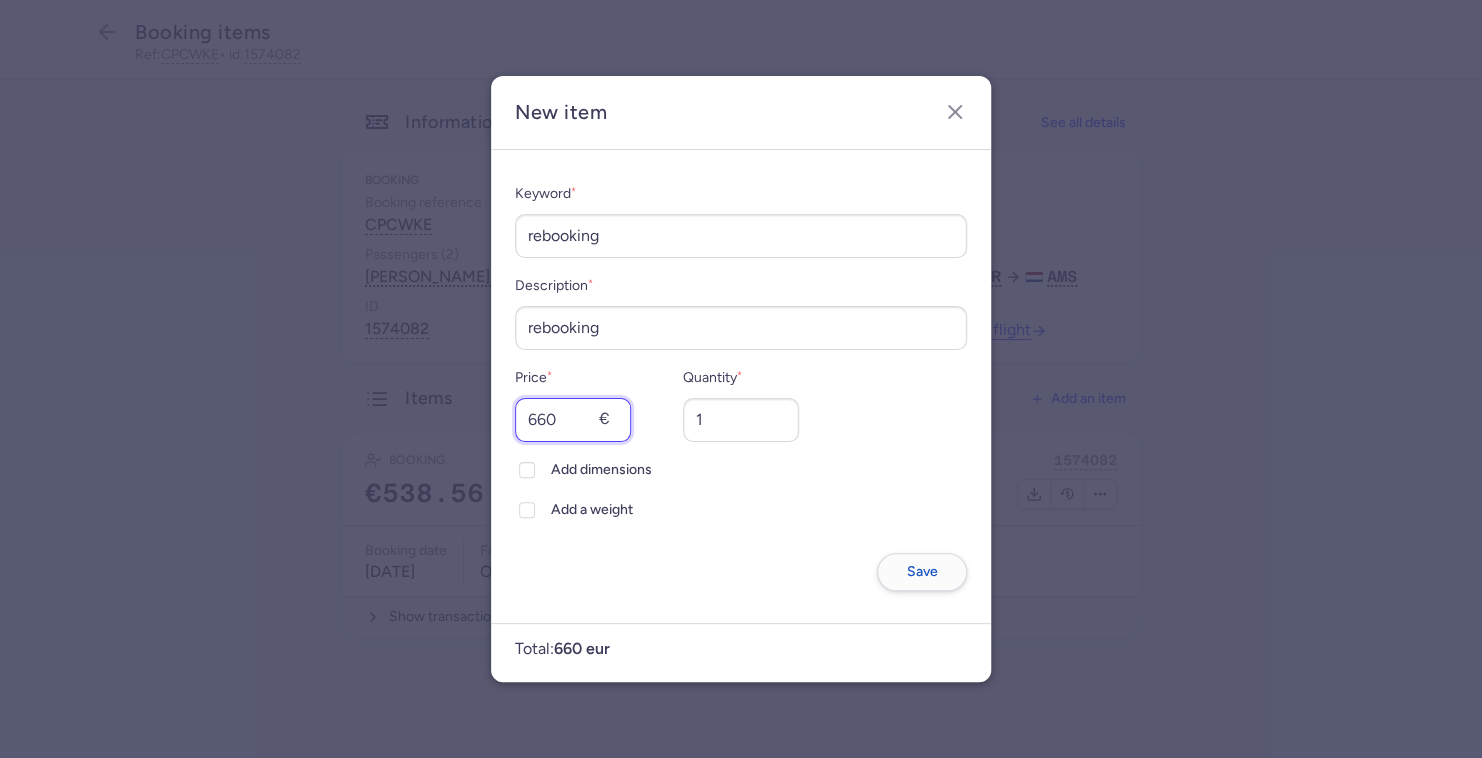 type on "660" 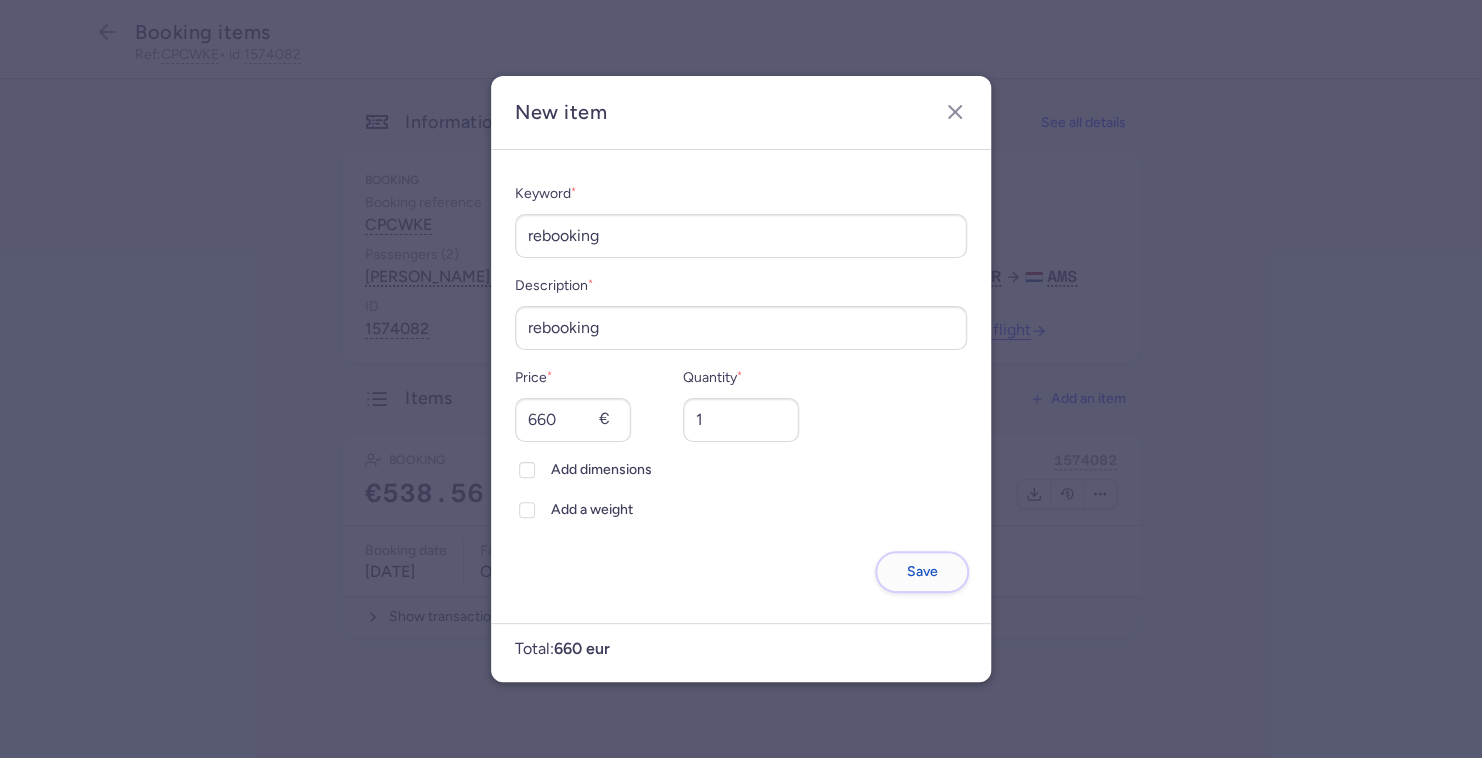 click on "Save" at bounding box center (922, 571) 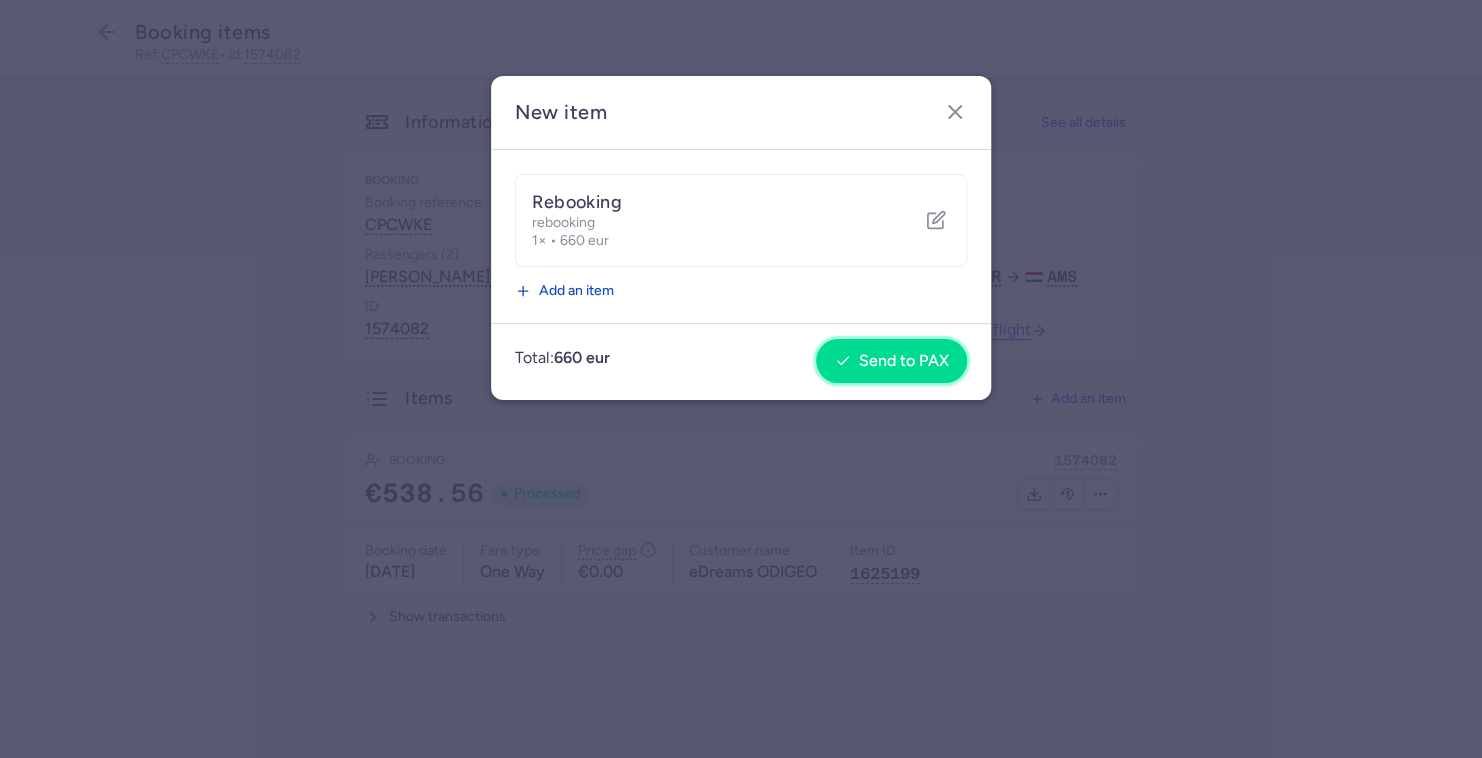 click on "Send to PAX" at bounding box center (904, 361) 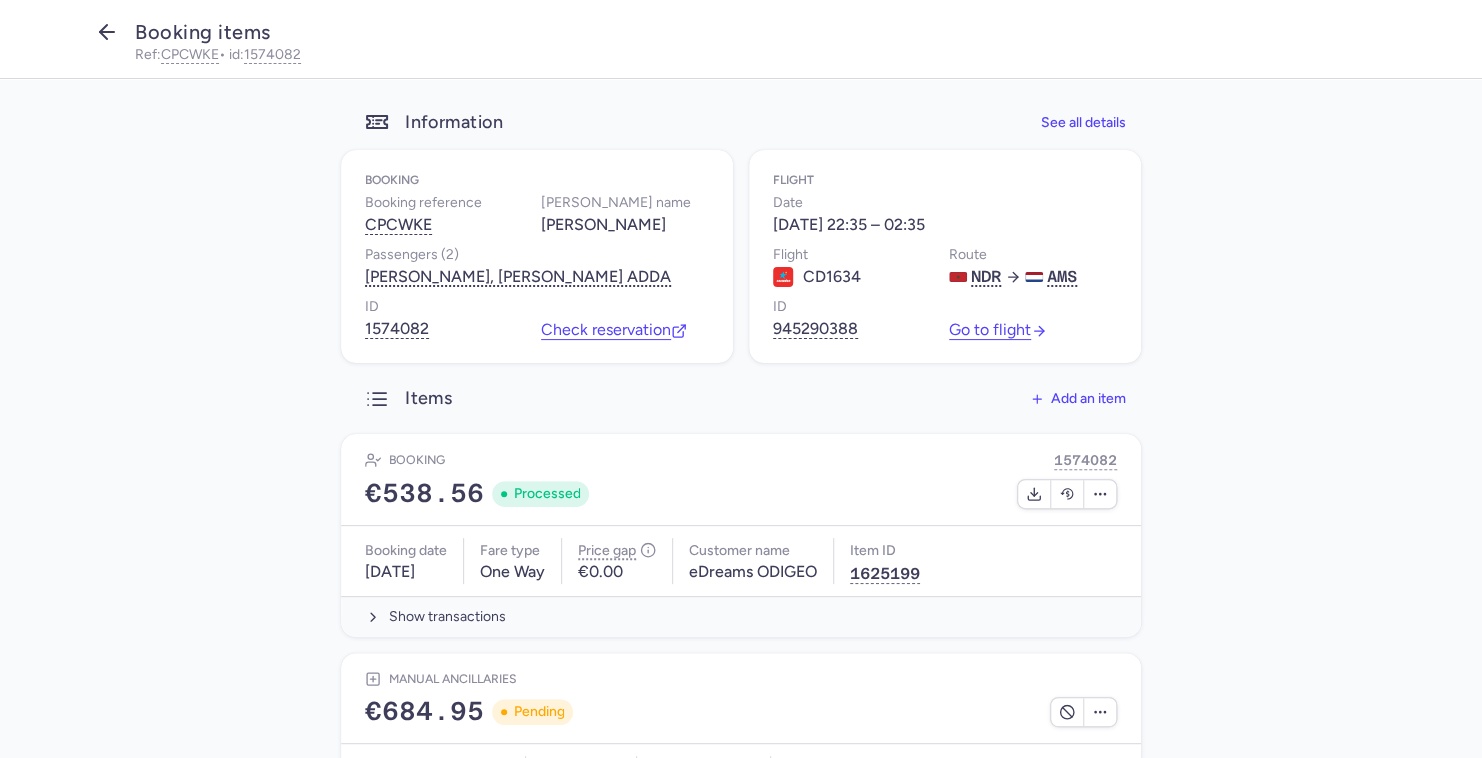 click 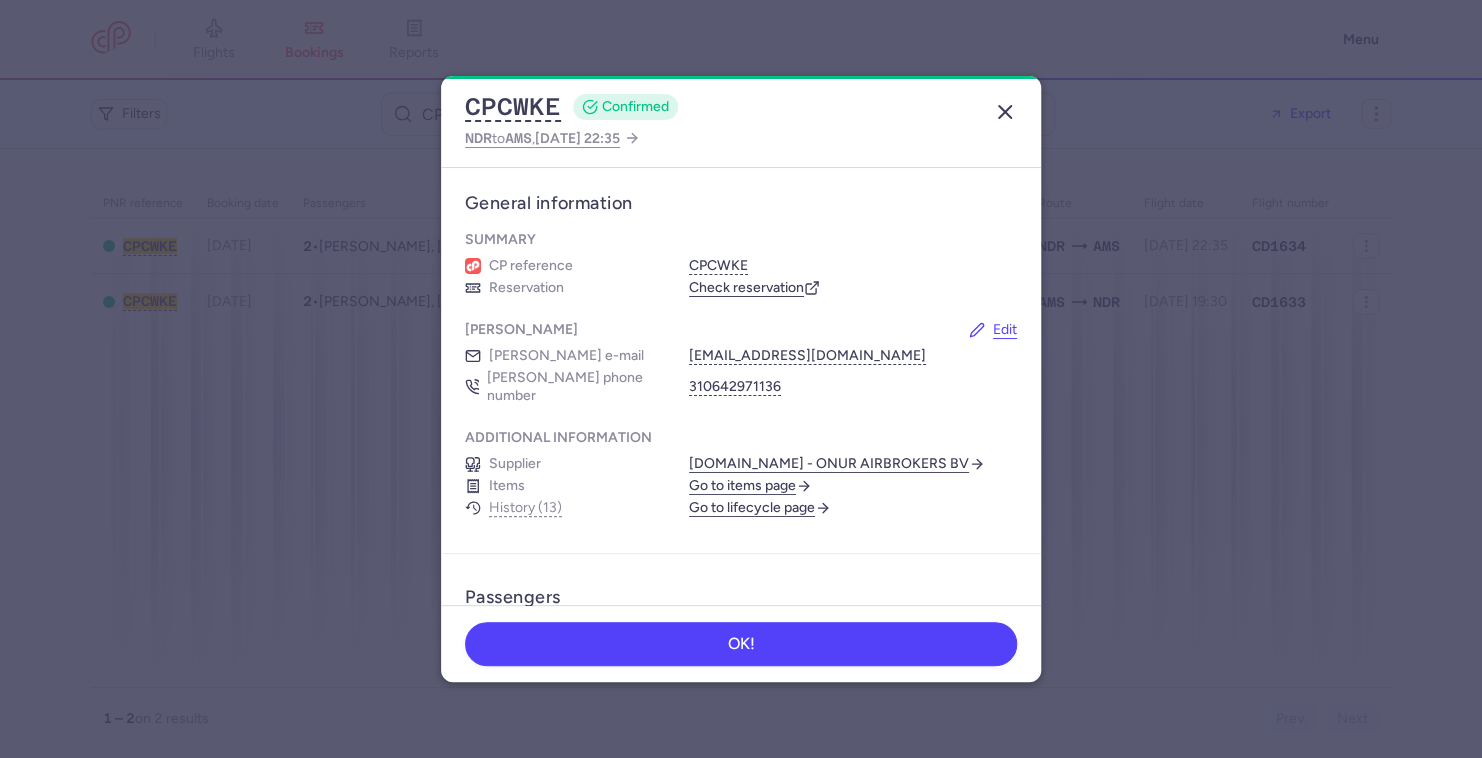 click 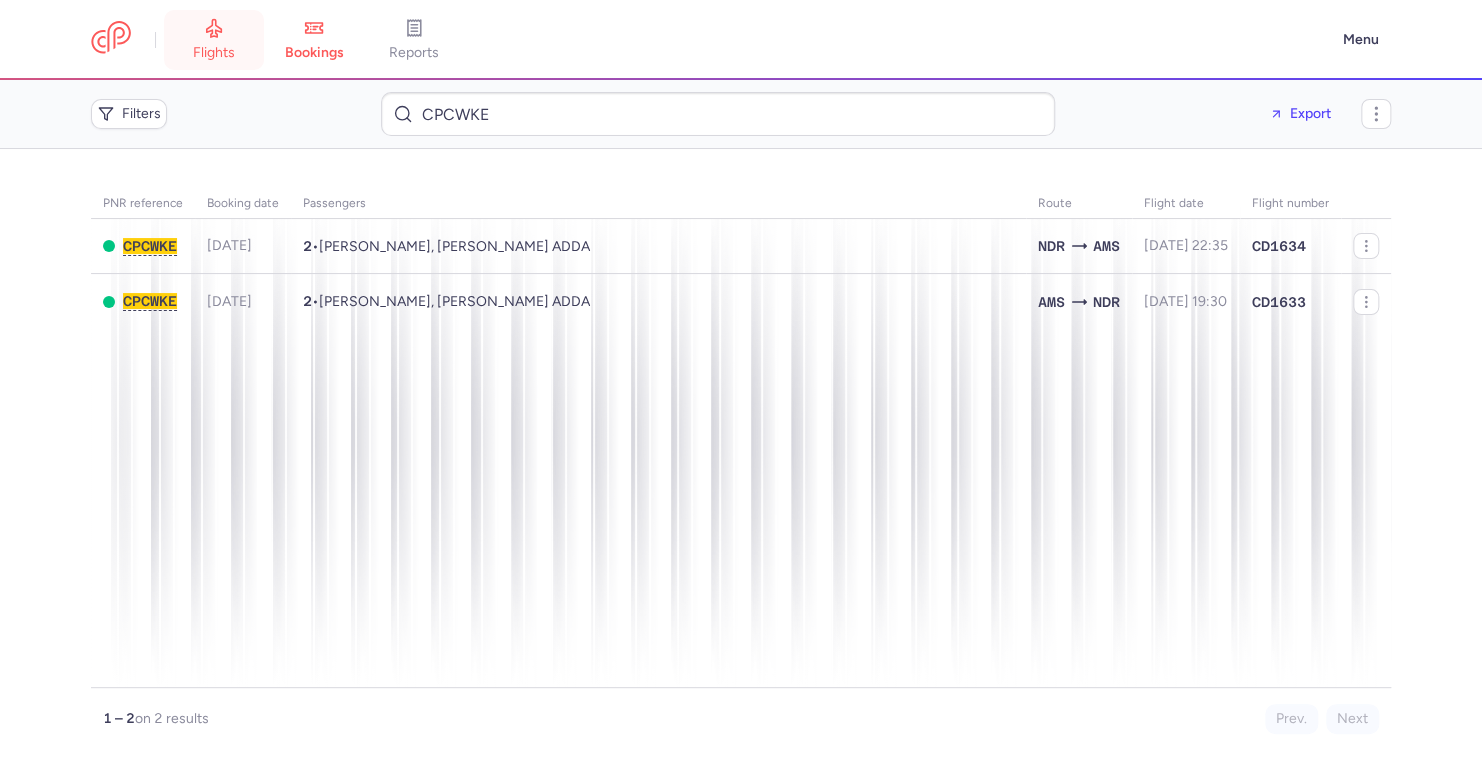 click on "flights" at bounding box center (214, 40) 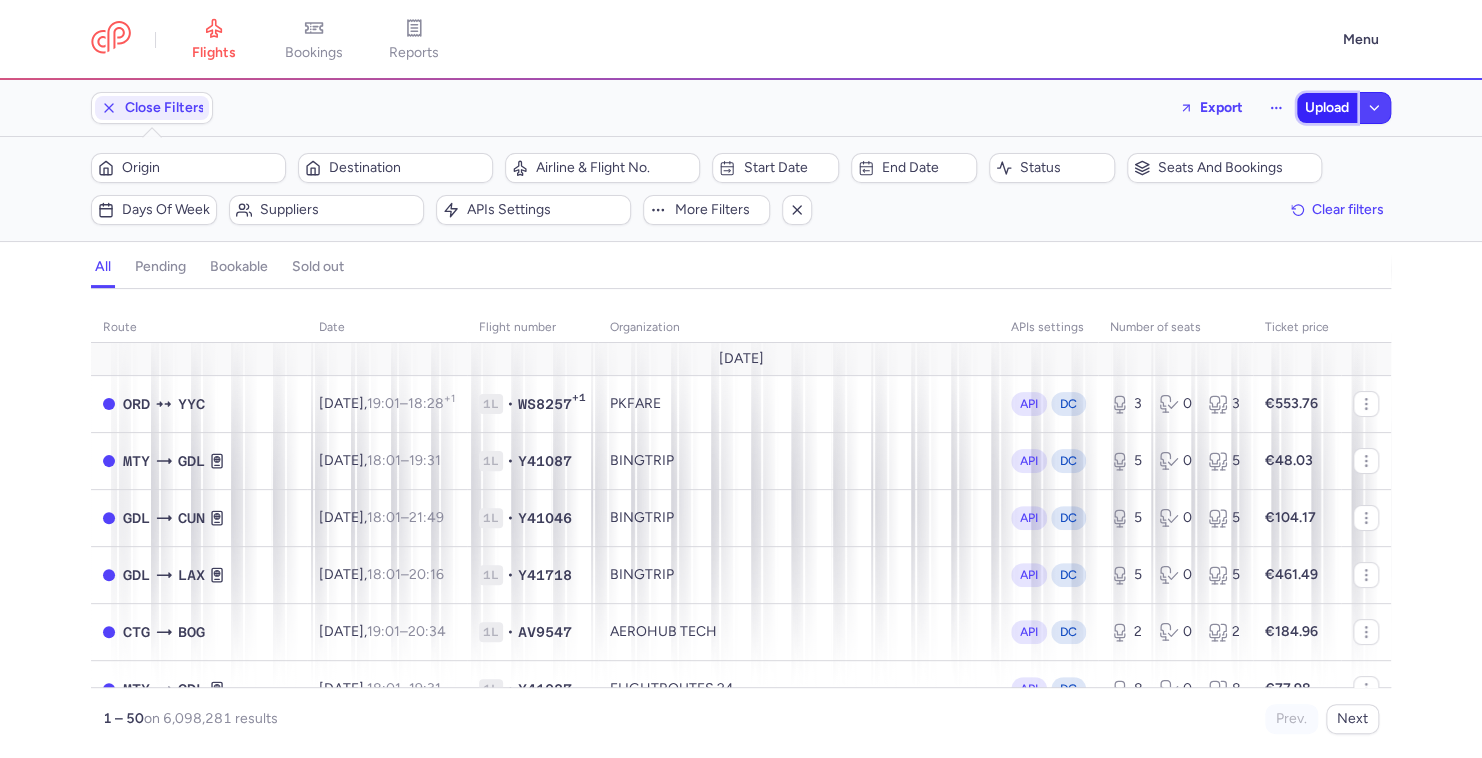 click on "Upload" at bounding box center [1327, 108] 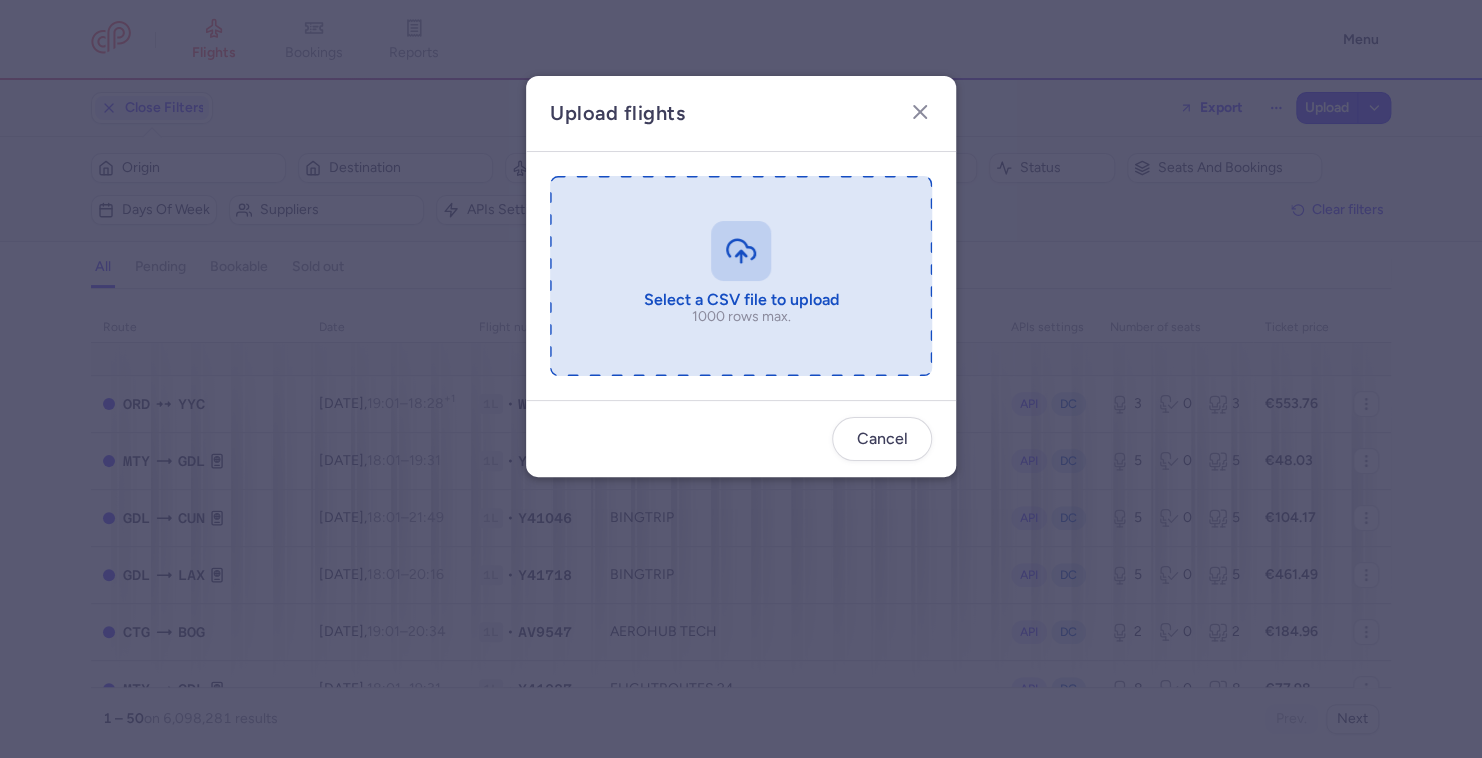 click at bounding box center [741, 276] 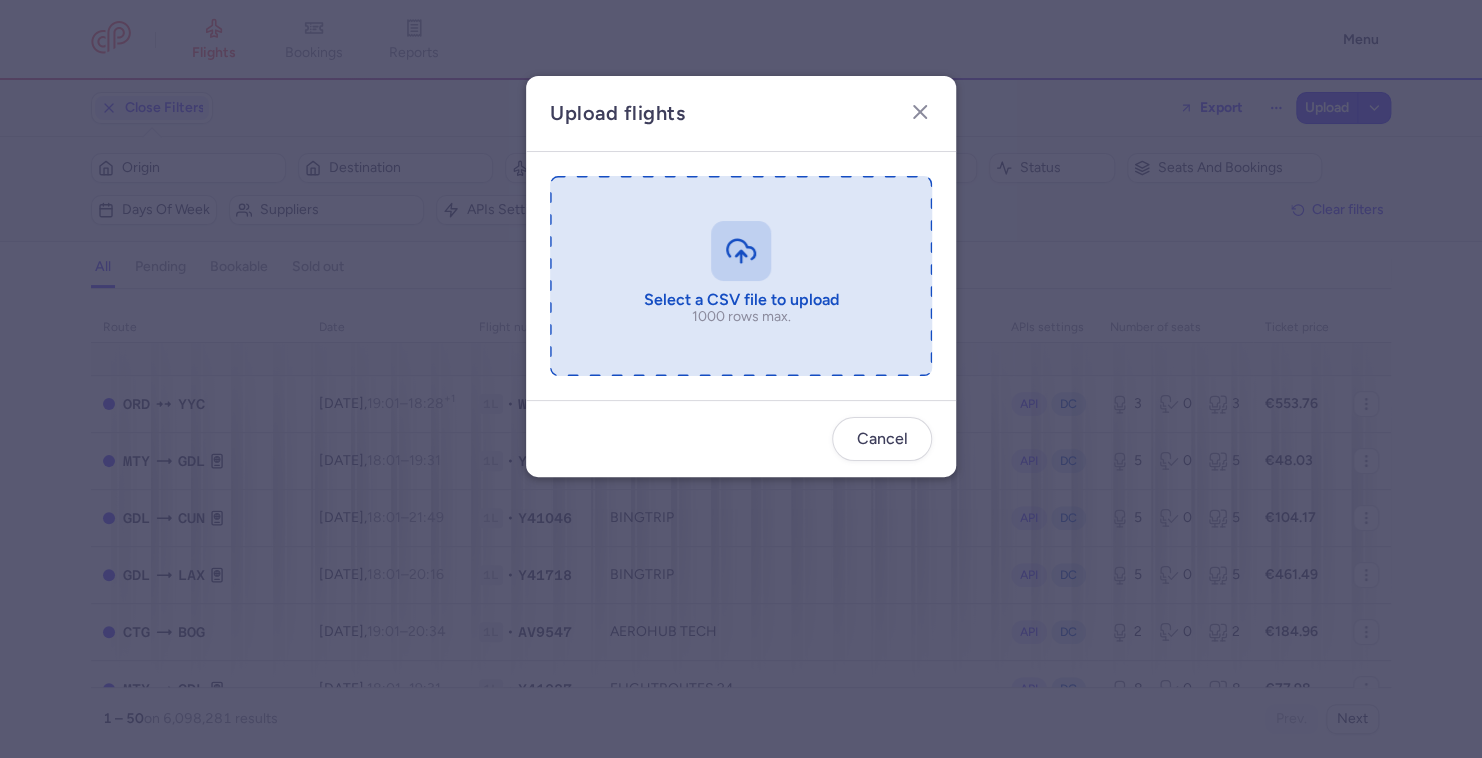 type on "C:\fakepath\export_flight_AK857_20250728,0846 (1).csv" 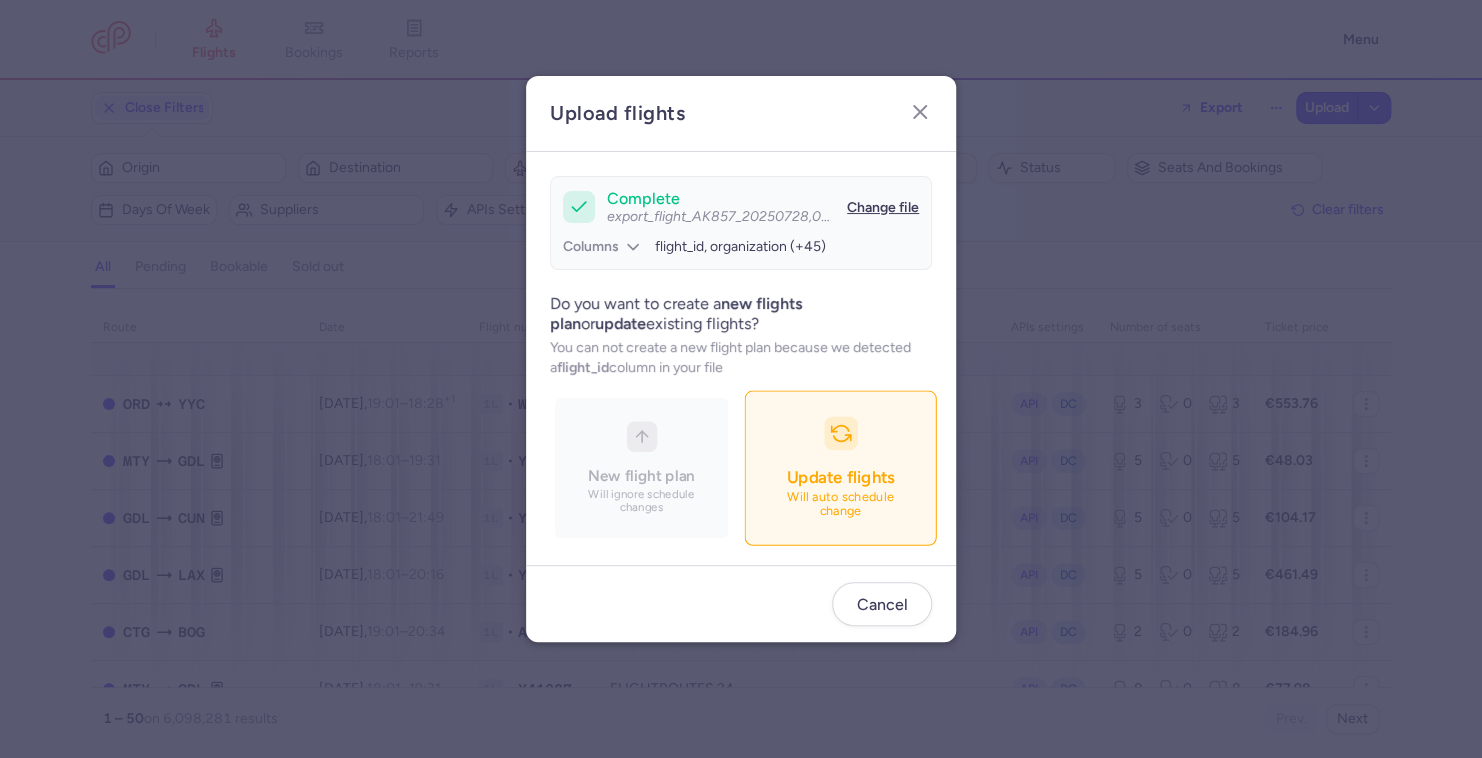 click on "Update flights" at bounding box center (840, 477) 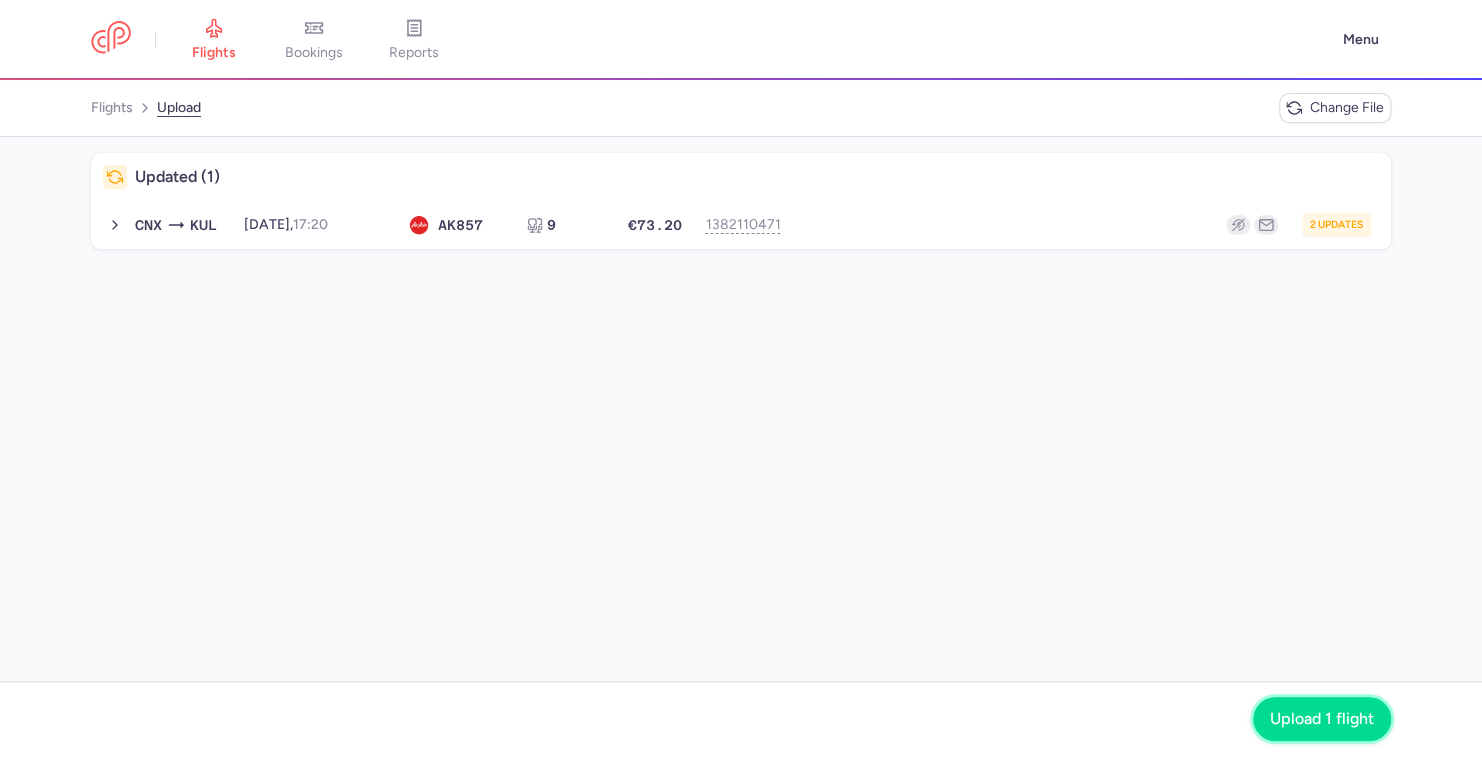 click on "Upload 1 flight" at bounding box center [1322, 720] 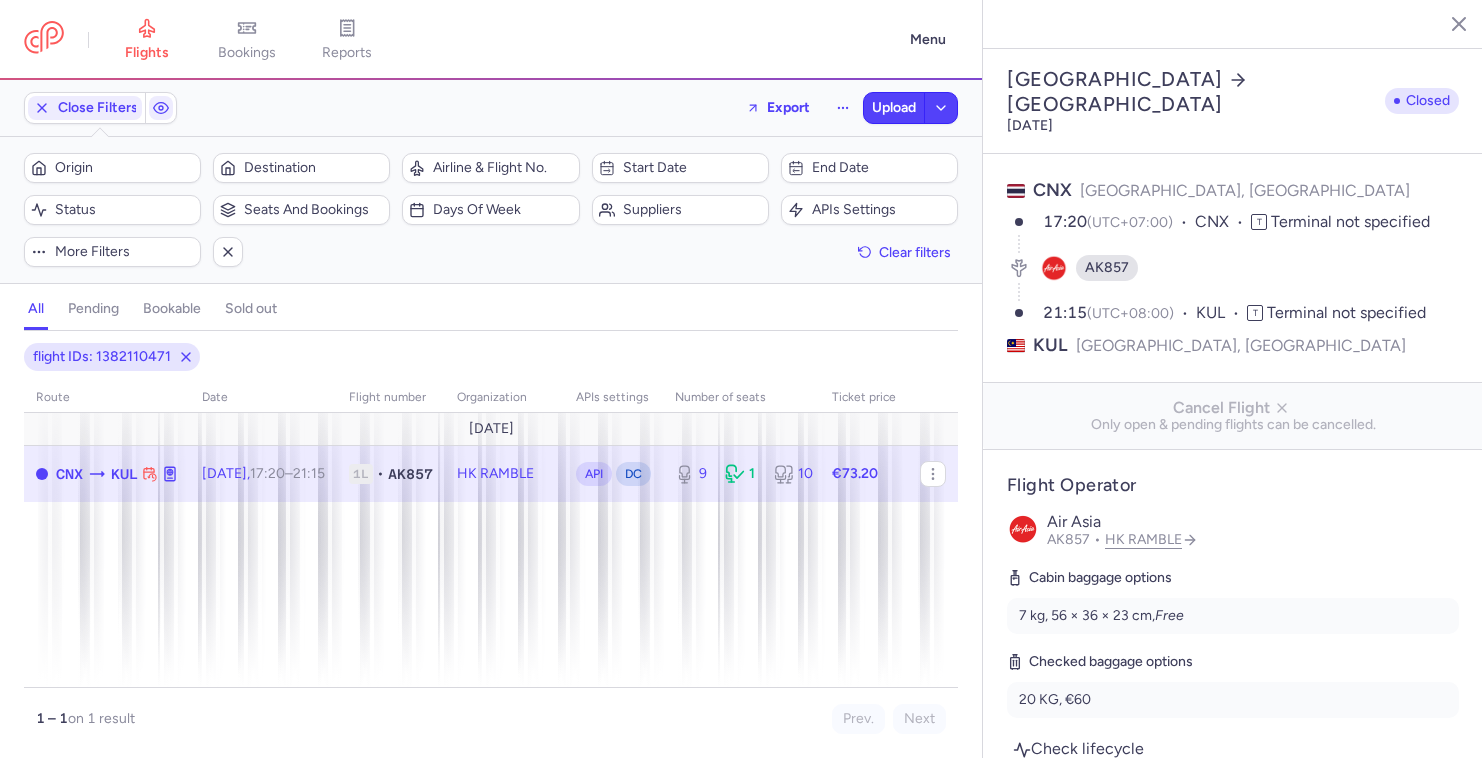select on "days" 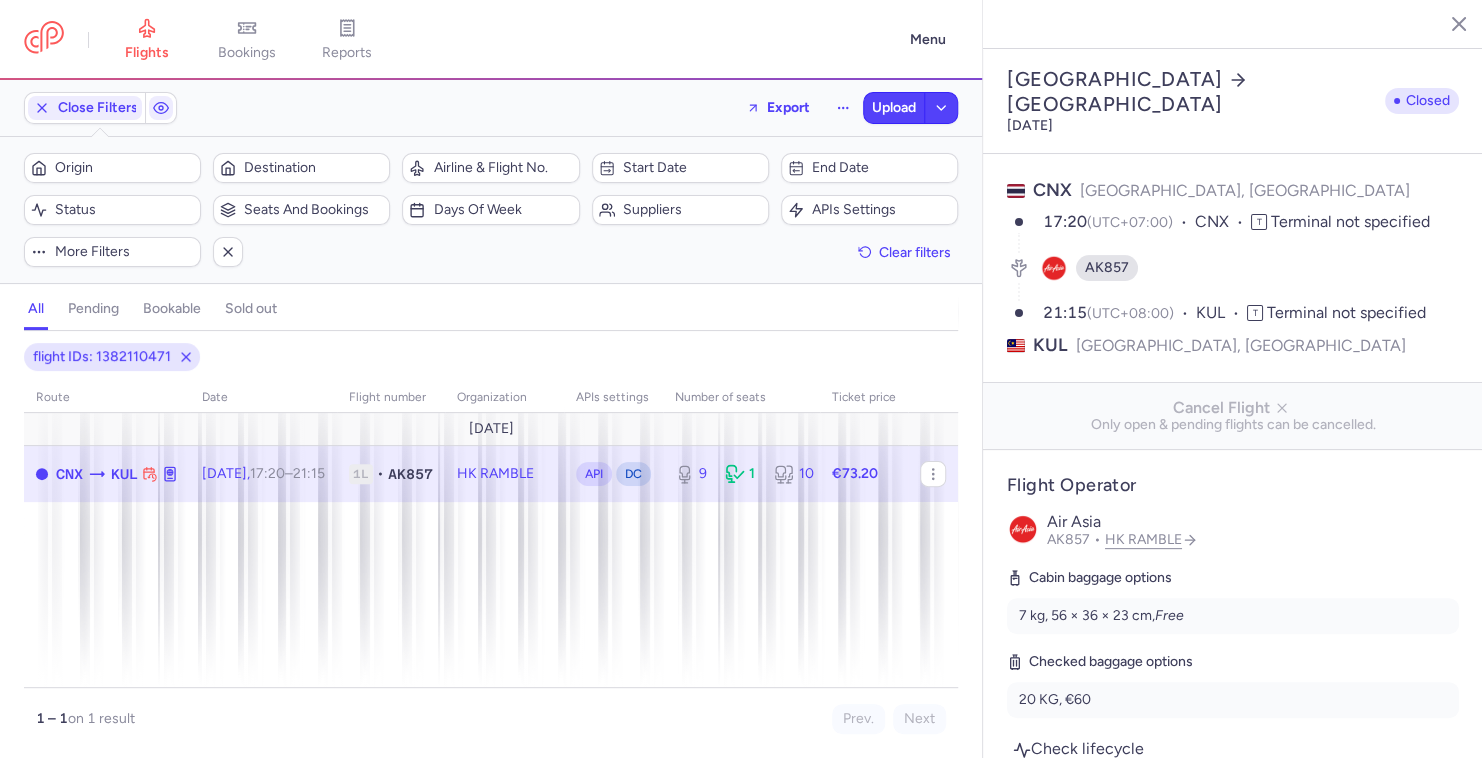 click on "[DATE]  17:20  –  21:15  +0" at bounding box center [263, 473] 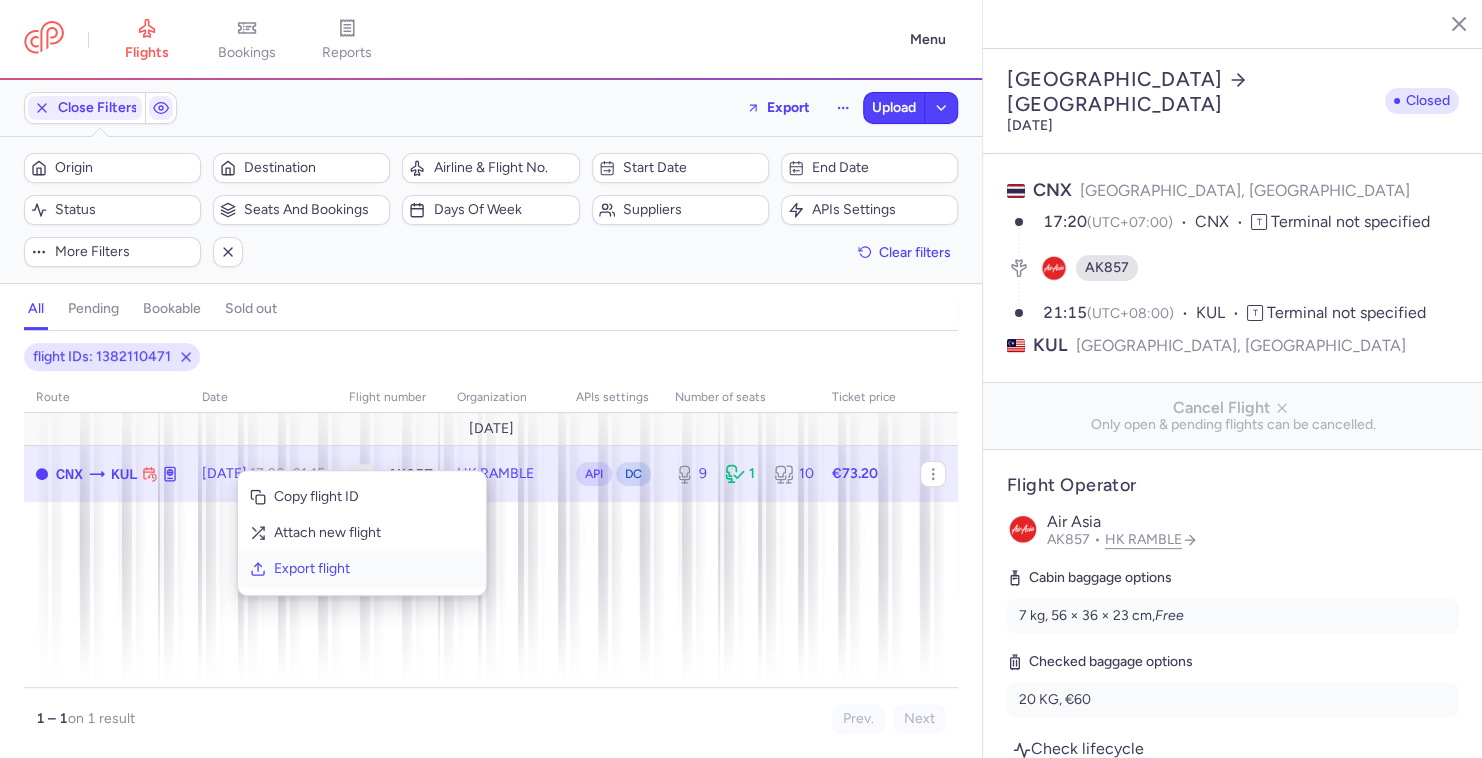 click on "Export flight" at bounding box center [362, 569] 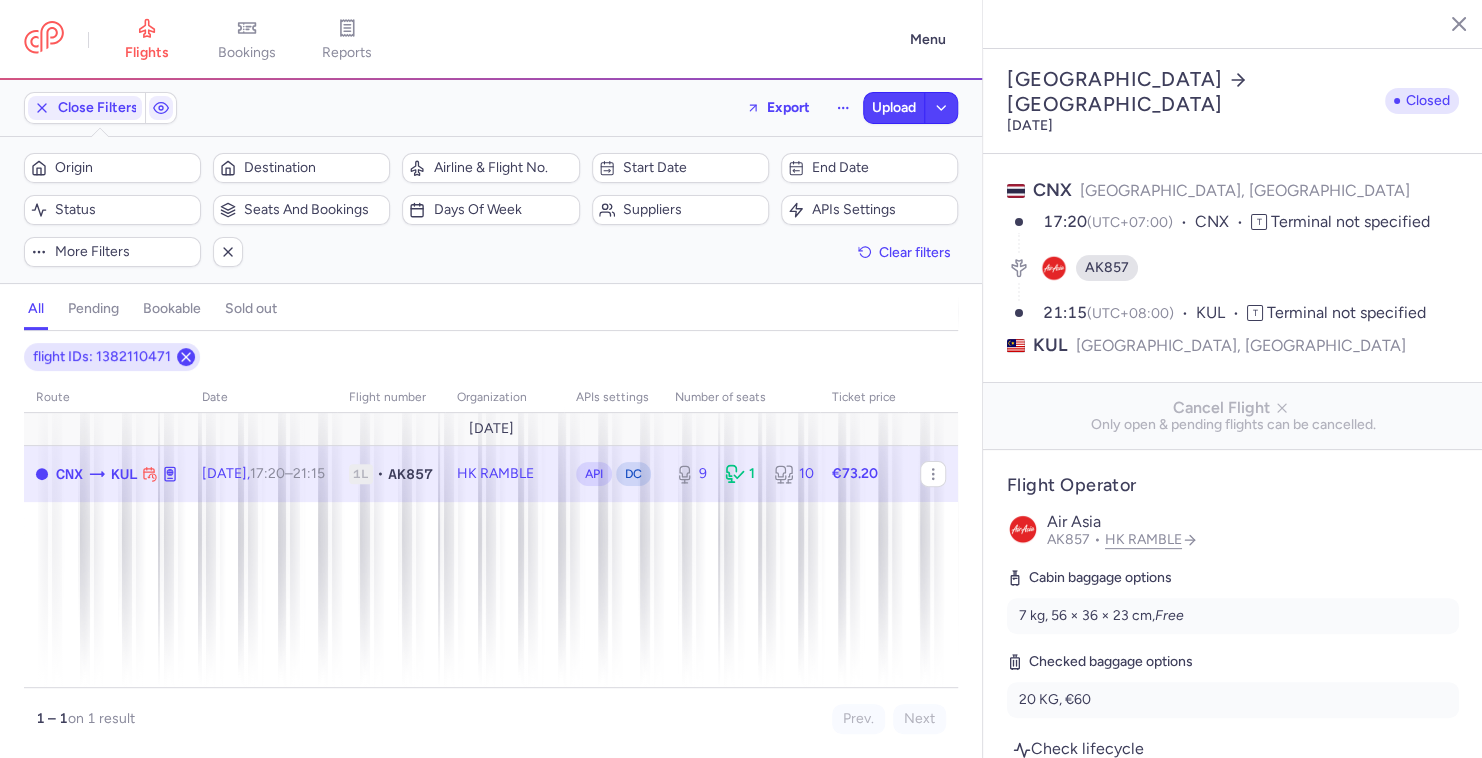 click 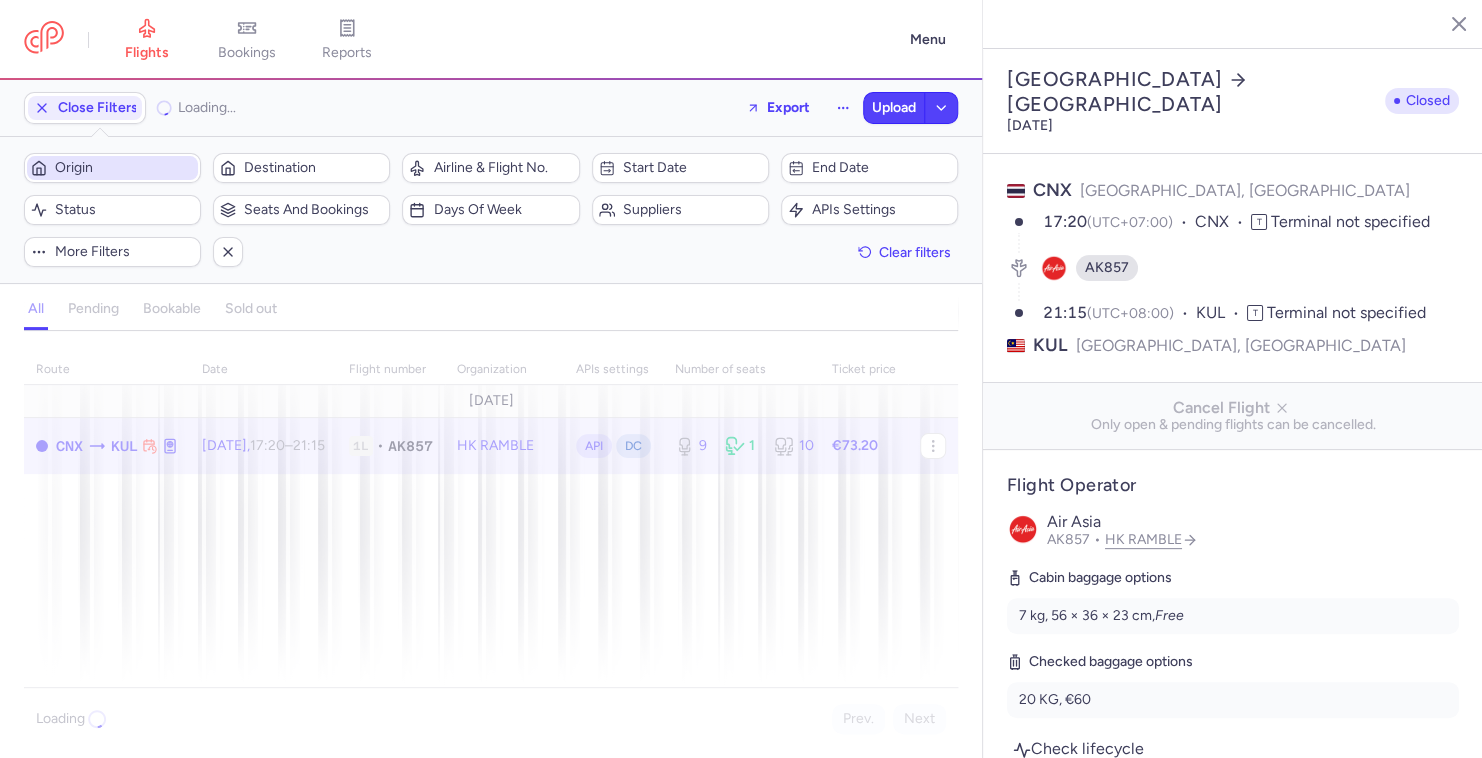 click on "Origin" at bounding box center [124, 168] 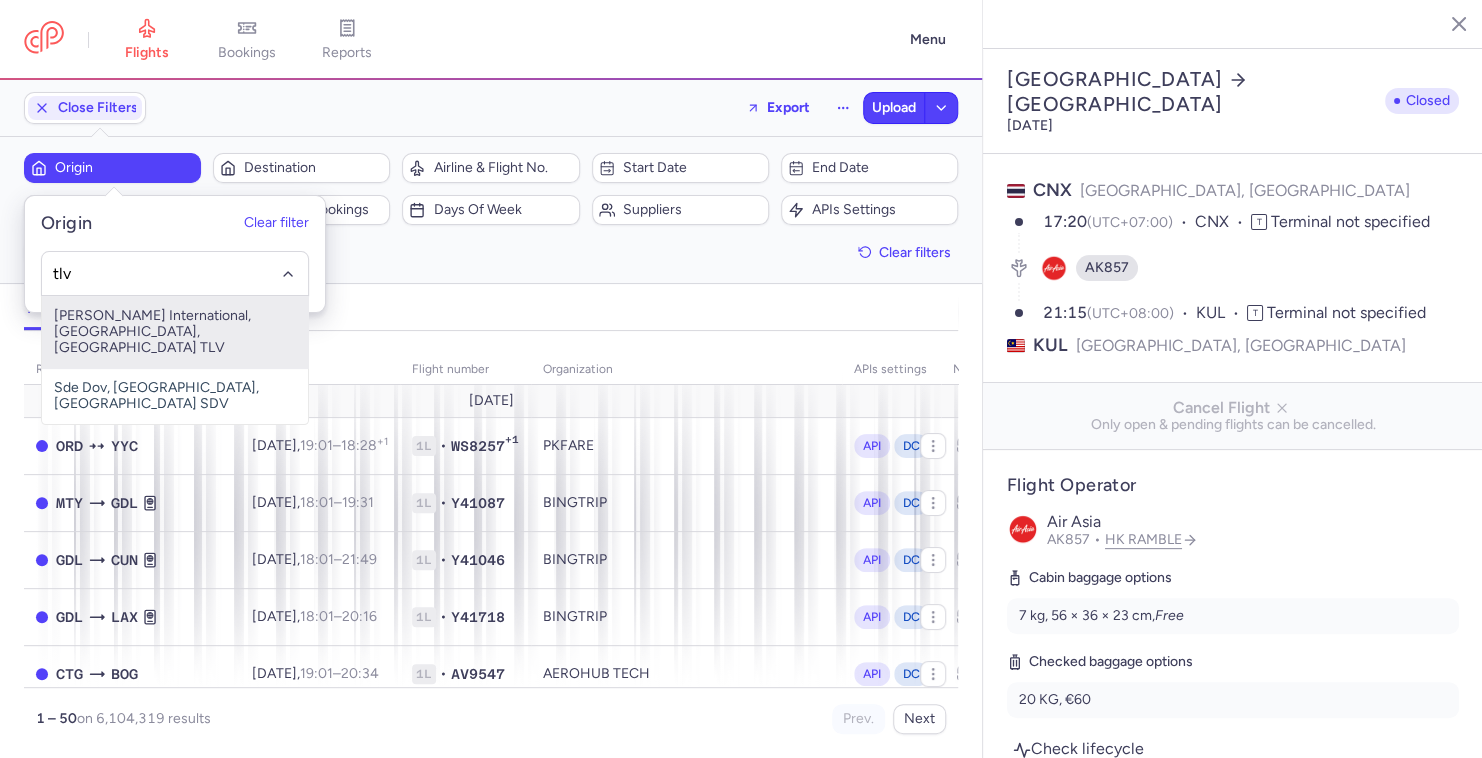 click on "[PERSON_NAME] International, [GEOGRAPHIC_DATA], [GEOGRAPHIC_DATA] TLV" at bounding box center [175, 332] 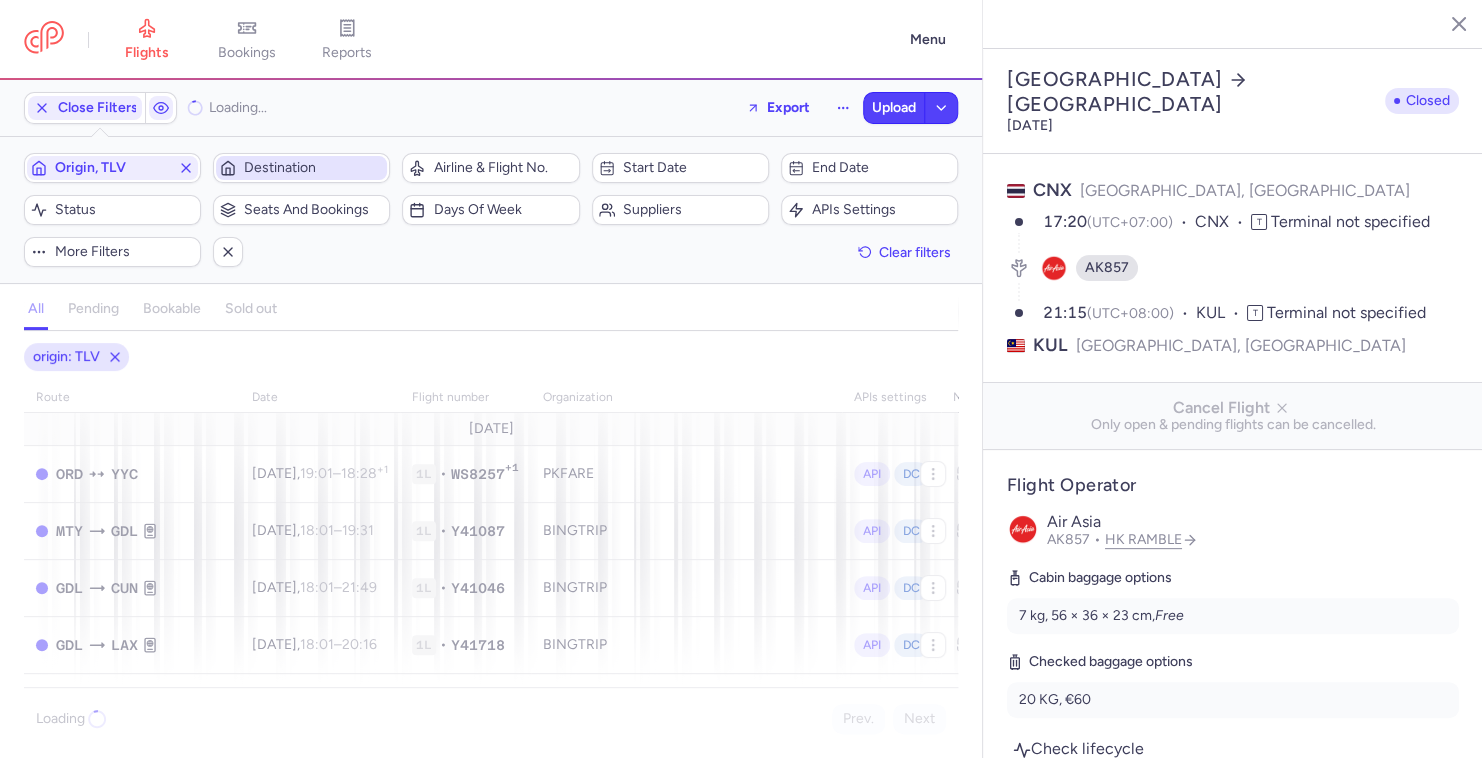 click on "Destination" at bounding box center (313, 168) 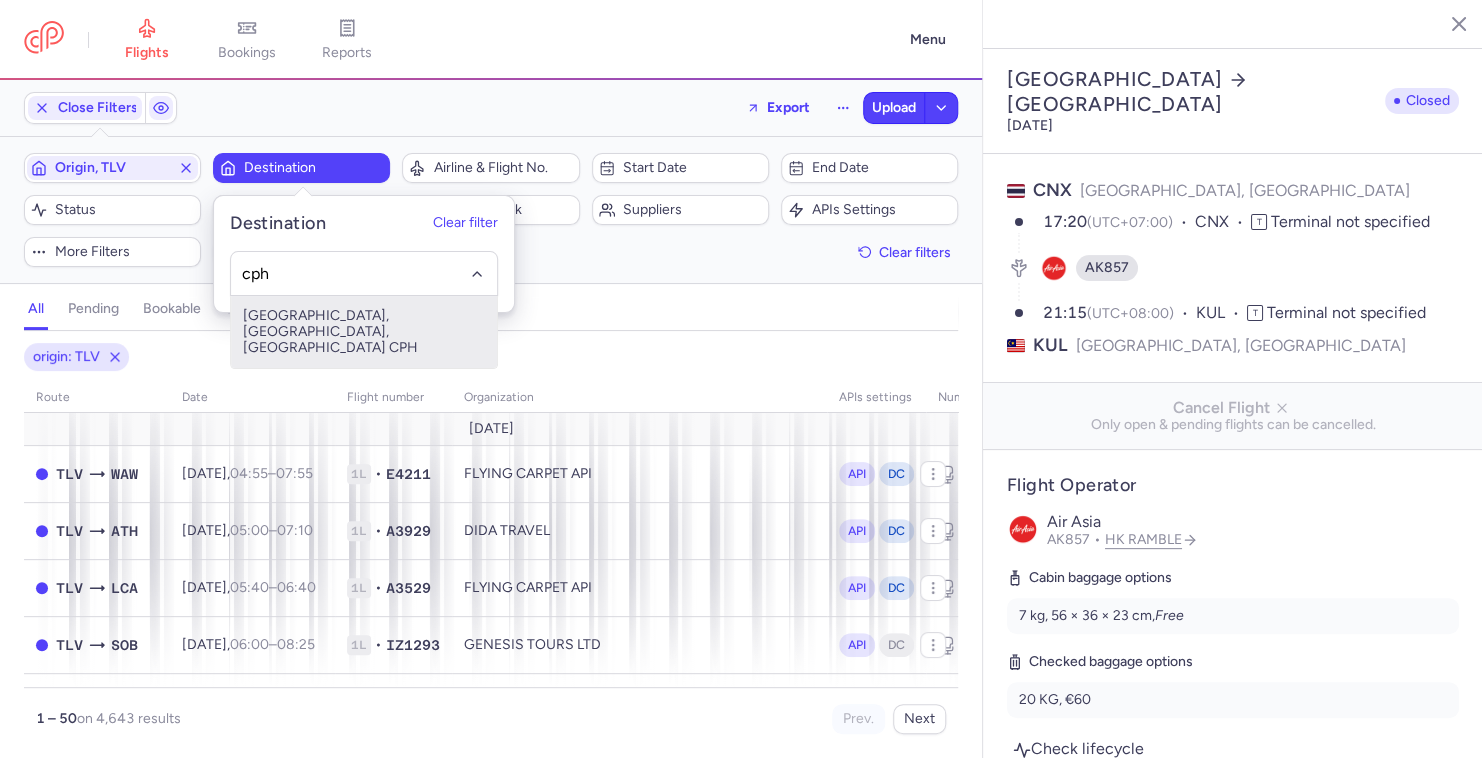click on "[GEOGRAPHIC_DATA], [GEOGRAPHIC_DATA], [GEOGRAPHIC_DATA] CPH" at bounding box center [364, 332] 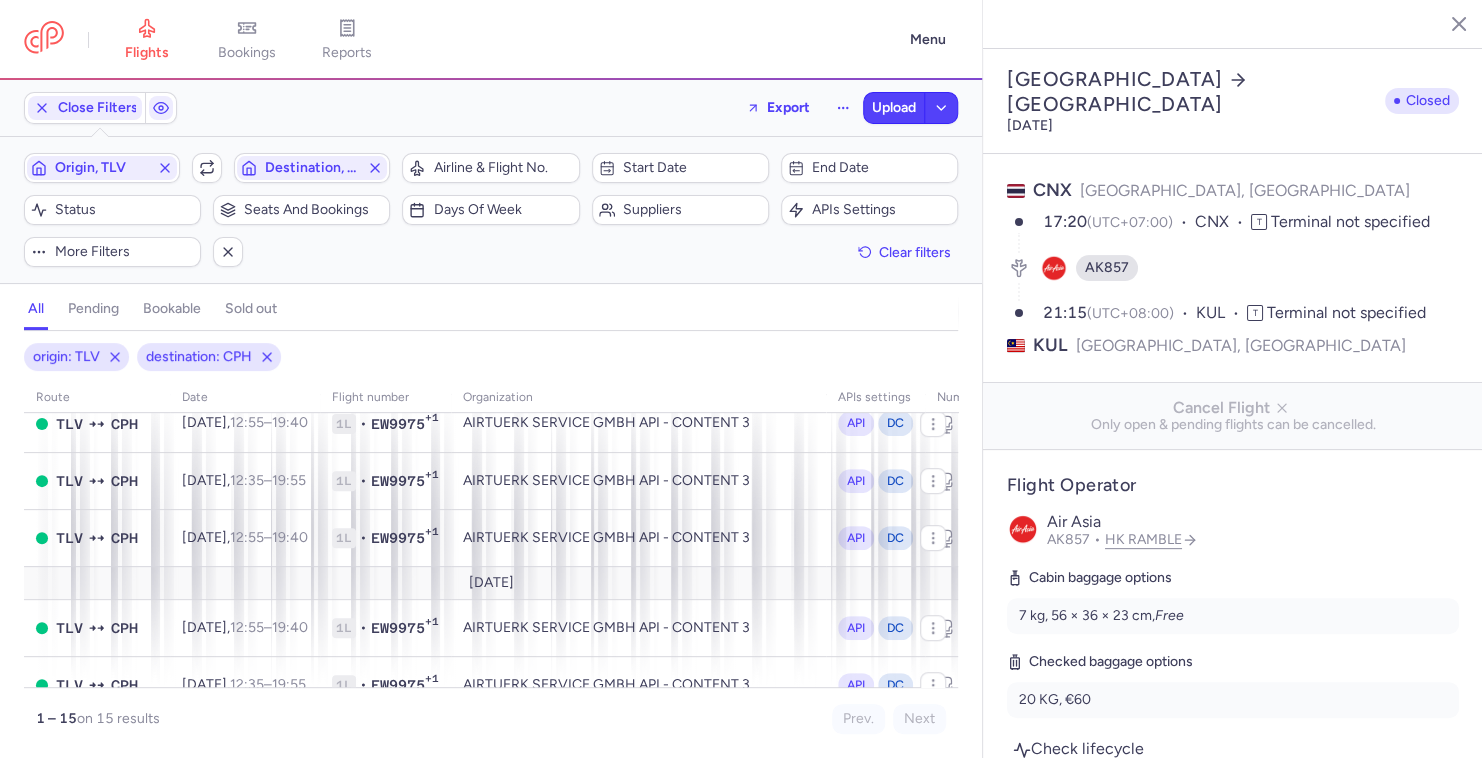 scroll, scrollTop: 692, scrollLeft: 0, axis: vertical 